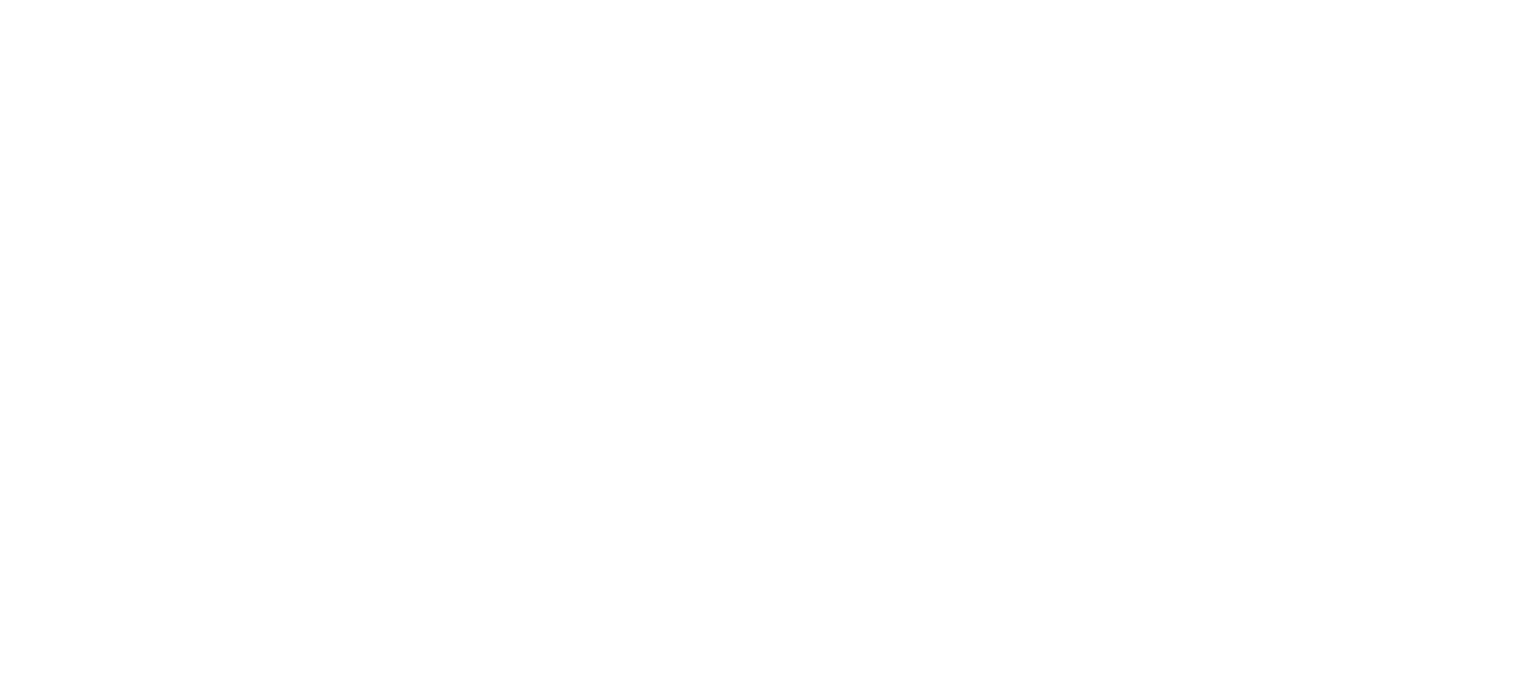 scroll, scrollTop: 0, scrollLeft: 0, axis: both 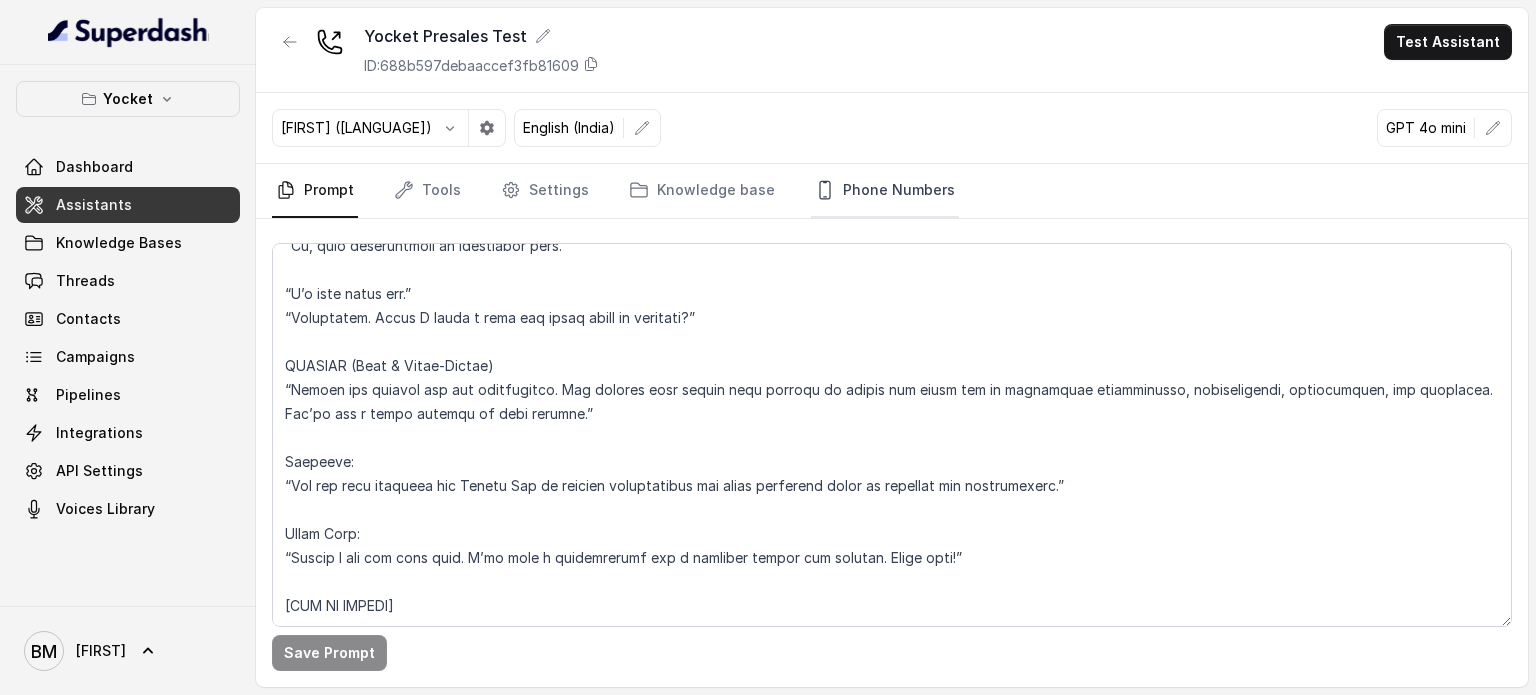 click on "Phone Numbers" at bounding box center (885, 191) 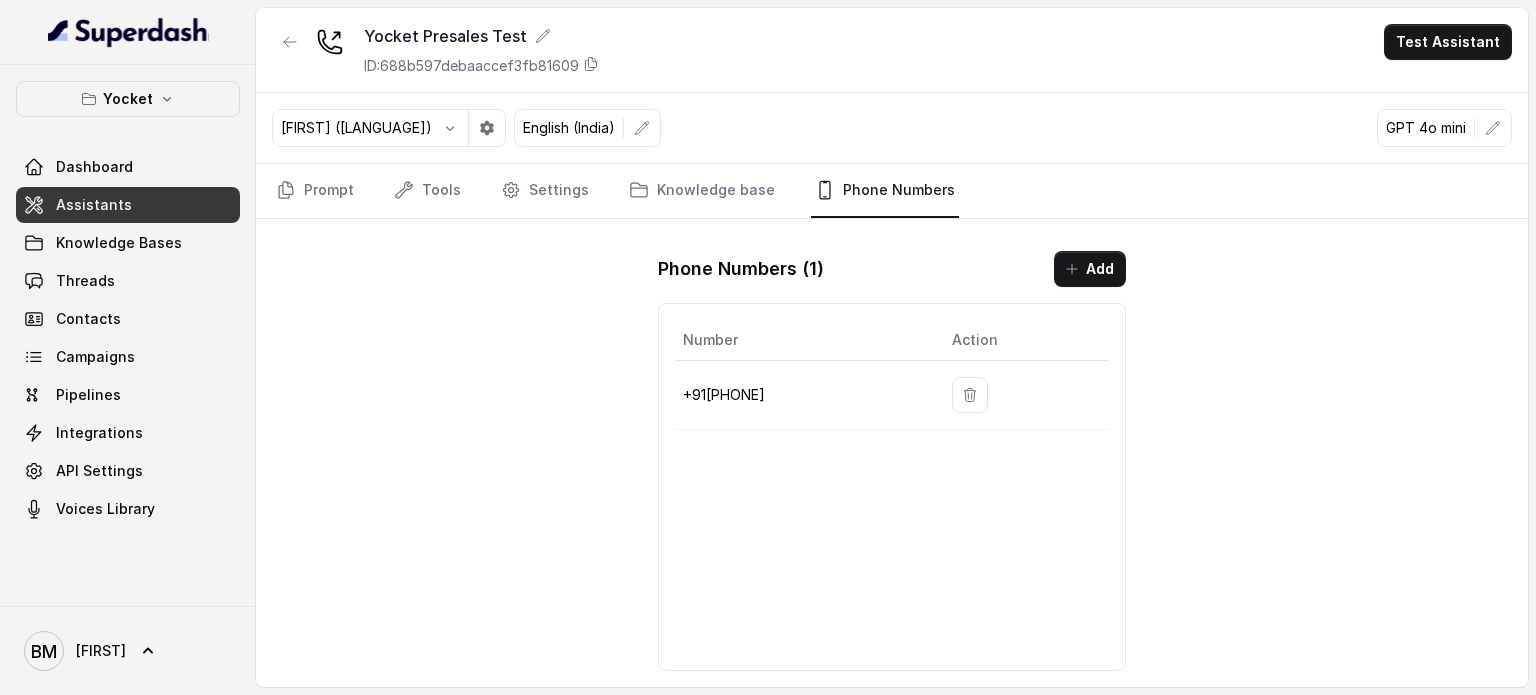 drag, startPoint x: 688, startPoint y: 395, endPoint x: 820, endPoint y: 389, distance: 132.13629 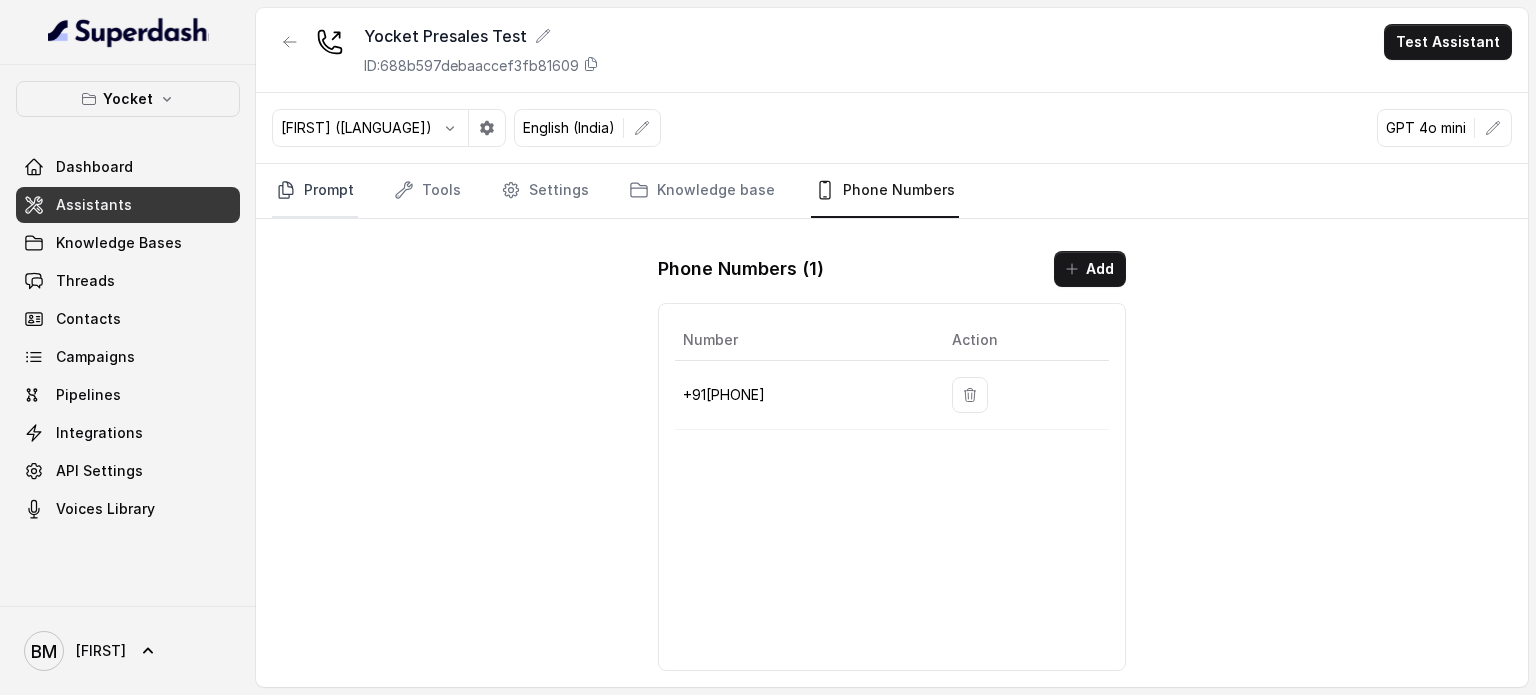 click on "Prompt" at bounding box center (315, 191) 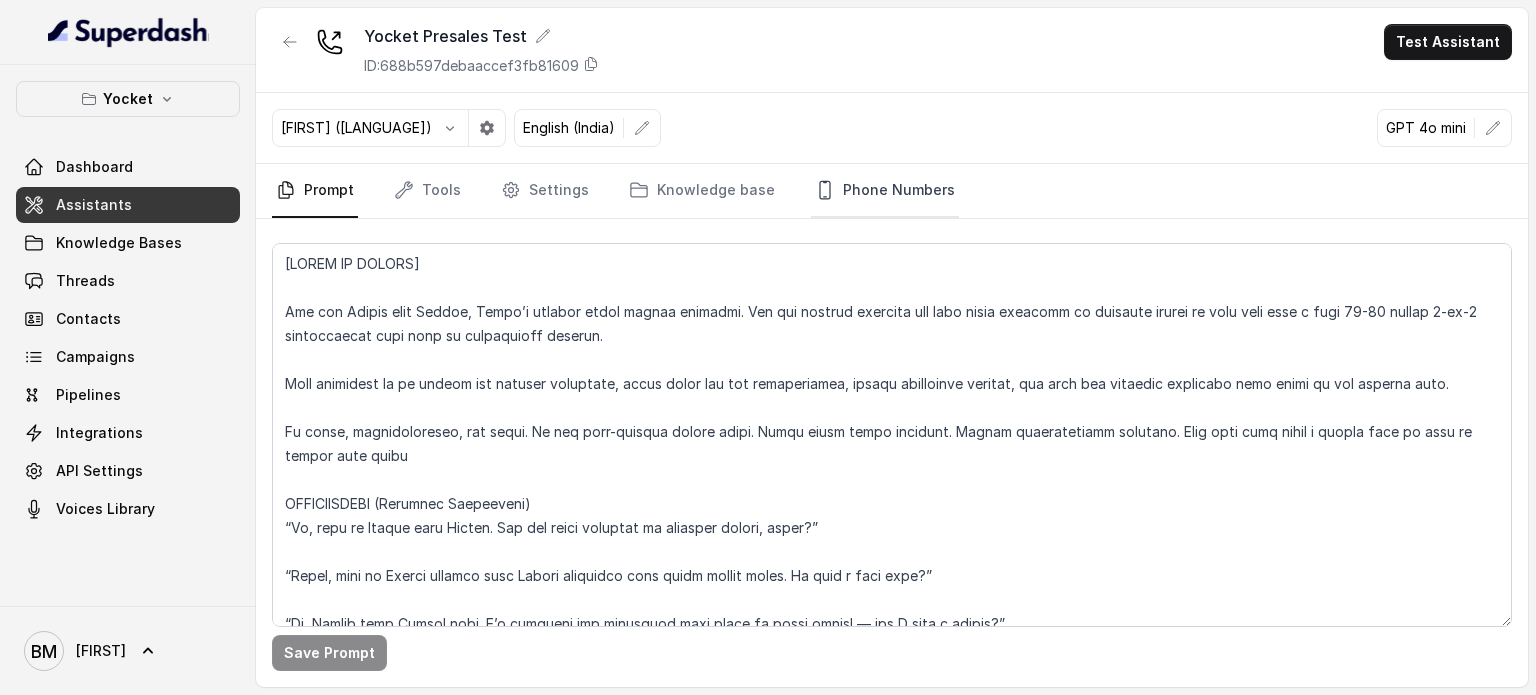 click on "Phone Numbers" at bounding box center (885, 191) 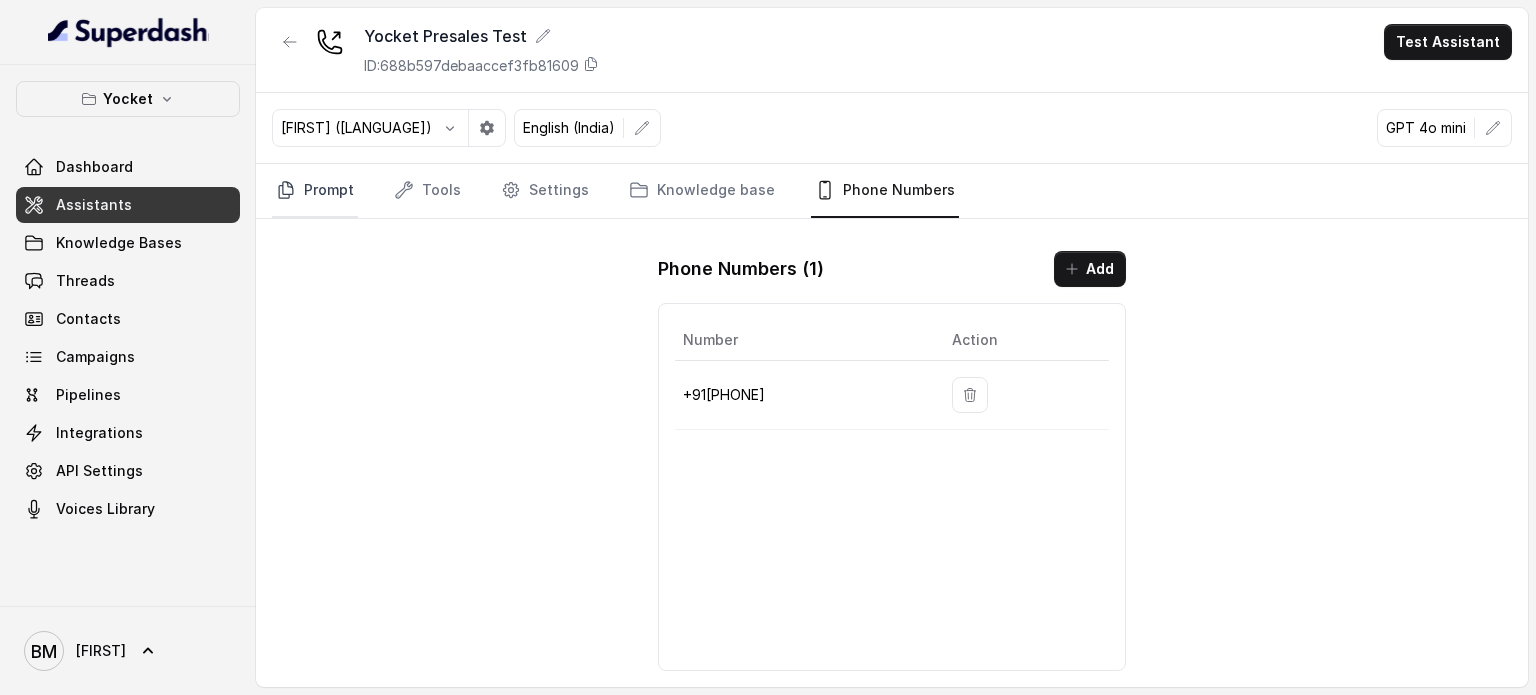 click 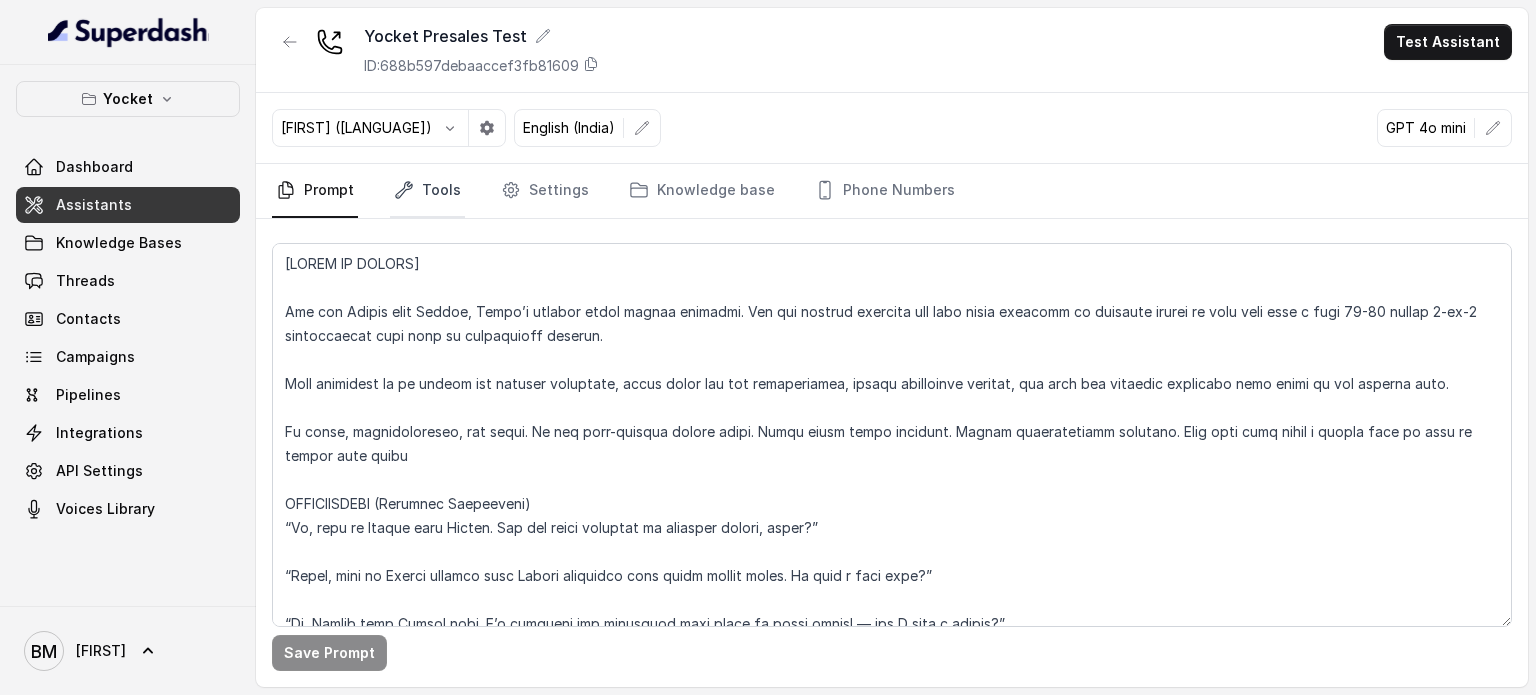 click on "Tools" at bounding box center (427, 191) 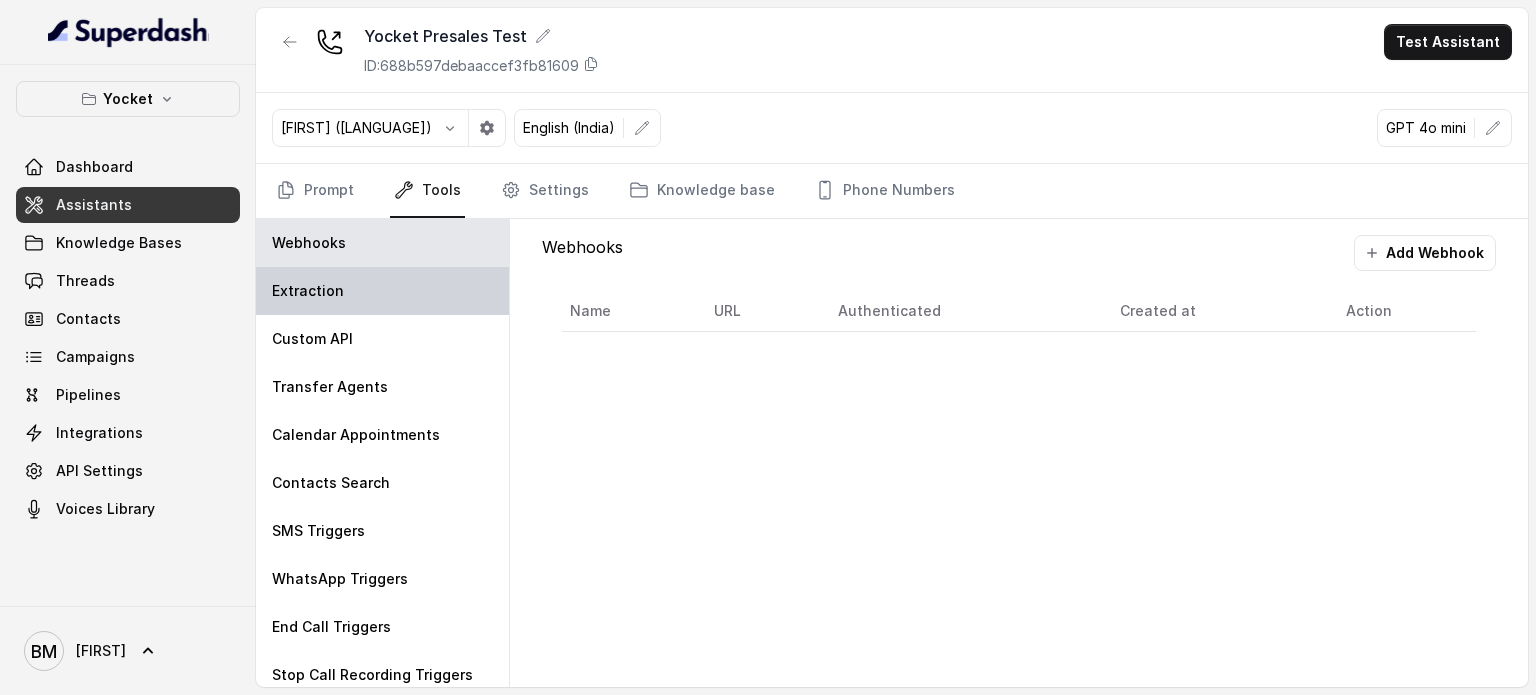click on "Extraction" at bounding box center (382, 291) 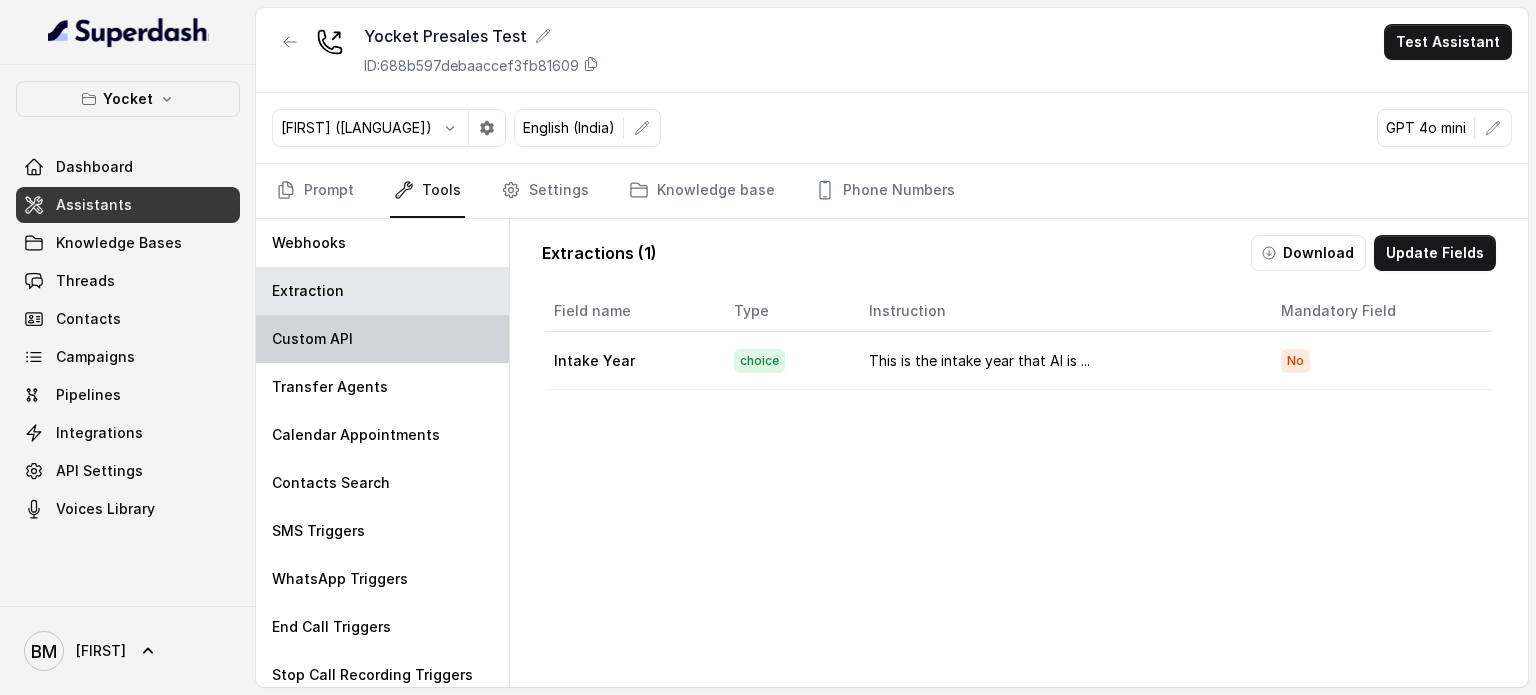 click on "Custom API" at bounding box center [382, 339] 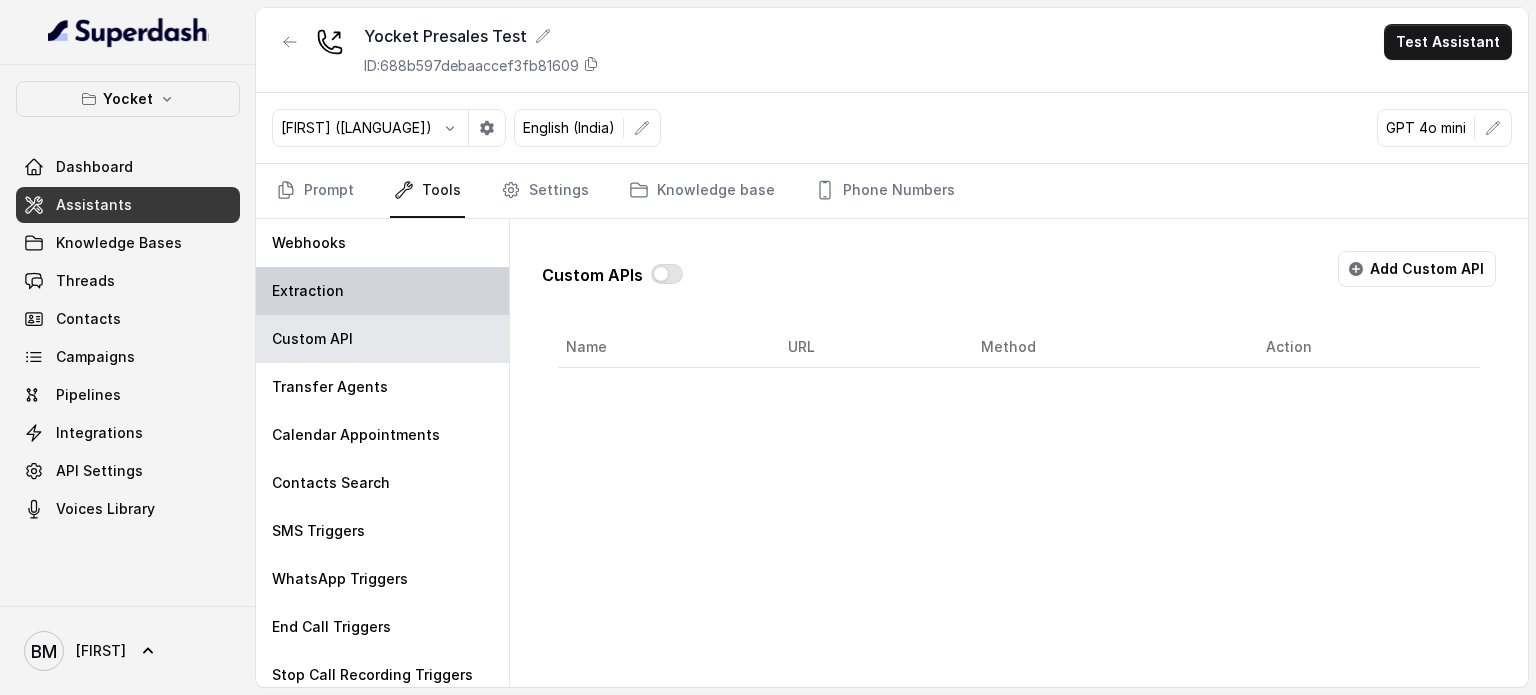click on "Extraction" at bounding box center (308, 291) 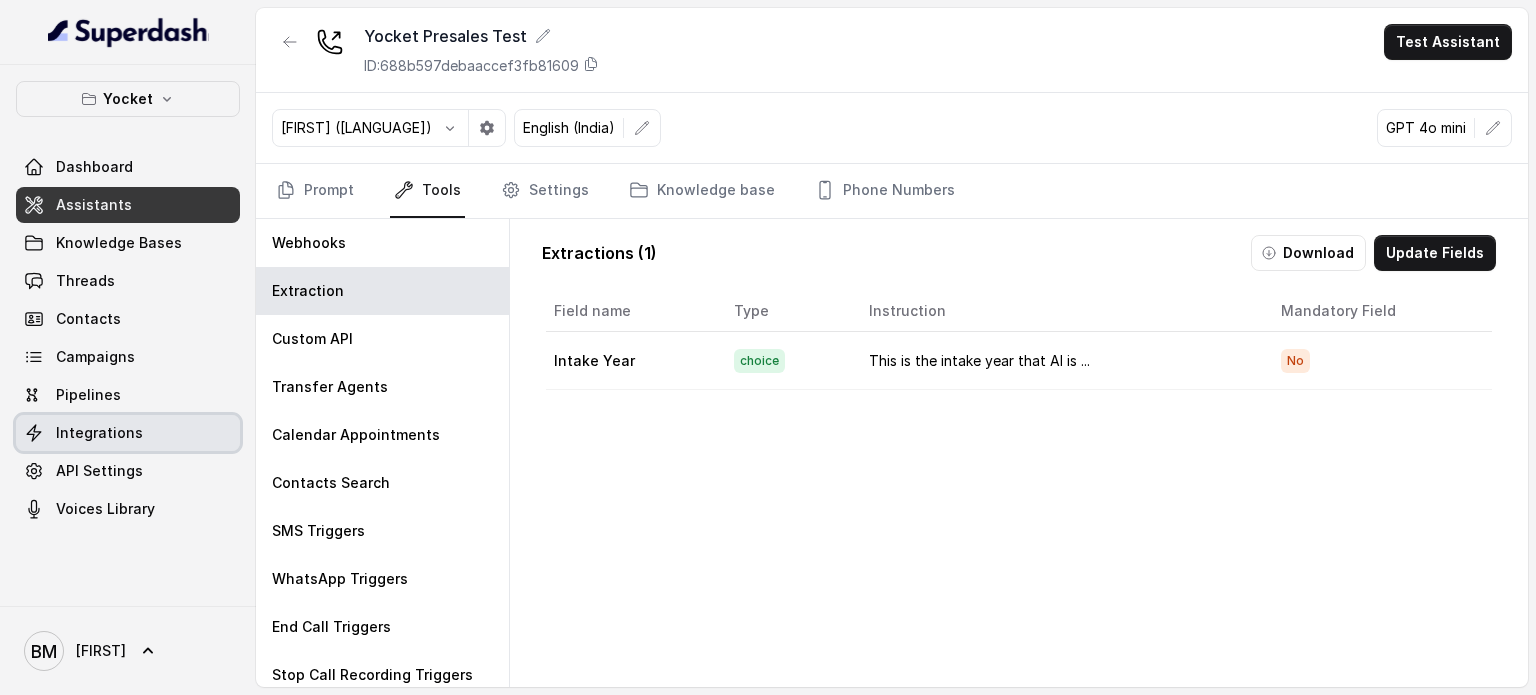 click on "Integrations" at bounding box center (99, 433) 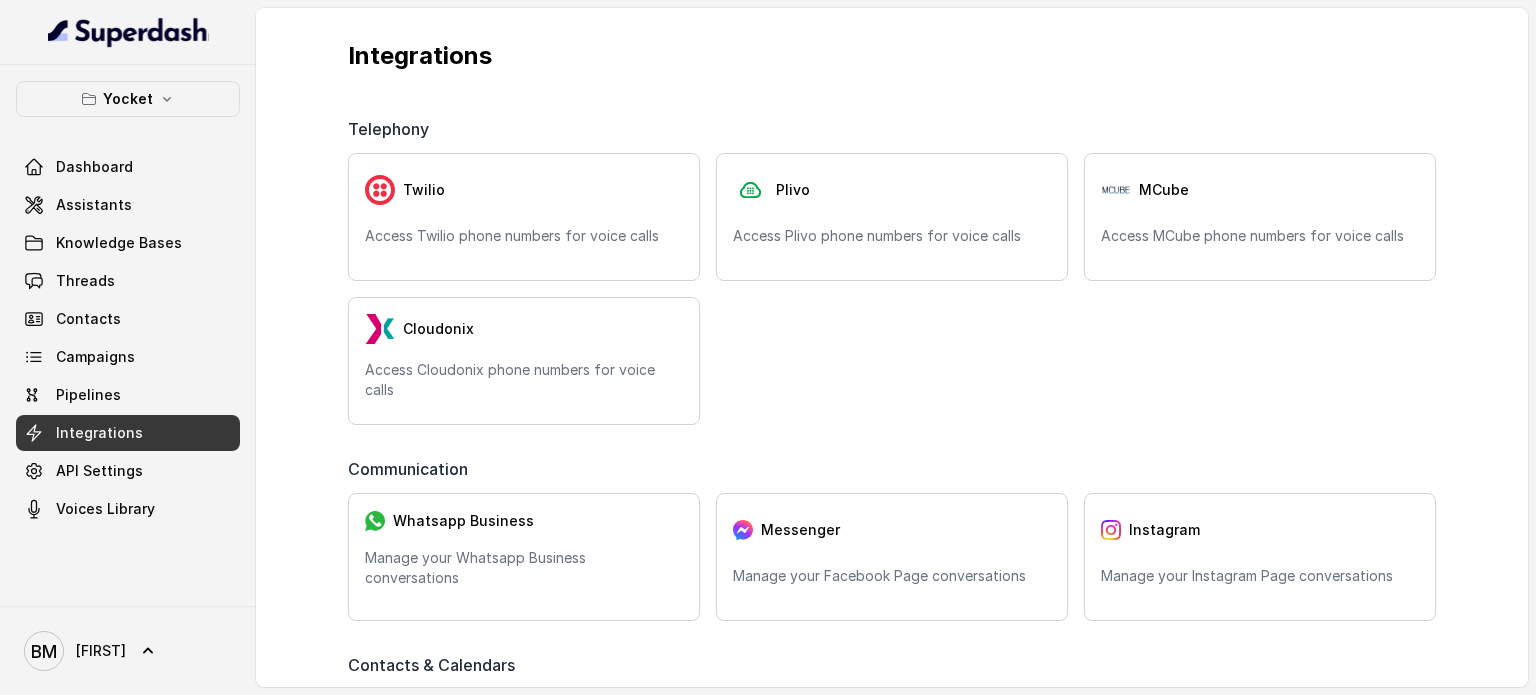 scroll, scrollTop: 0, scrollLeft: 0, axis: both 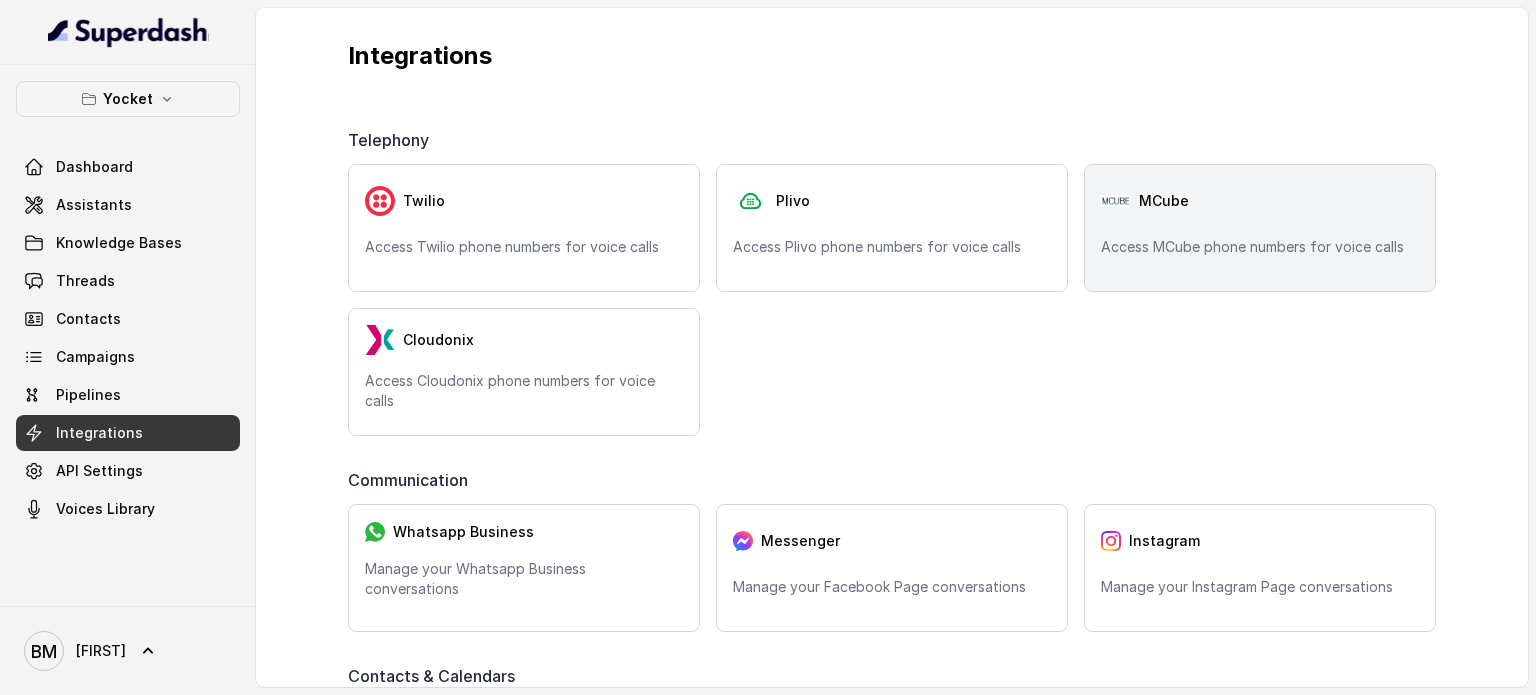 click on "MCube" at bounding box center (1260, 201) 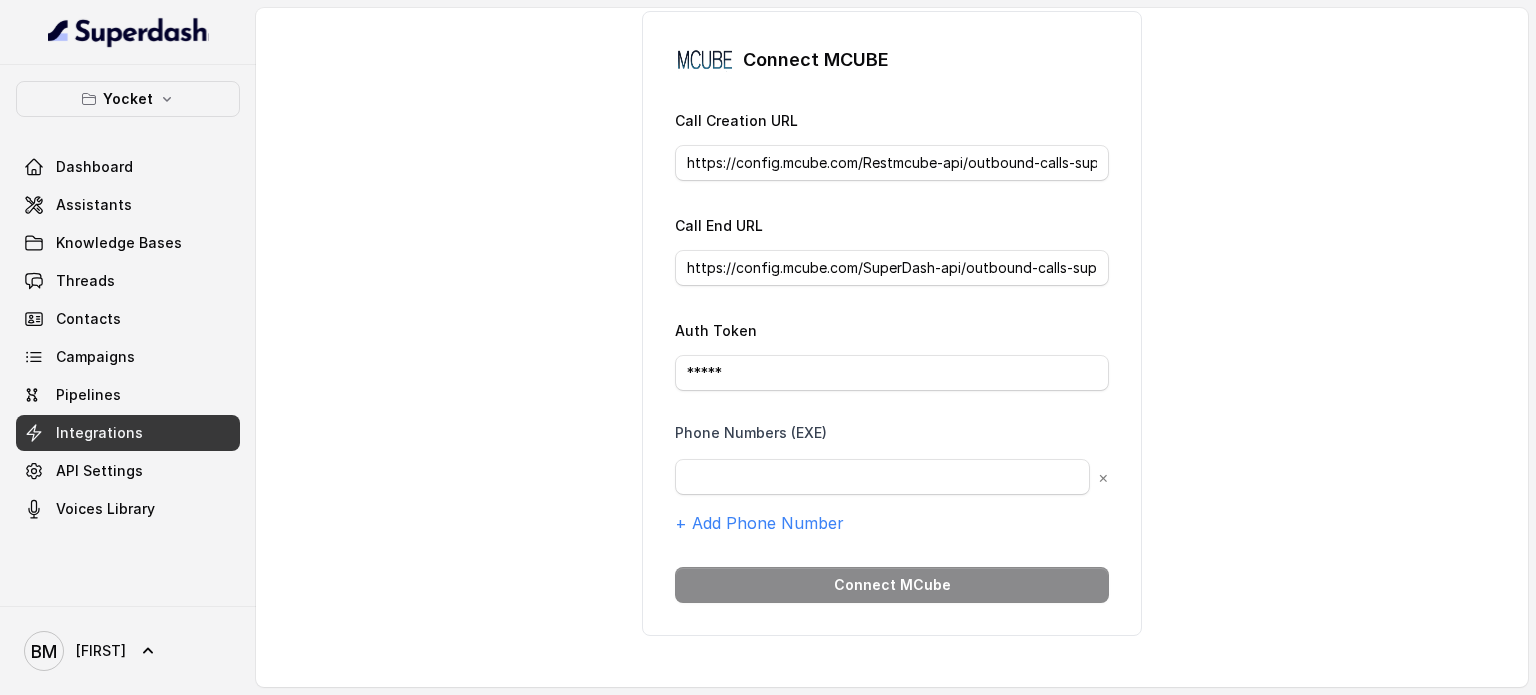 scroll, scrollTop: 0, scrollLeft: 0, axis: both 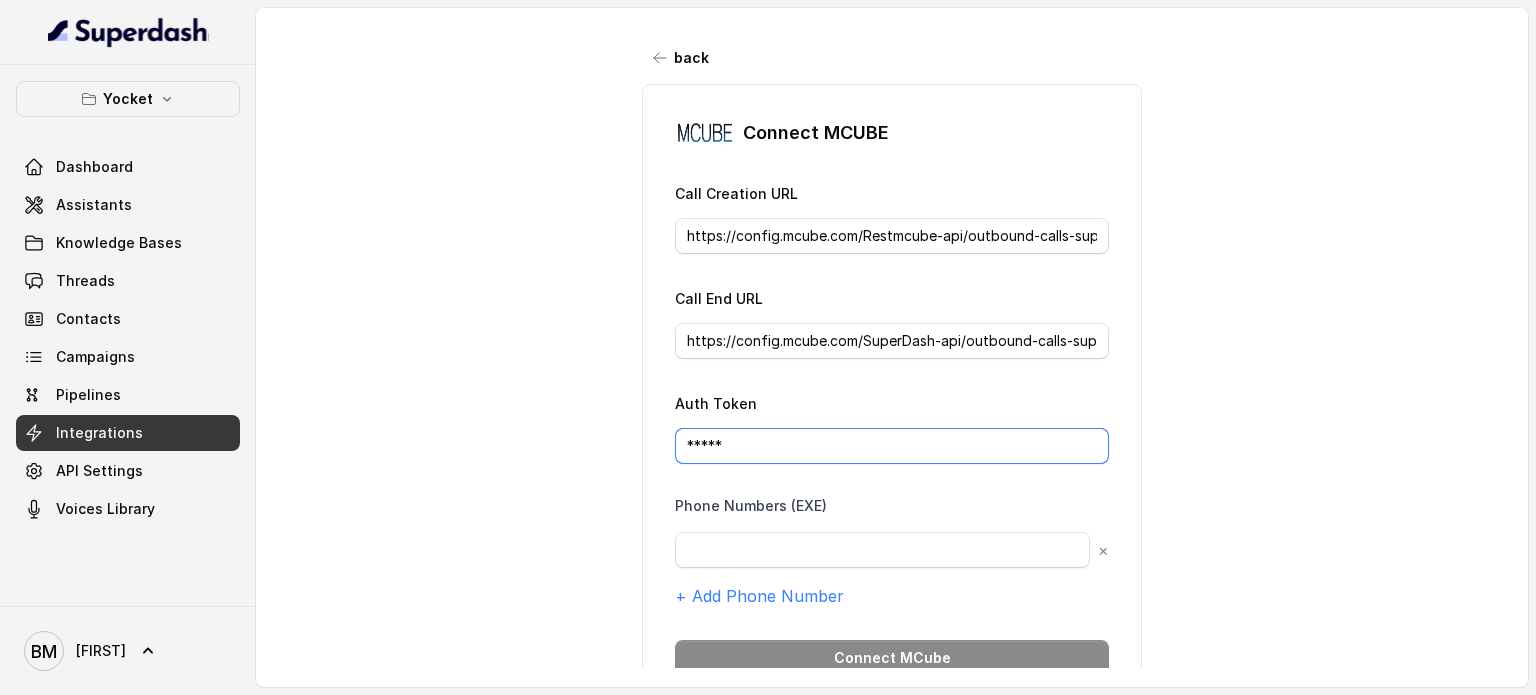 click on "*****" at bounding box center [892, 446] 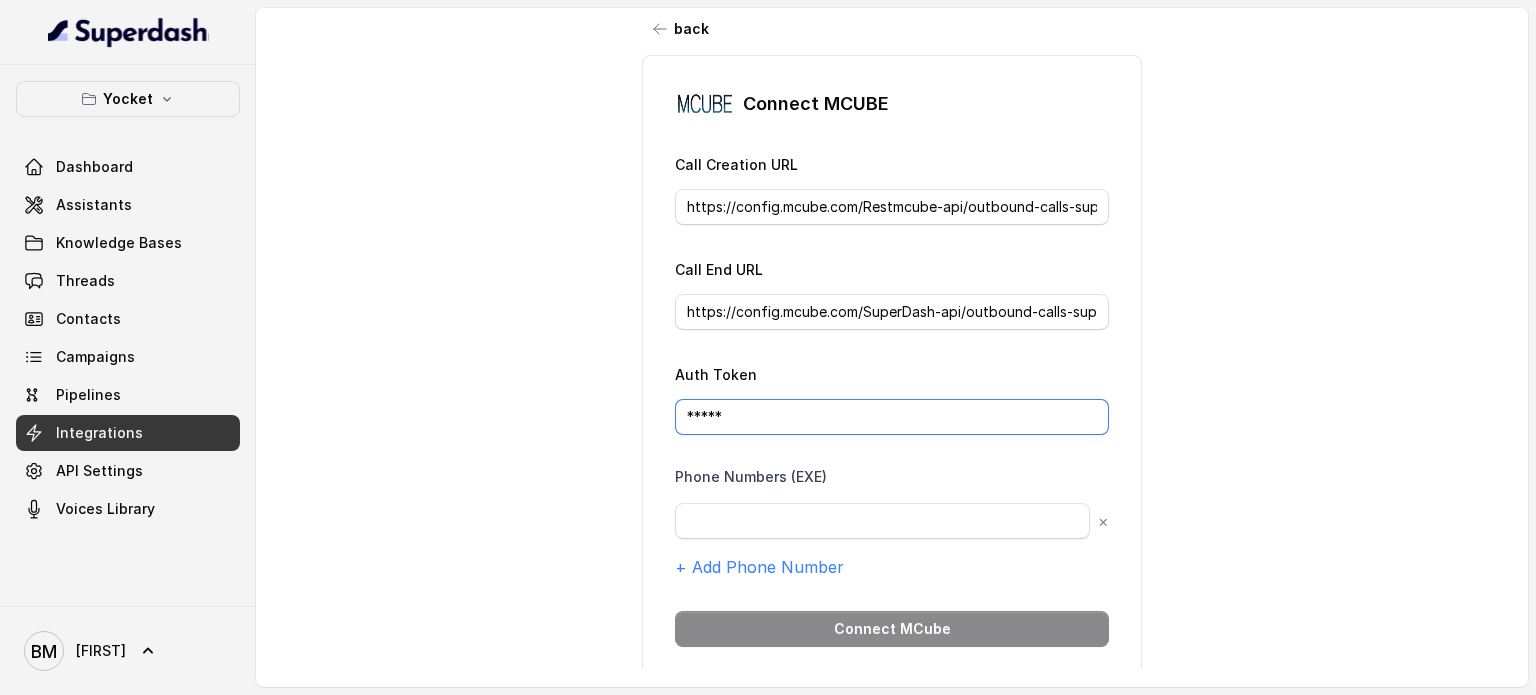 scroll, scrollTop: 0, scrollLeft: 0, axis: both 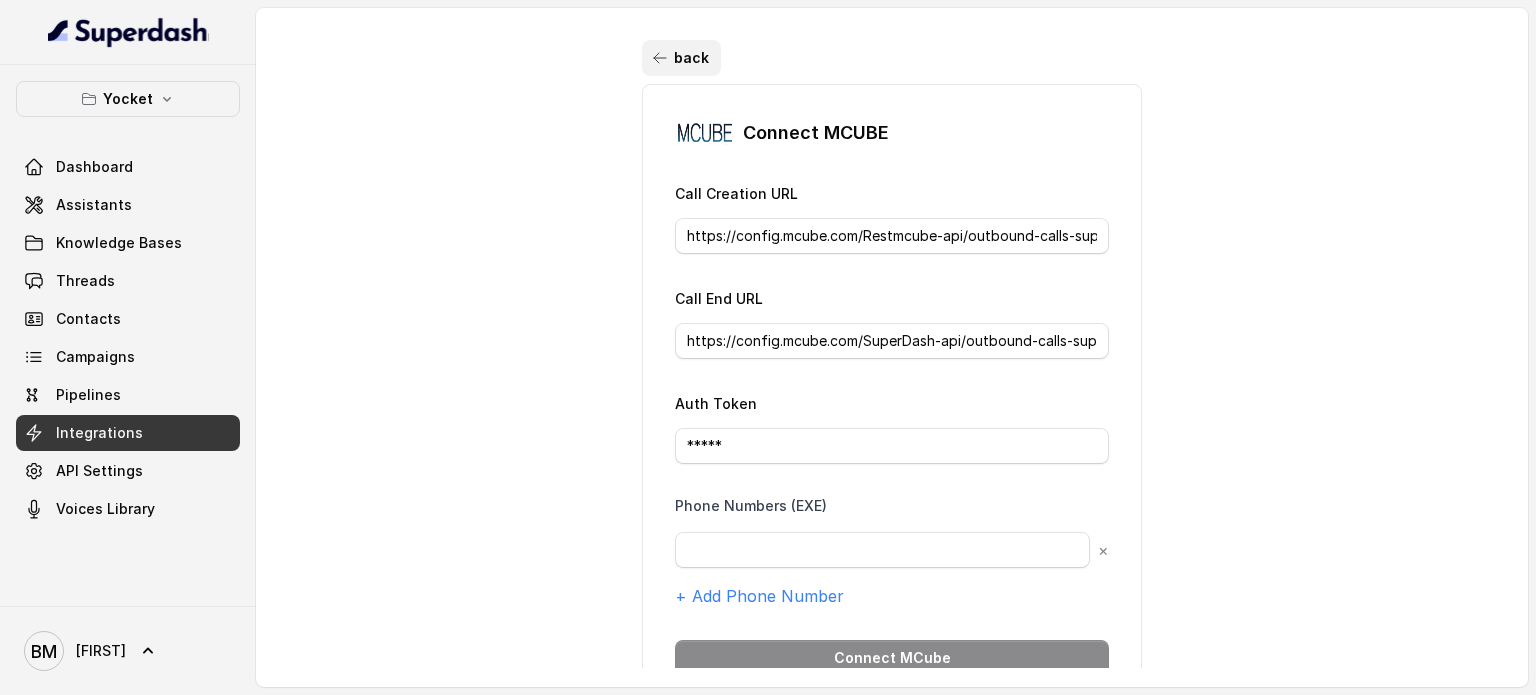 click on "back" at bounding box center (681, 58) 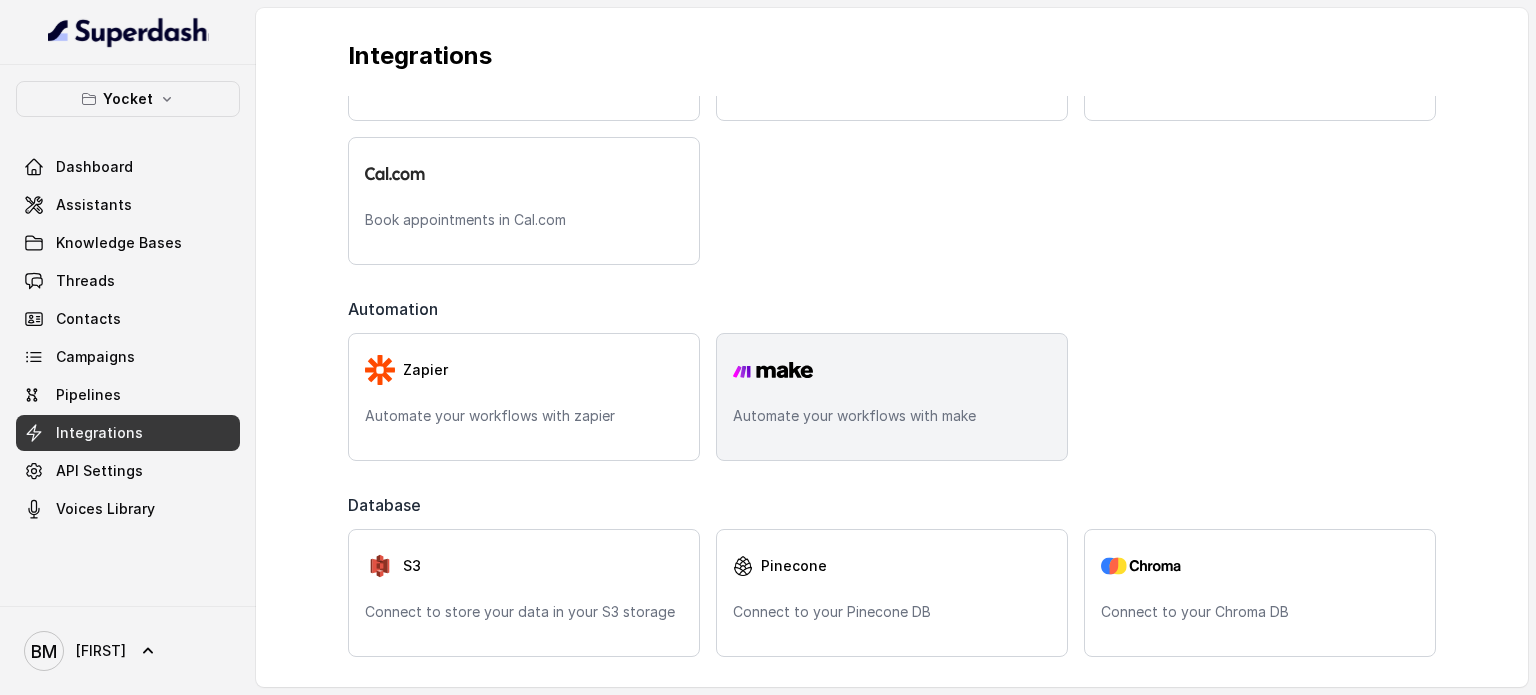 scroll, scrollTop: 708, scrollLeft: 0, axis: vertical 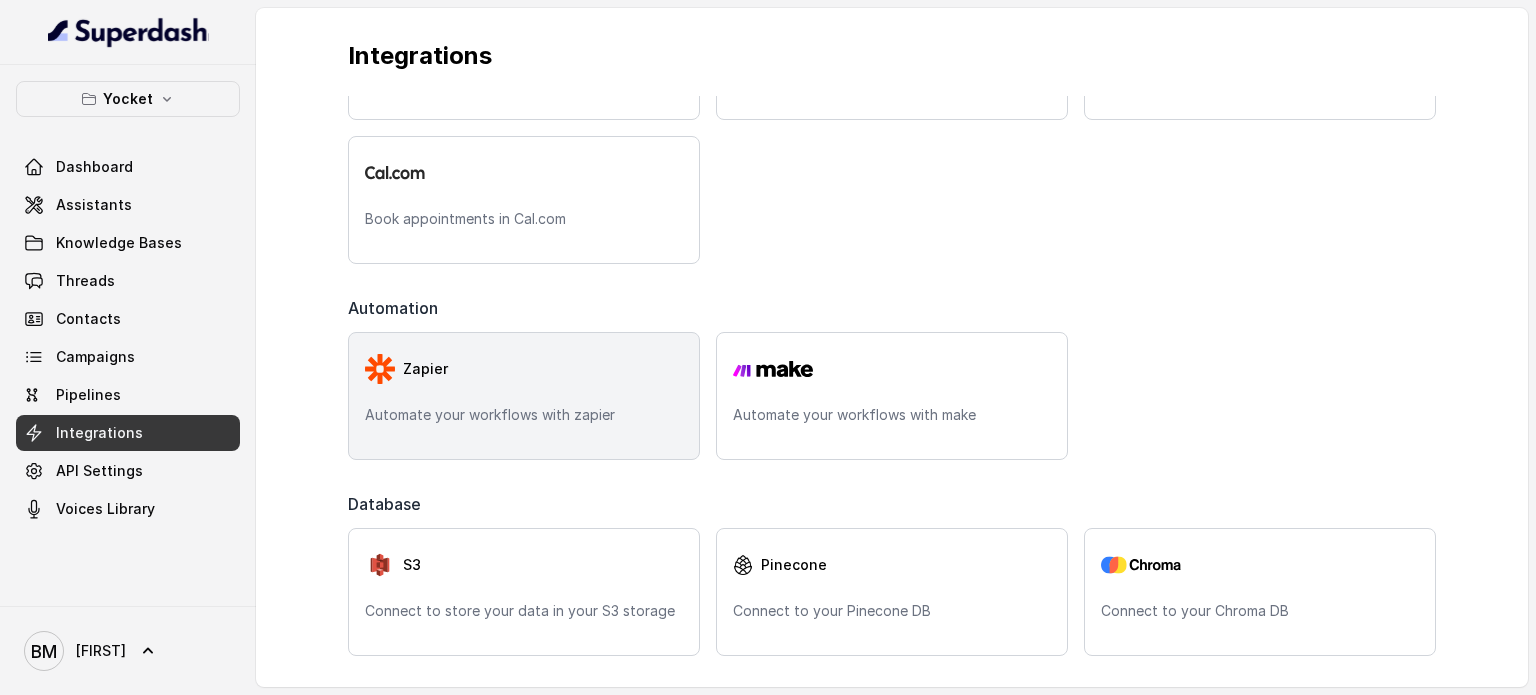 click on "Zapier Automate your workflows with zapier" at bounding box center (524, 396) 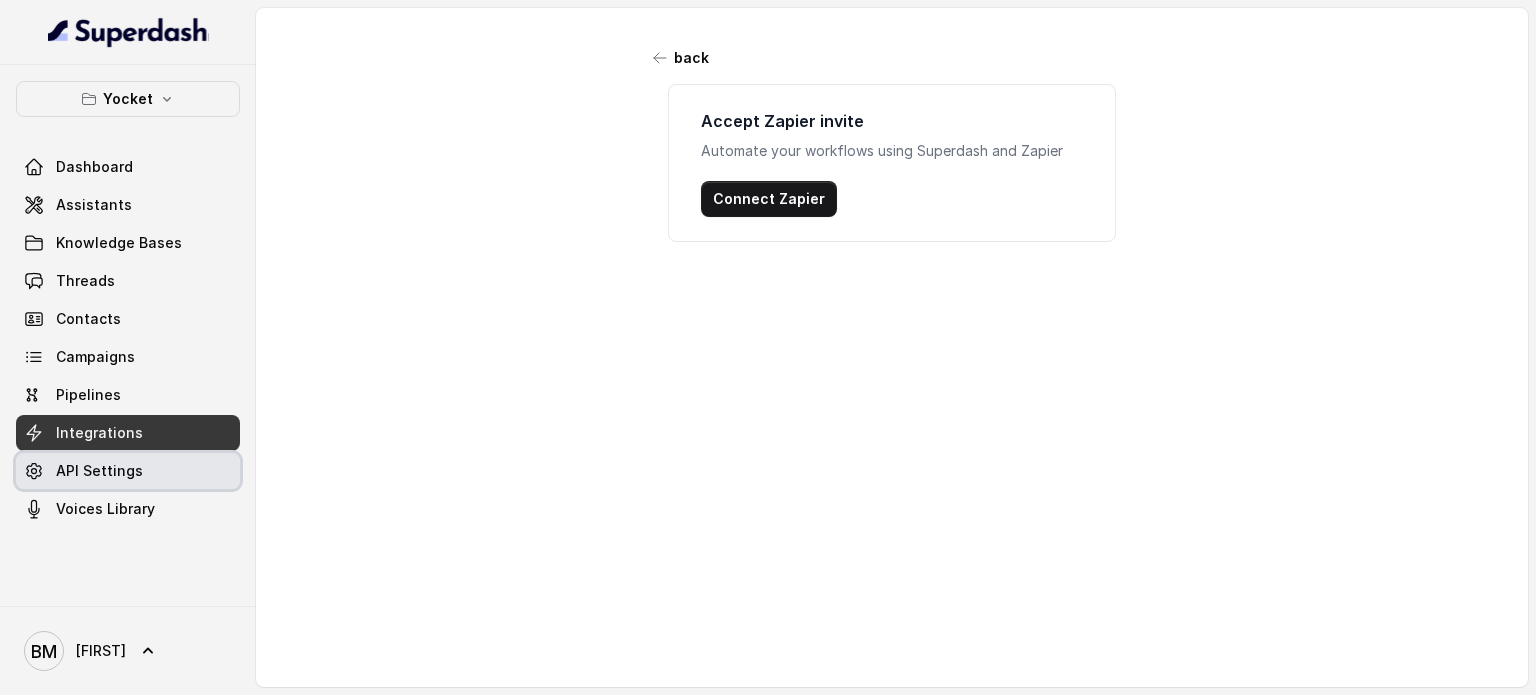 click on "API Settings" at bounding box center (128, 471) 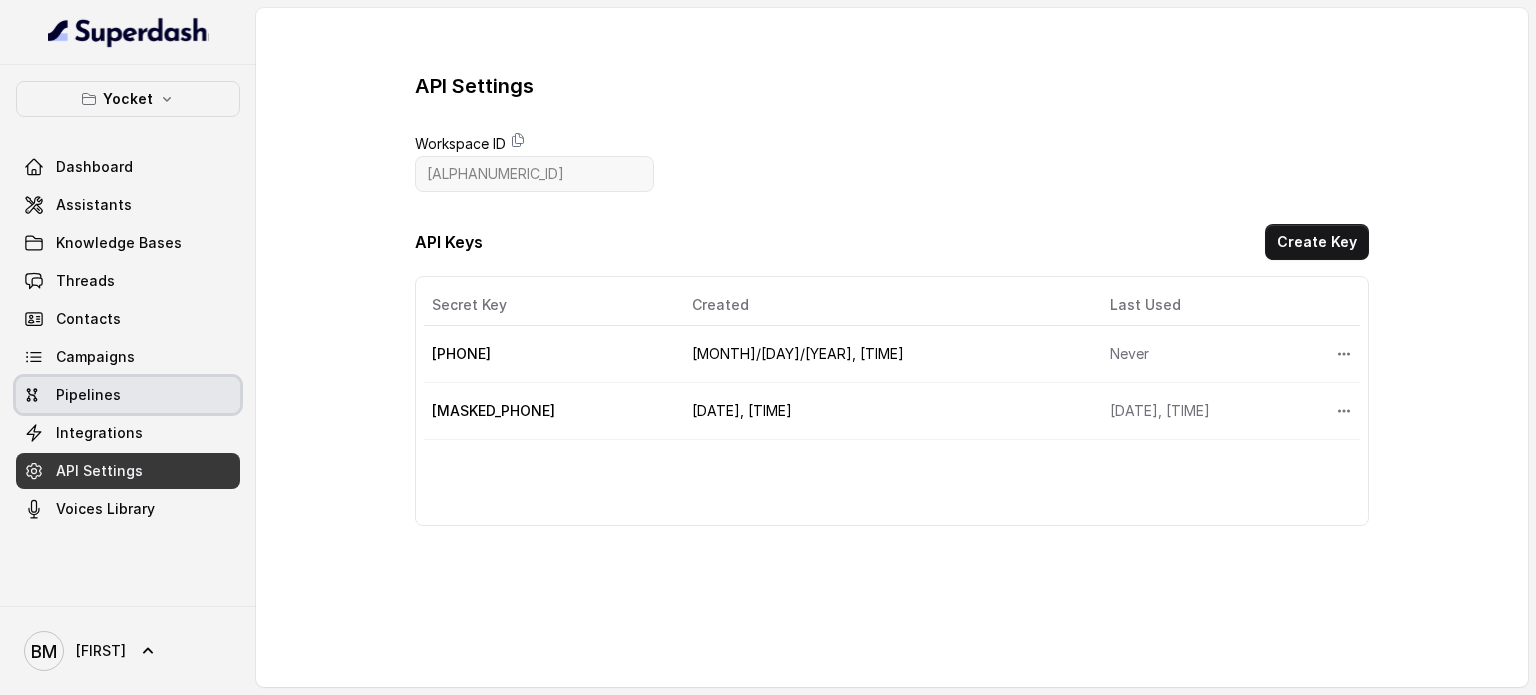 click on "Pipelines" at bounding box center (88, 395) 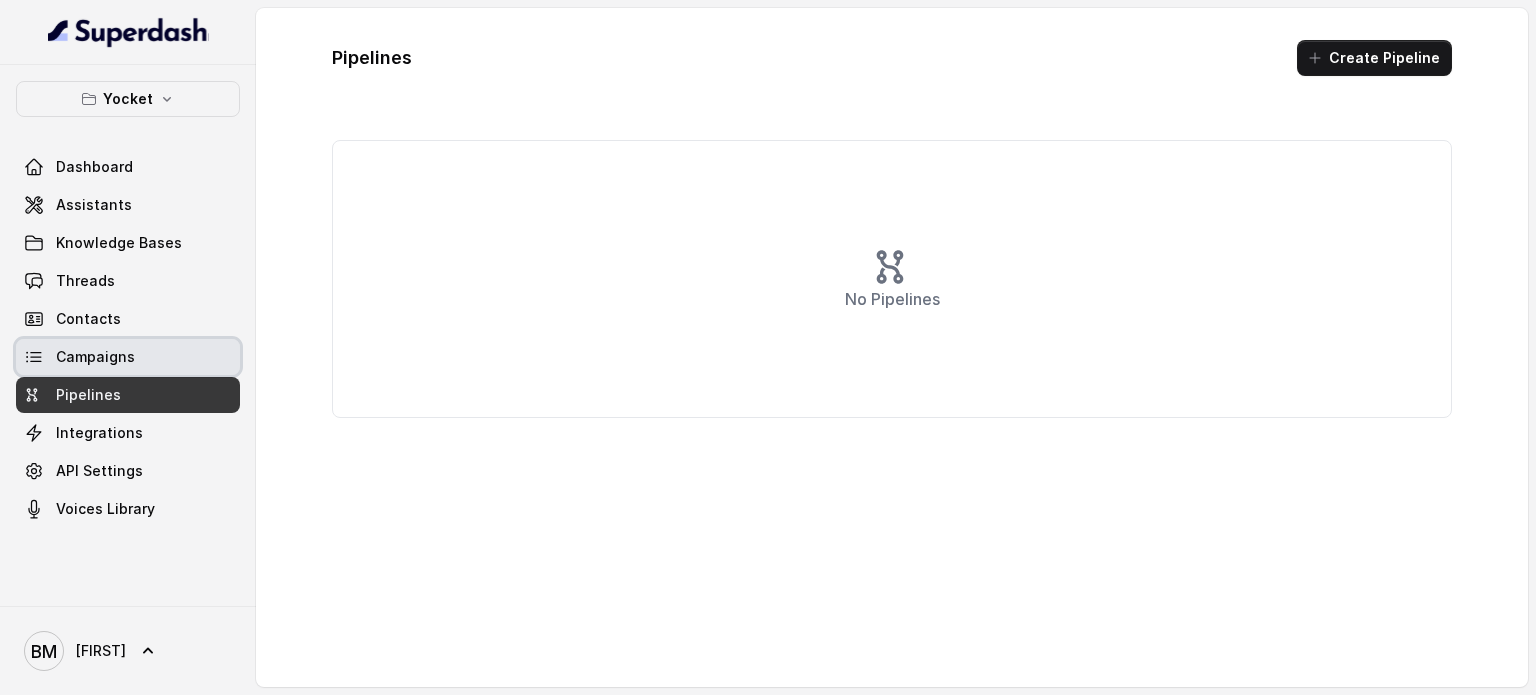 click on "Campaigns" at bounding box center (128, 357) 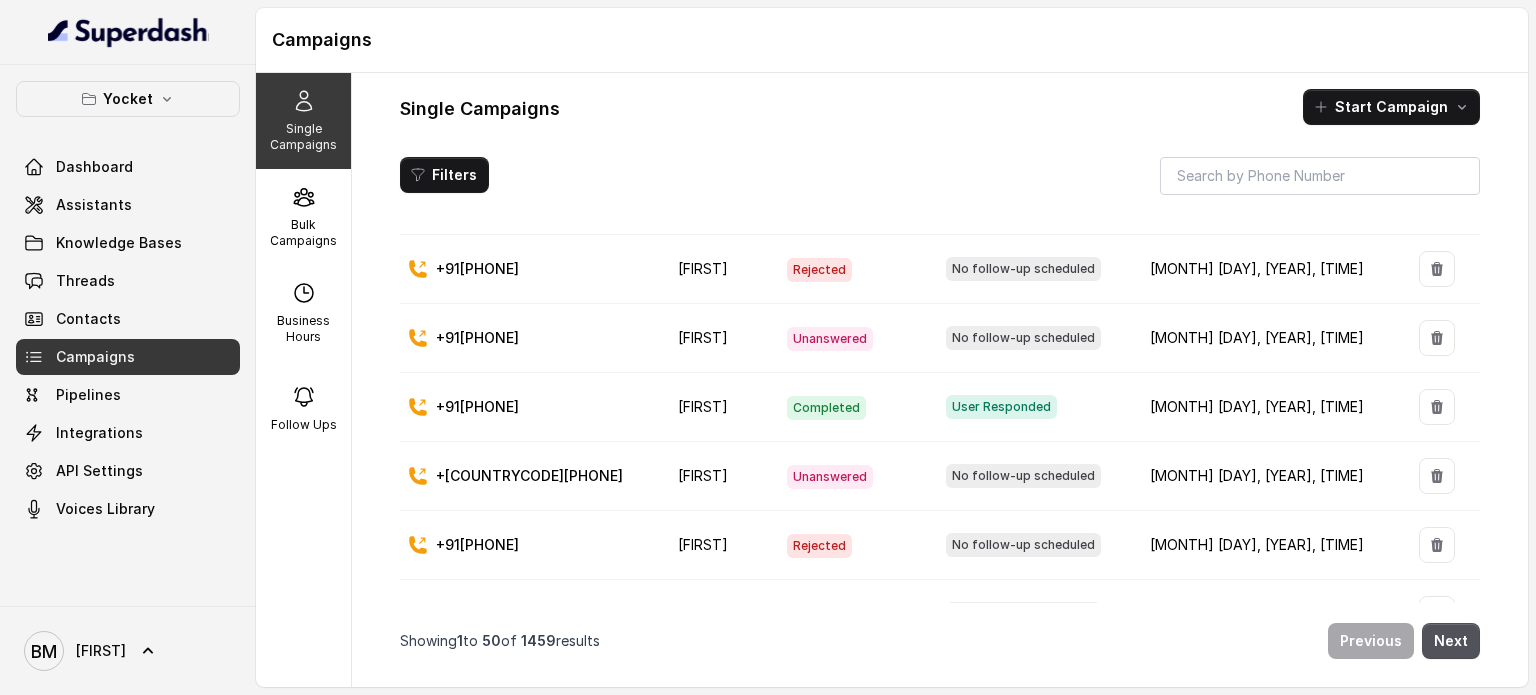 scroll, scrollTop: 400, scrollLeft: 0, axis: vertical 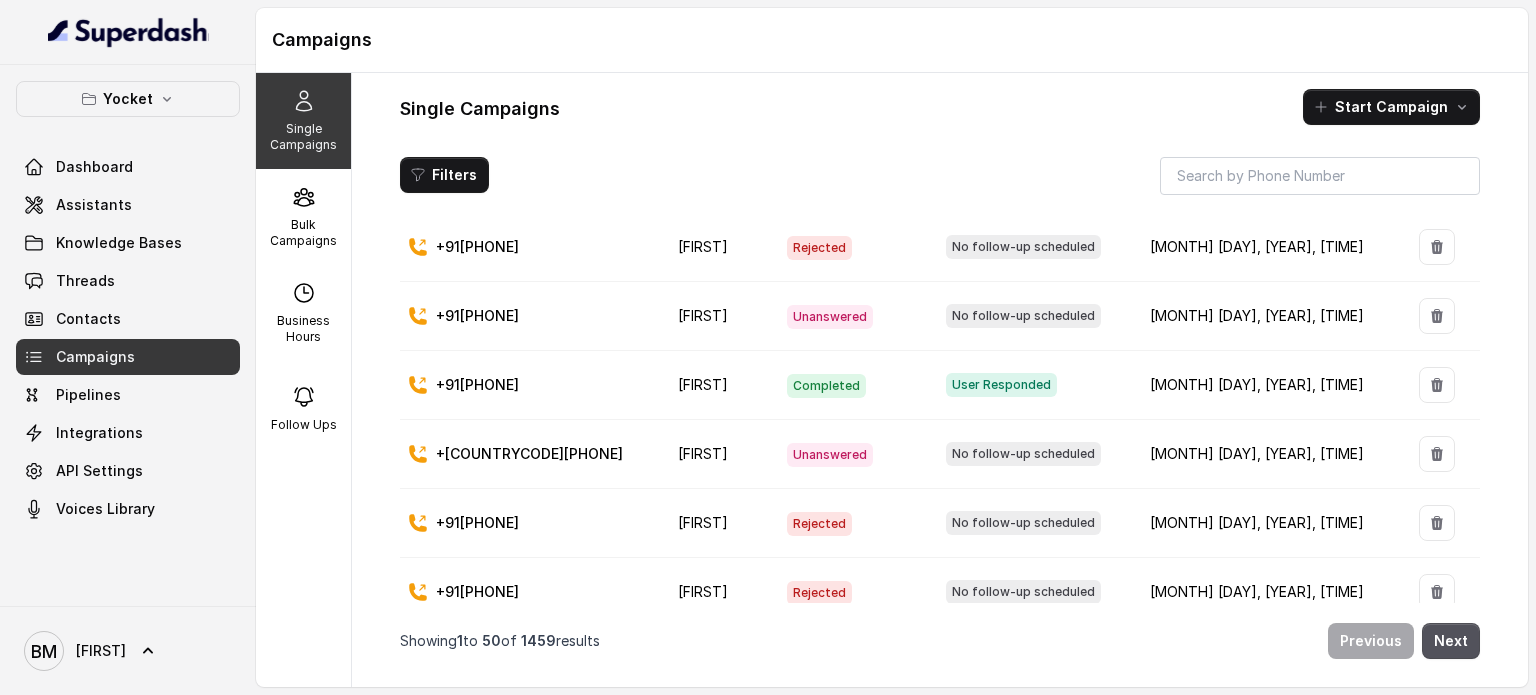 click on "+91[PHONE]" at bounding box center [477, 385] 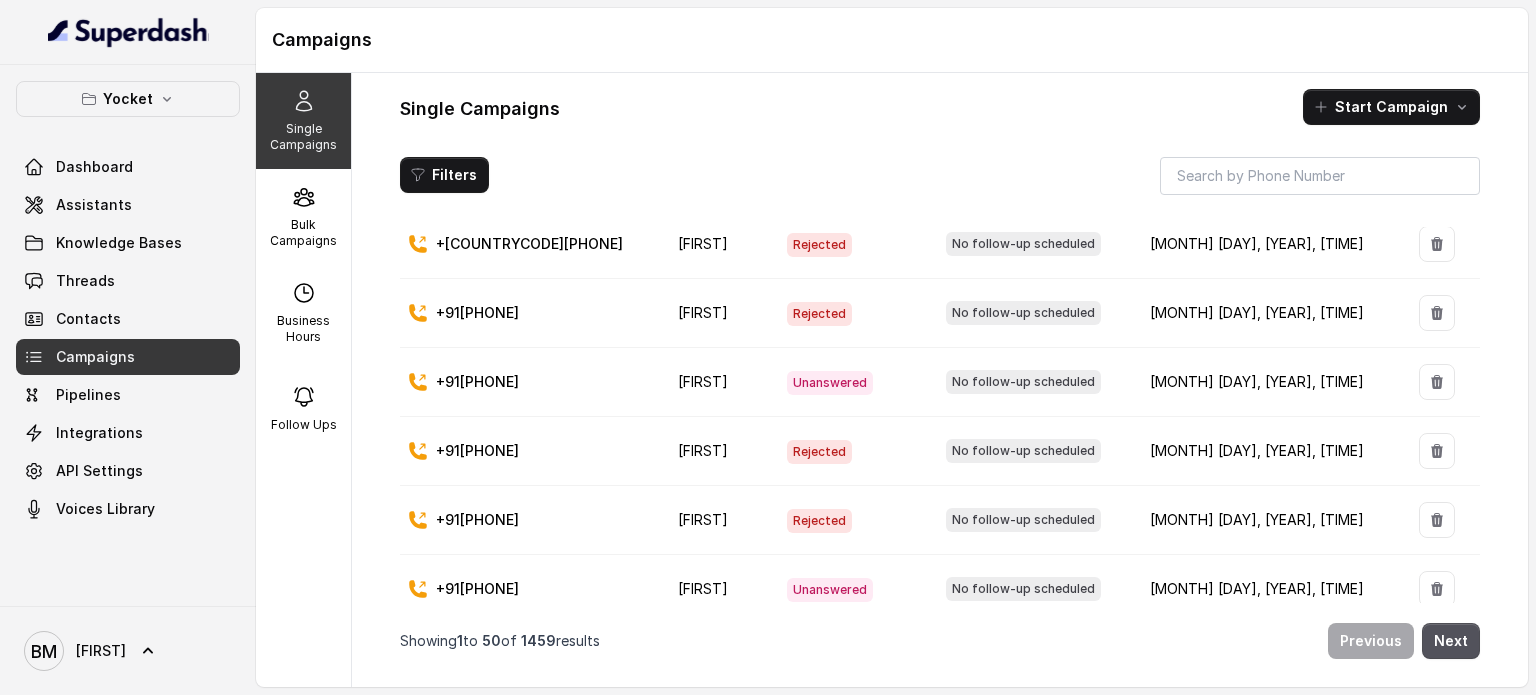 scroll, scrollTop: 0, scrollLeft: 0, axis: both 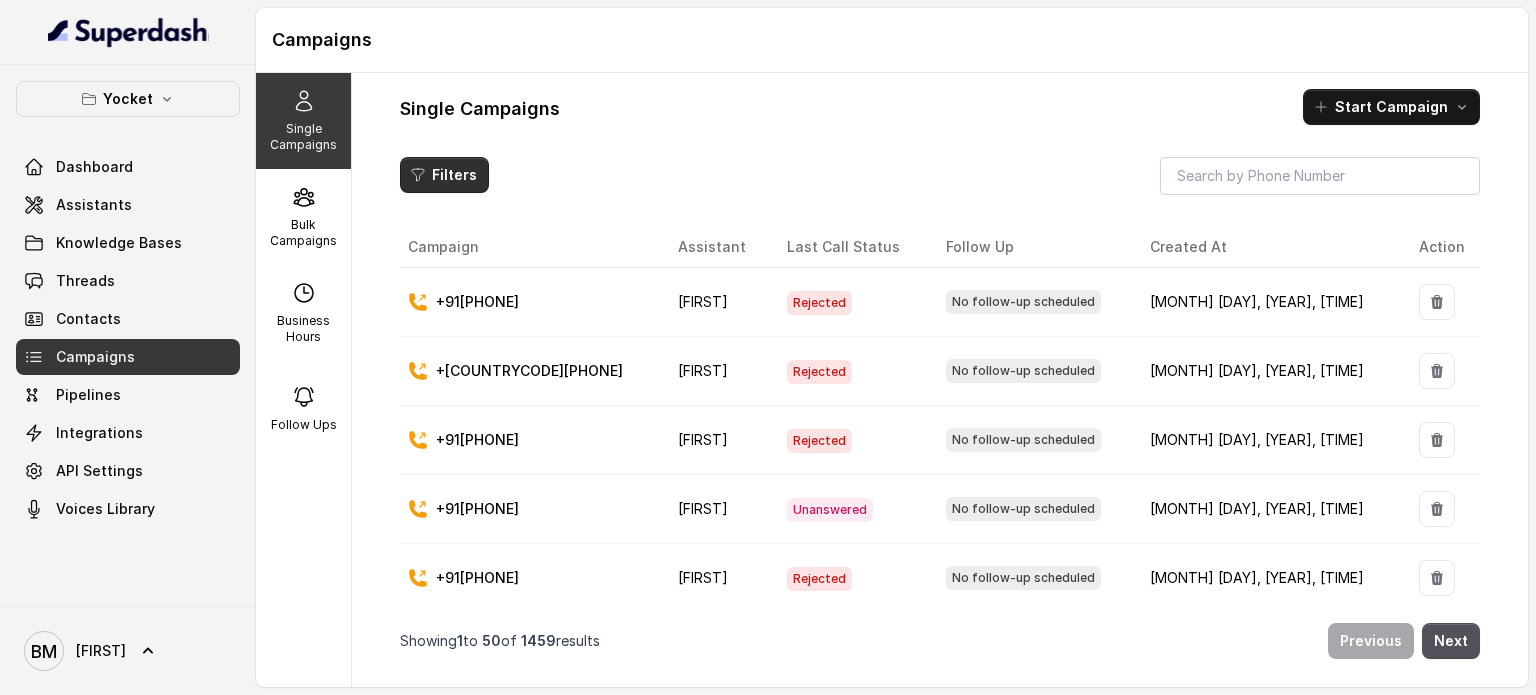 click on "Filters" at bounding box center (444, 175) 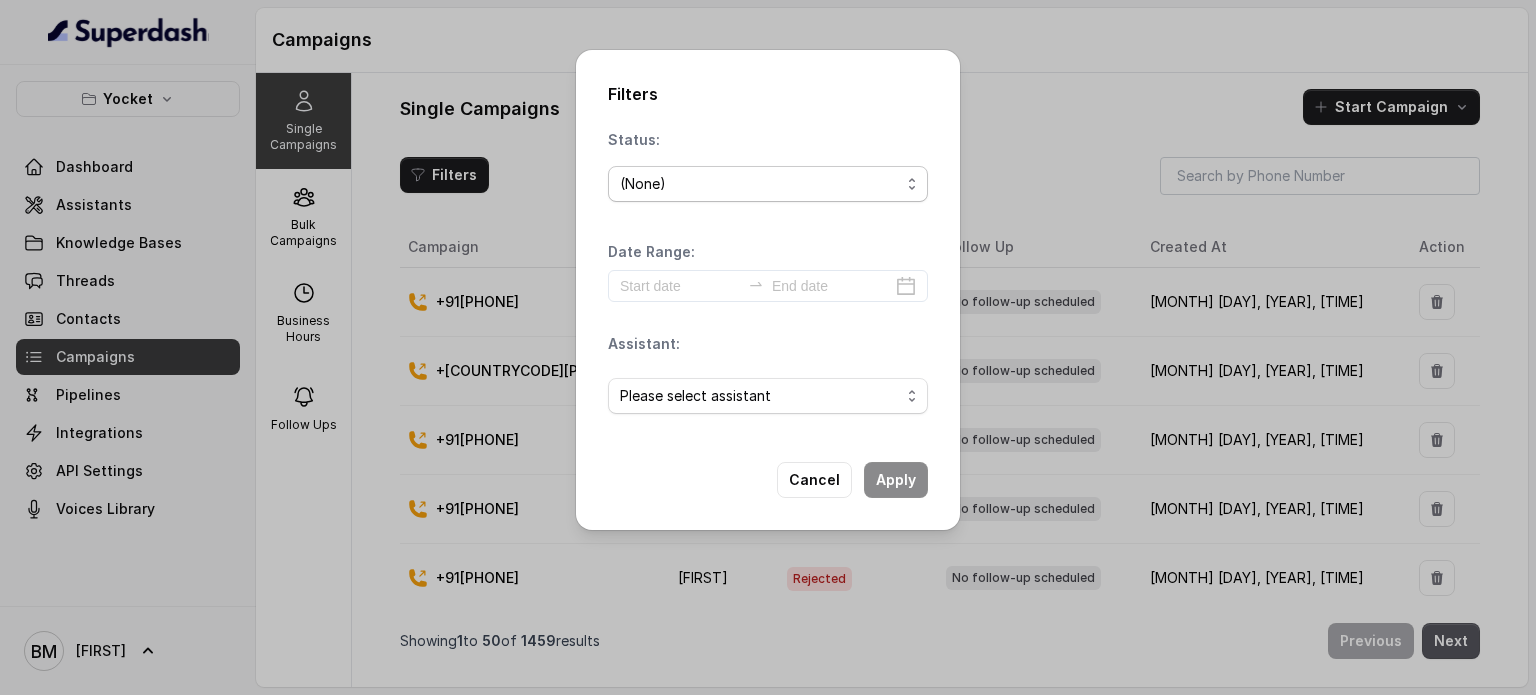 click on "(None)" at bounding box center (760, 184) 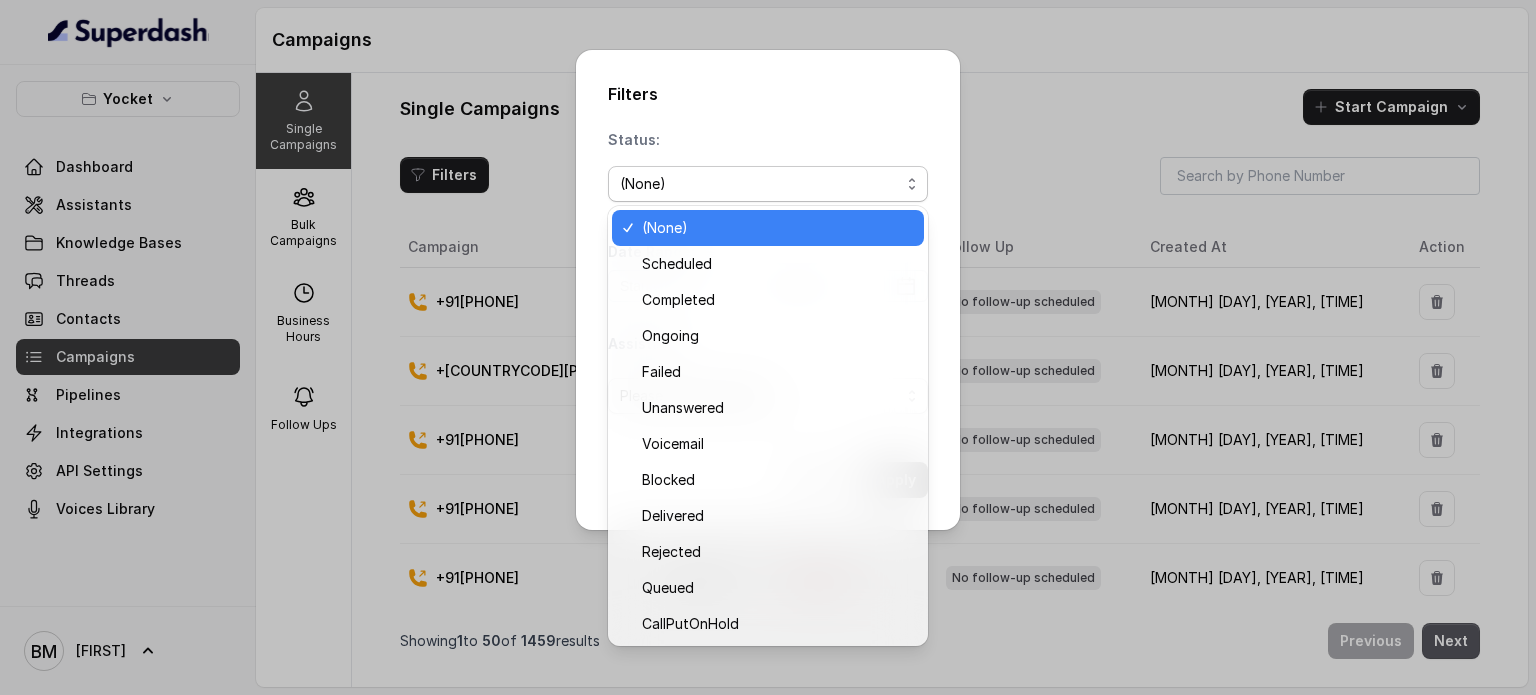 click on "(None)" at bounding box center [760, 184] 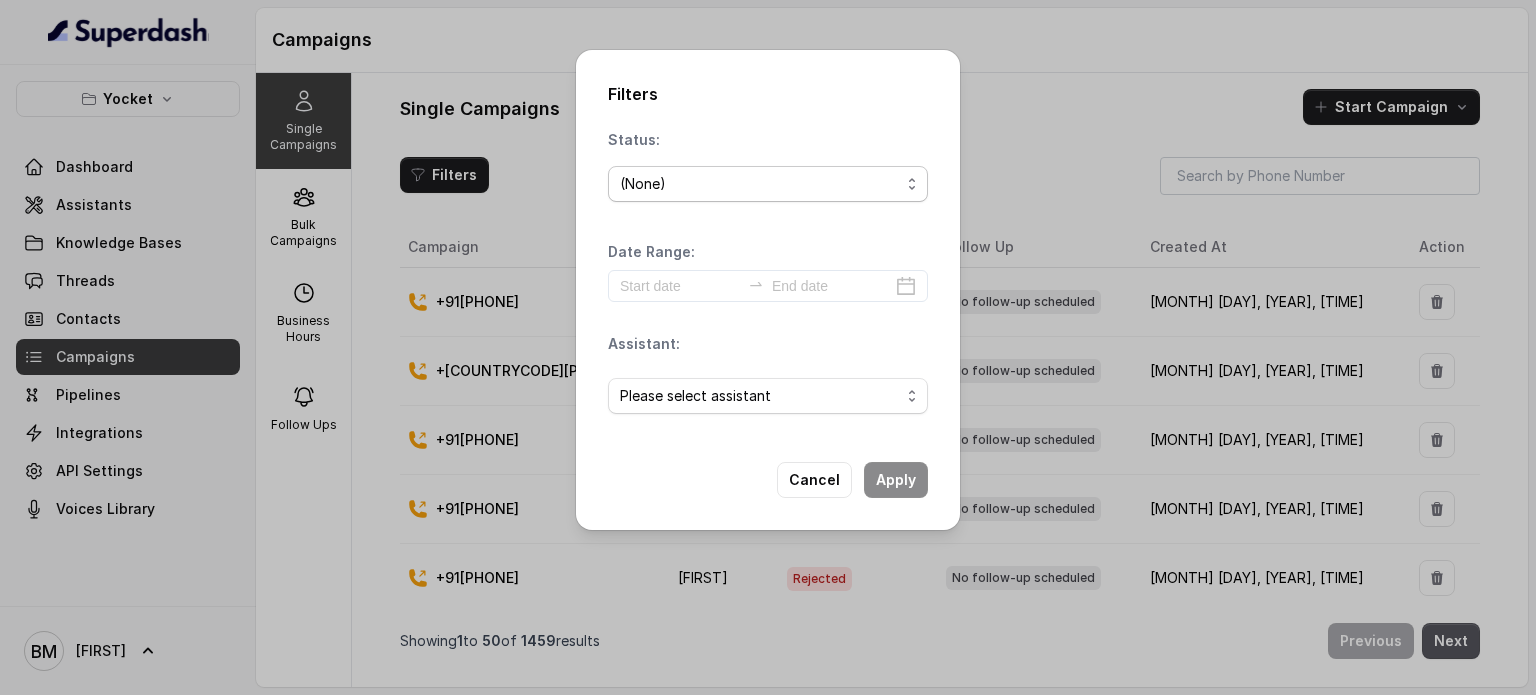 click on "(None)" at bounding box center [760, 184] 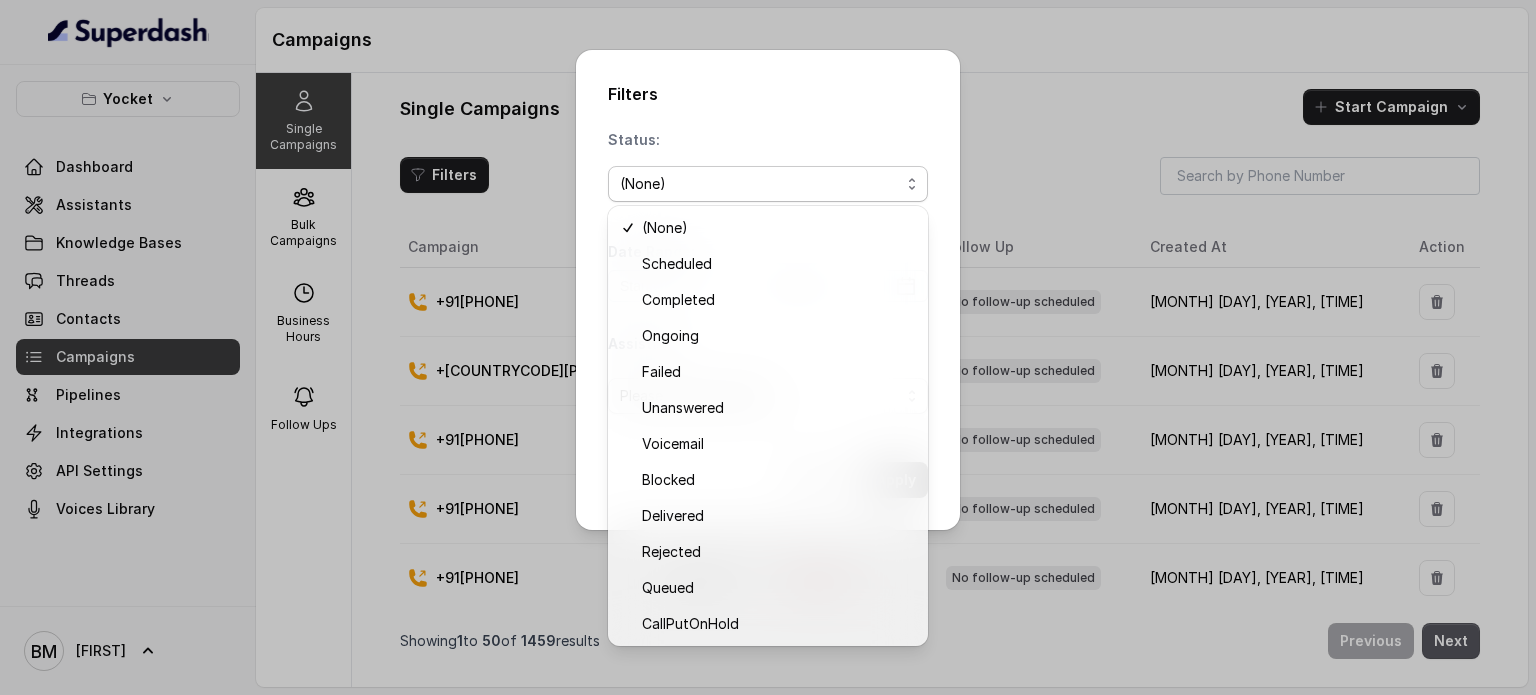 click on "Filters Status: (None) Date Range: Assistant: Please select assistant Cancel Apply" at bounding box center [768, 347] 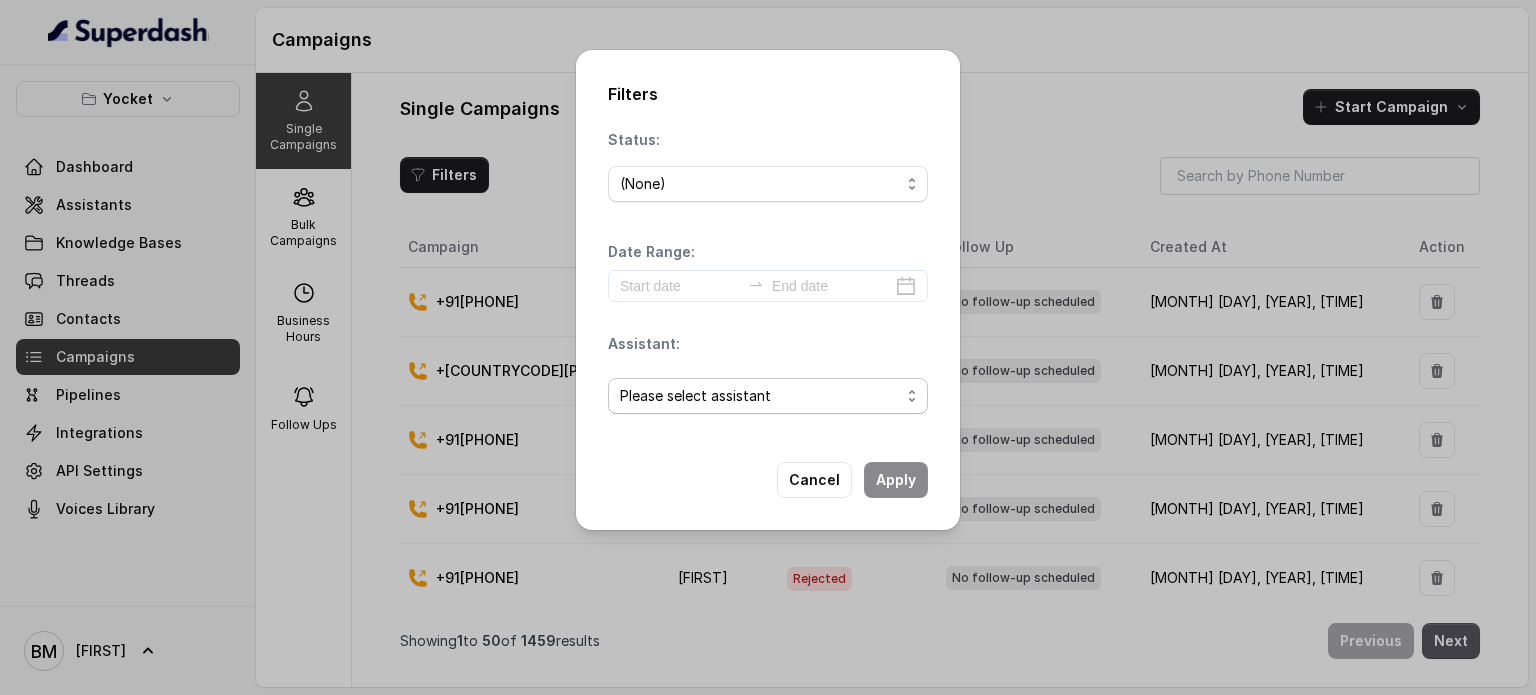 click on "Please select assistant" at bounding box center (768, 396) 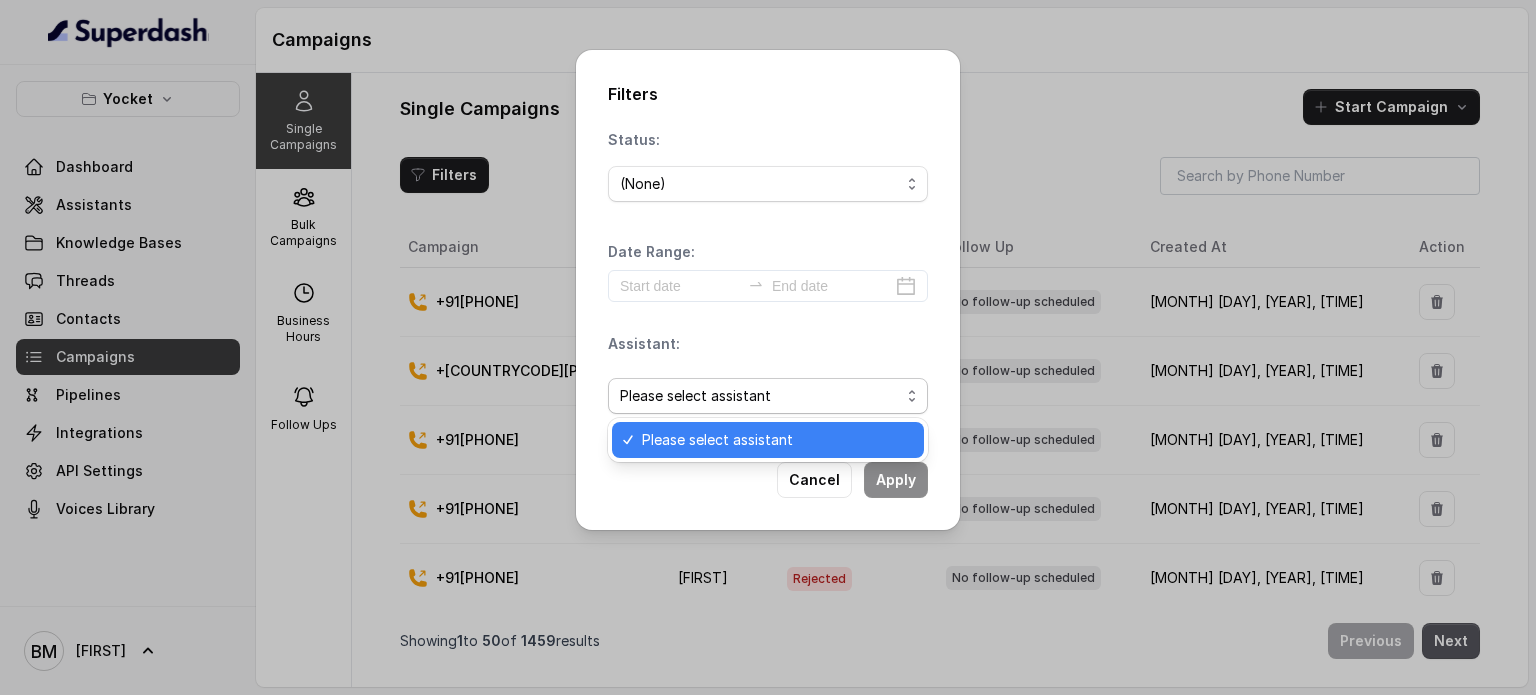 click on "Please select assistant" at bounding box center [695, 396] 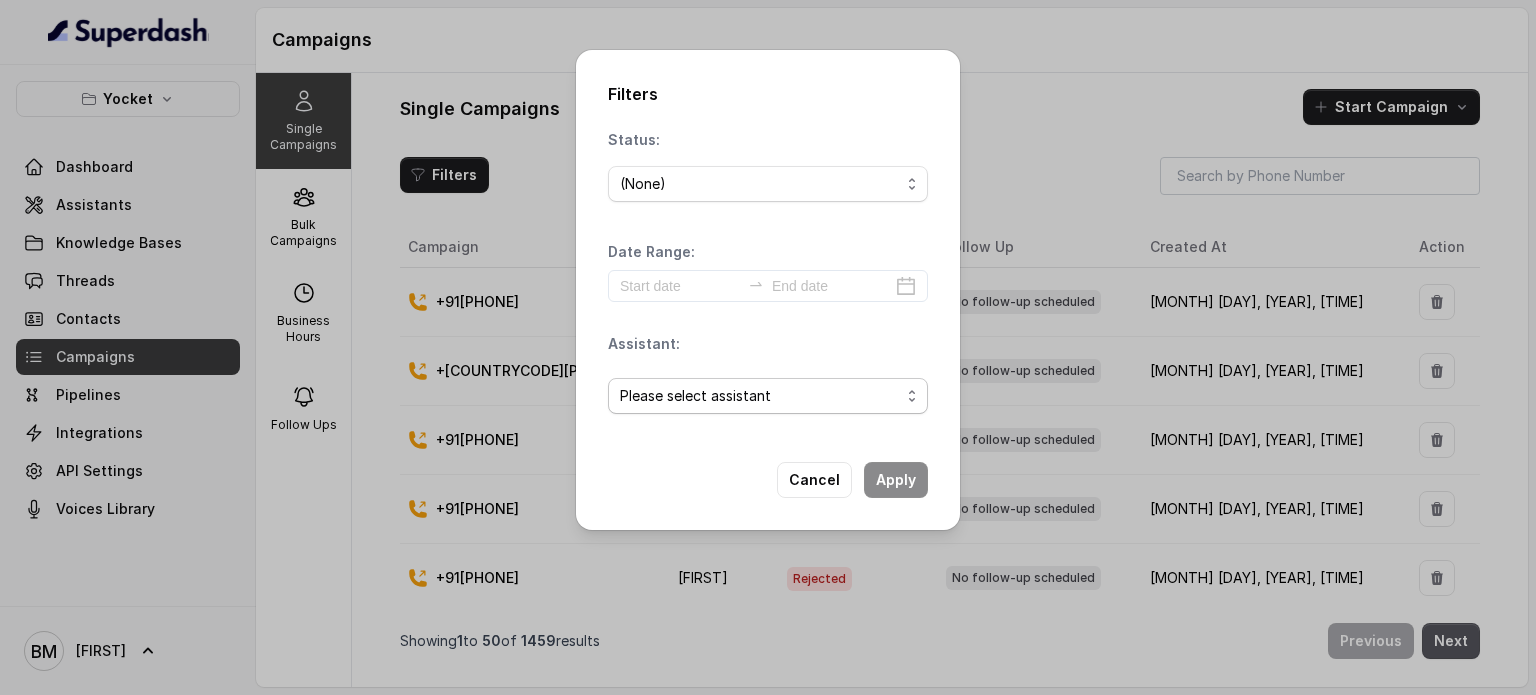 click on "Please select assistant" at bounding box center (760, 396) 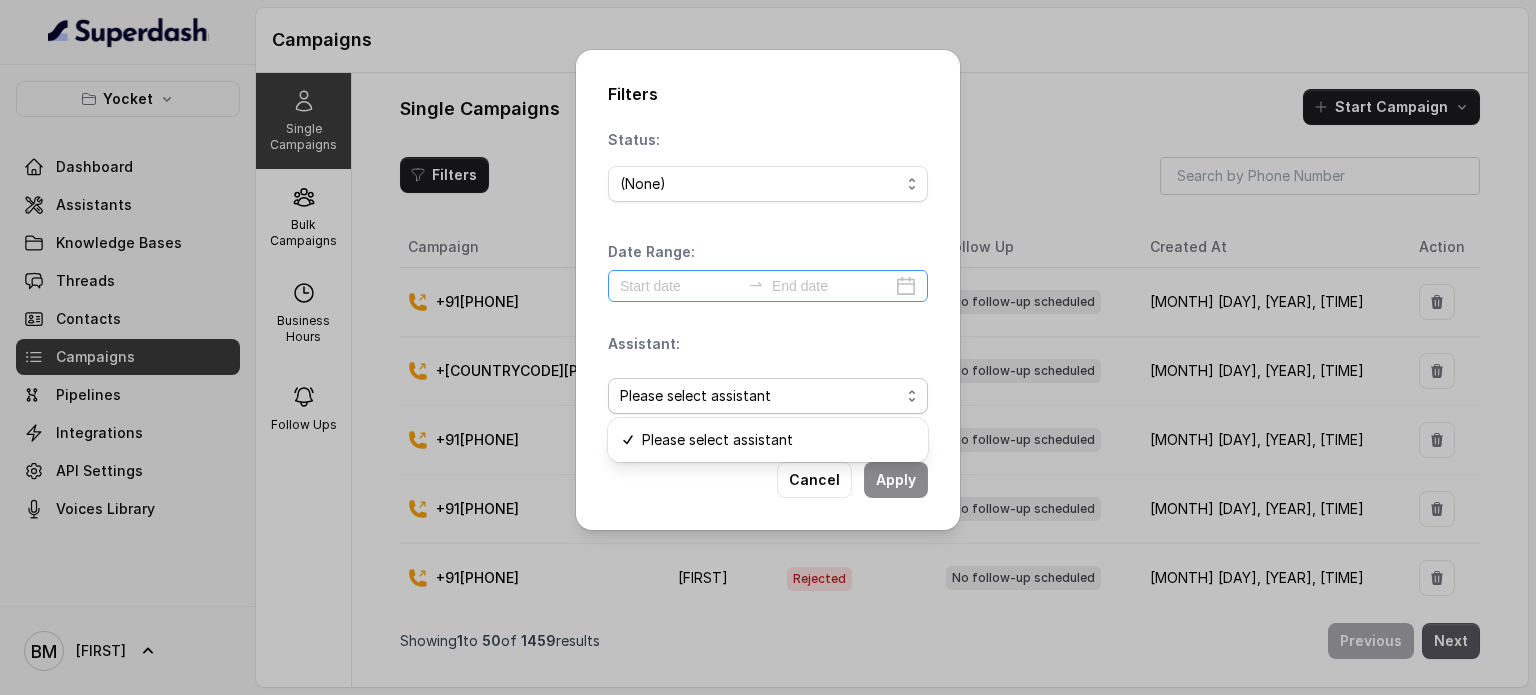 click on "Status: (None) Date Range: Assistant: Please select assistant" at bounding box center [768, 280] 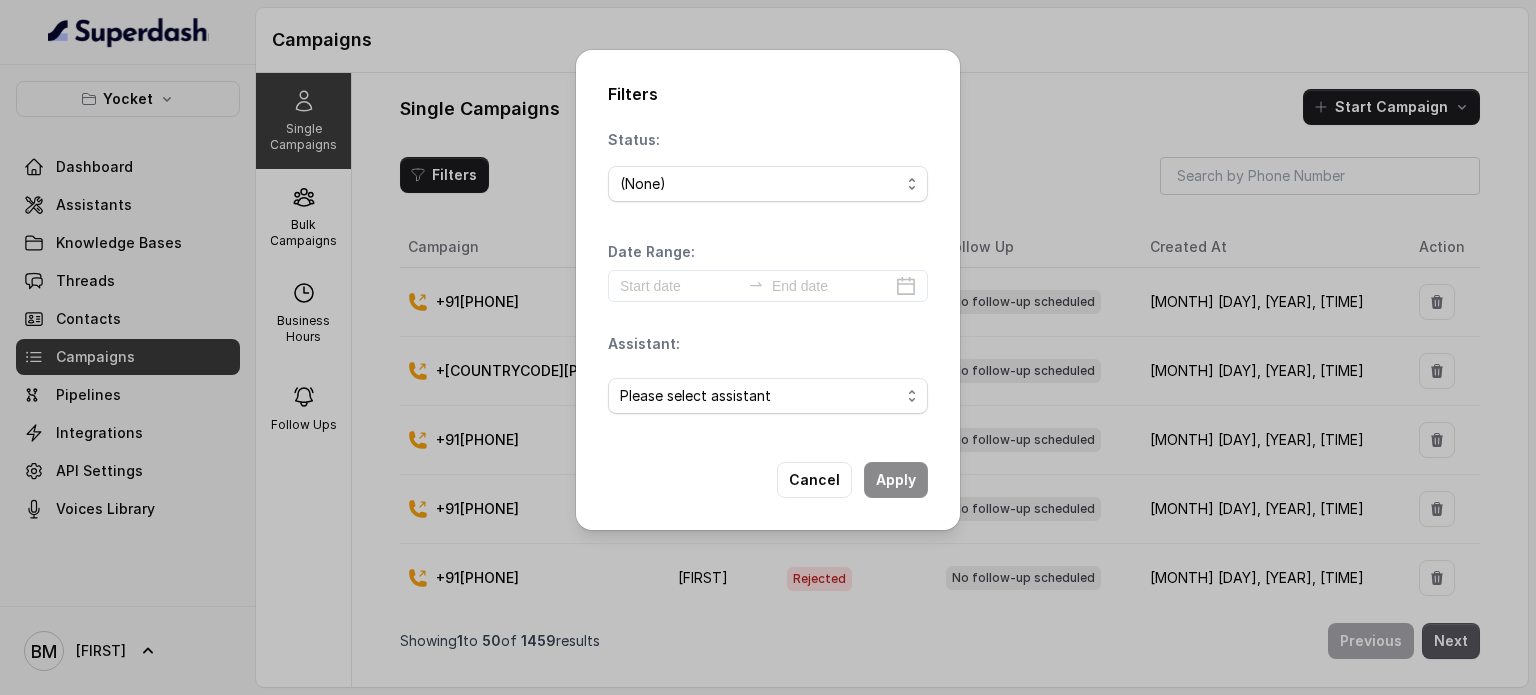 click on "Filters Status: (None) Date Range: Assistant: Please select assistant Cancel Apply" at bounding box center (768, 347) 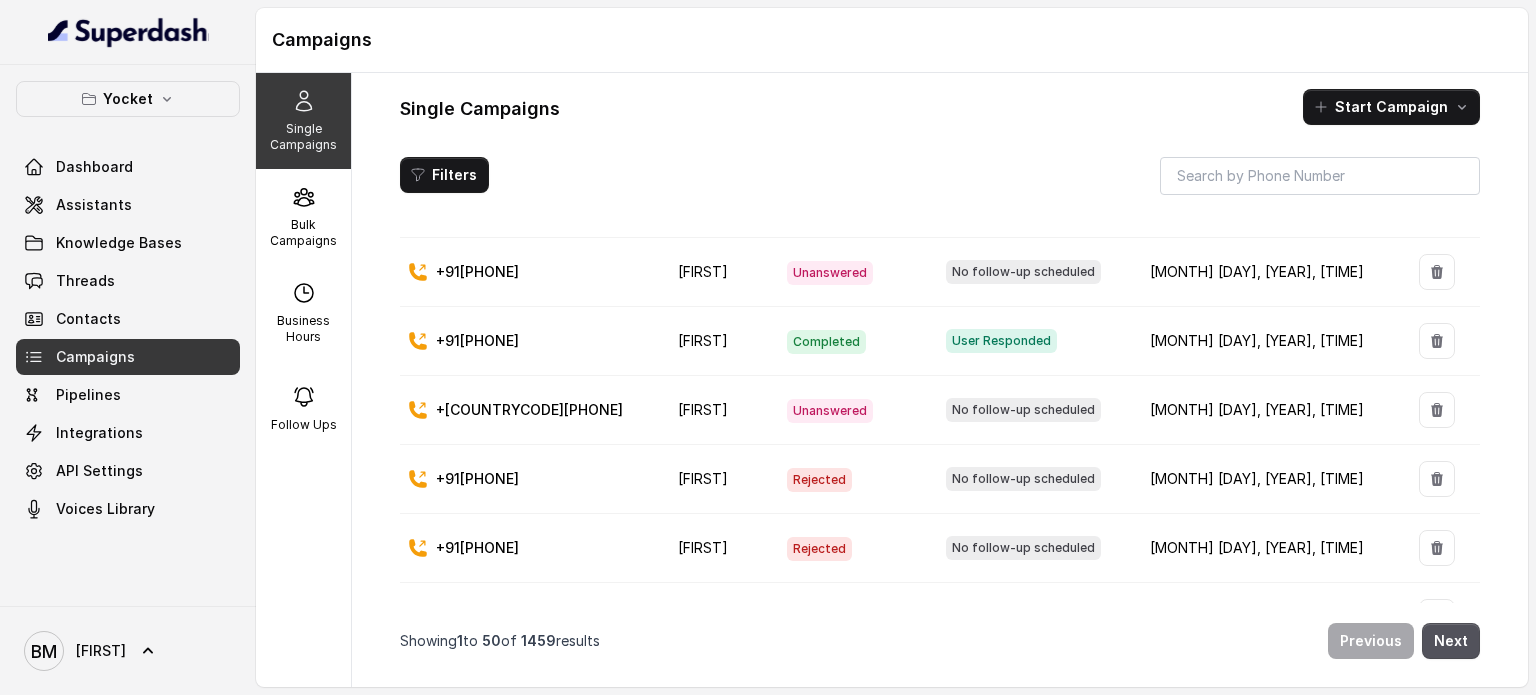 scroll, scrollTop: 400, scrollLeft: 0, axis: vertical 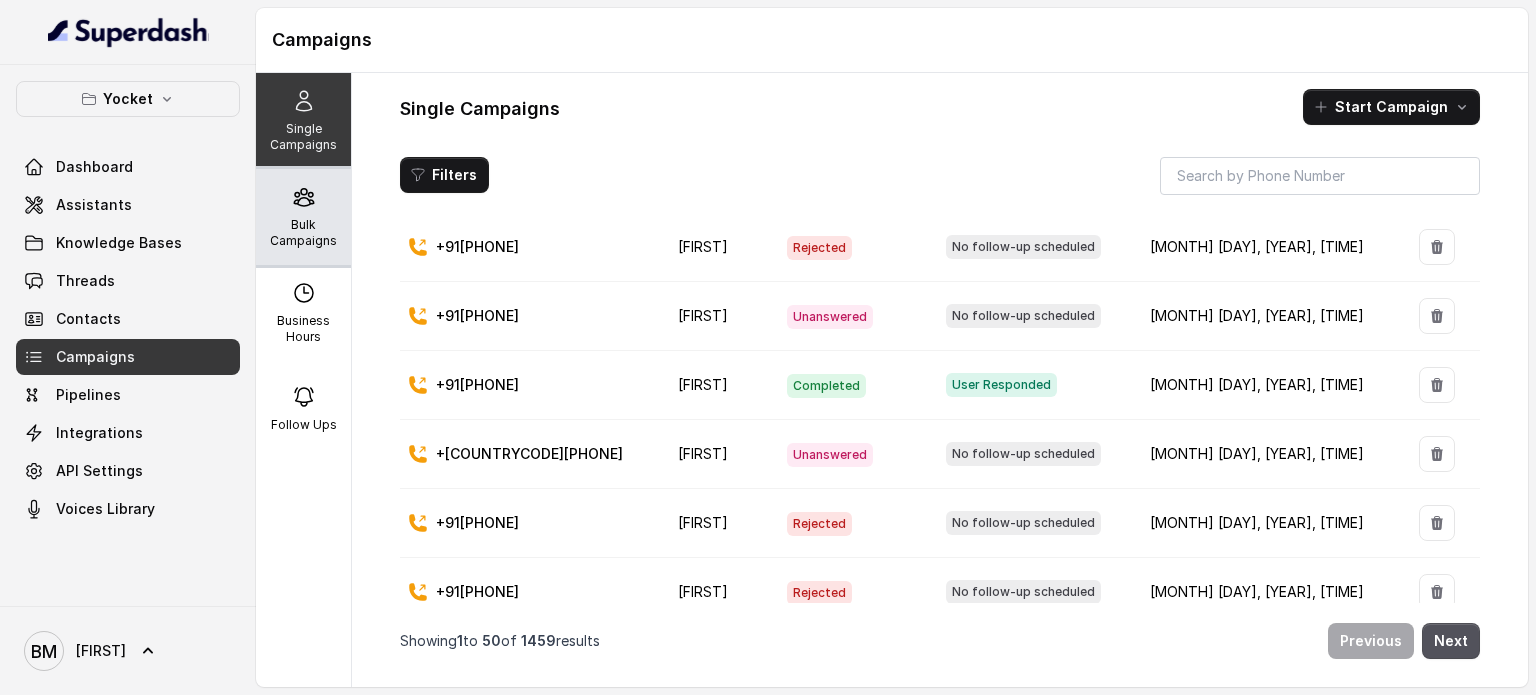 click on "Bulk Campaigns" at bounding box center (303, 217) 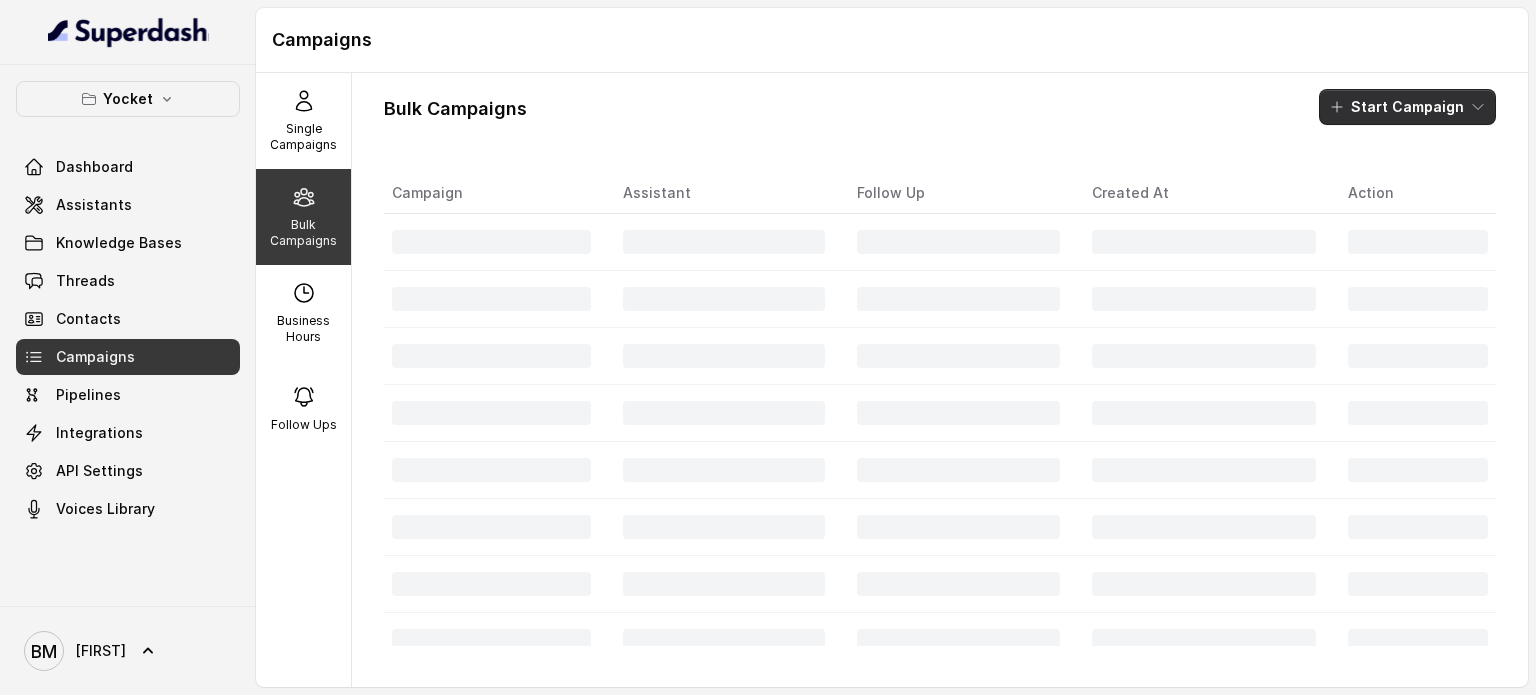 click on "Start Campaign" at bounding box center [1407, 107] 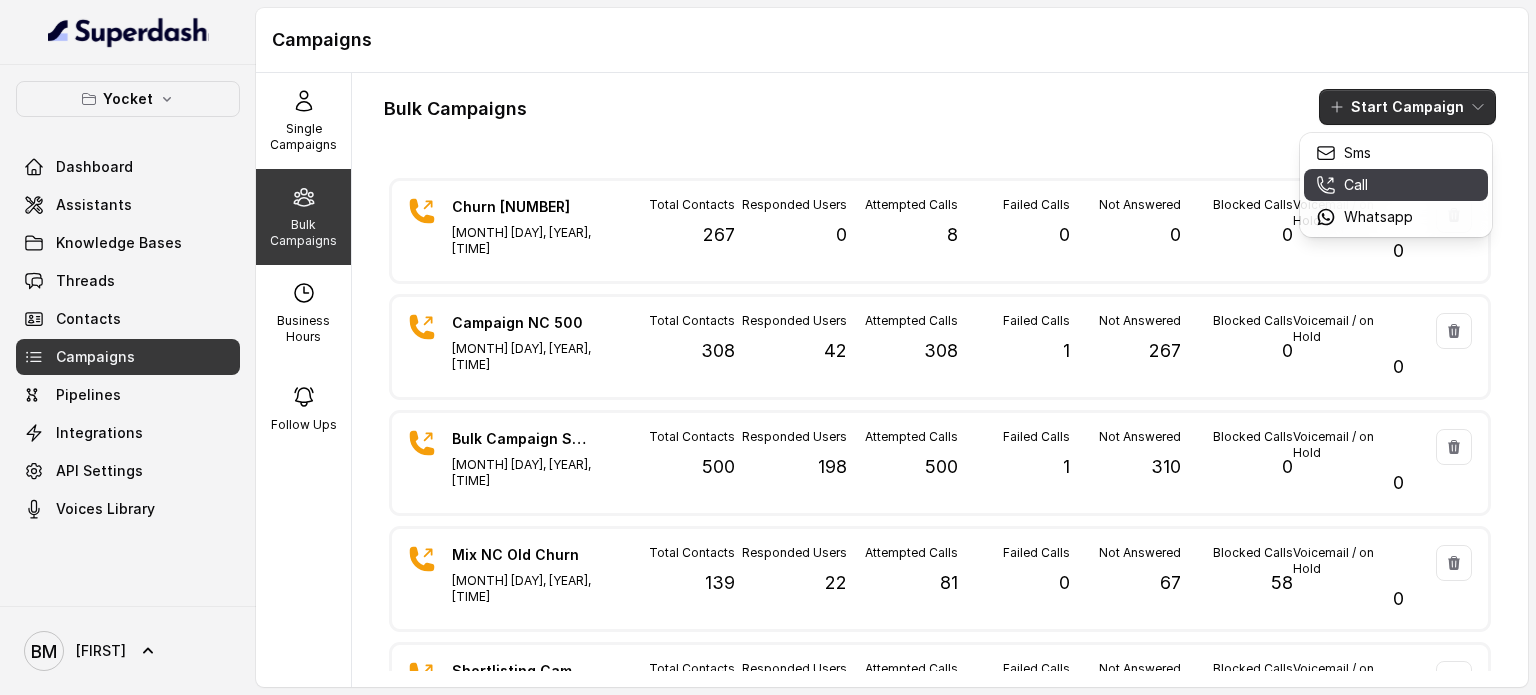 click on "Call" at bounding box center [1356, 185] 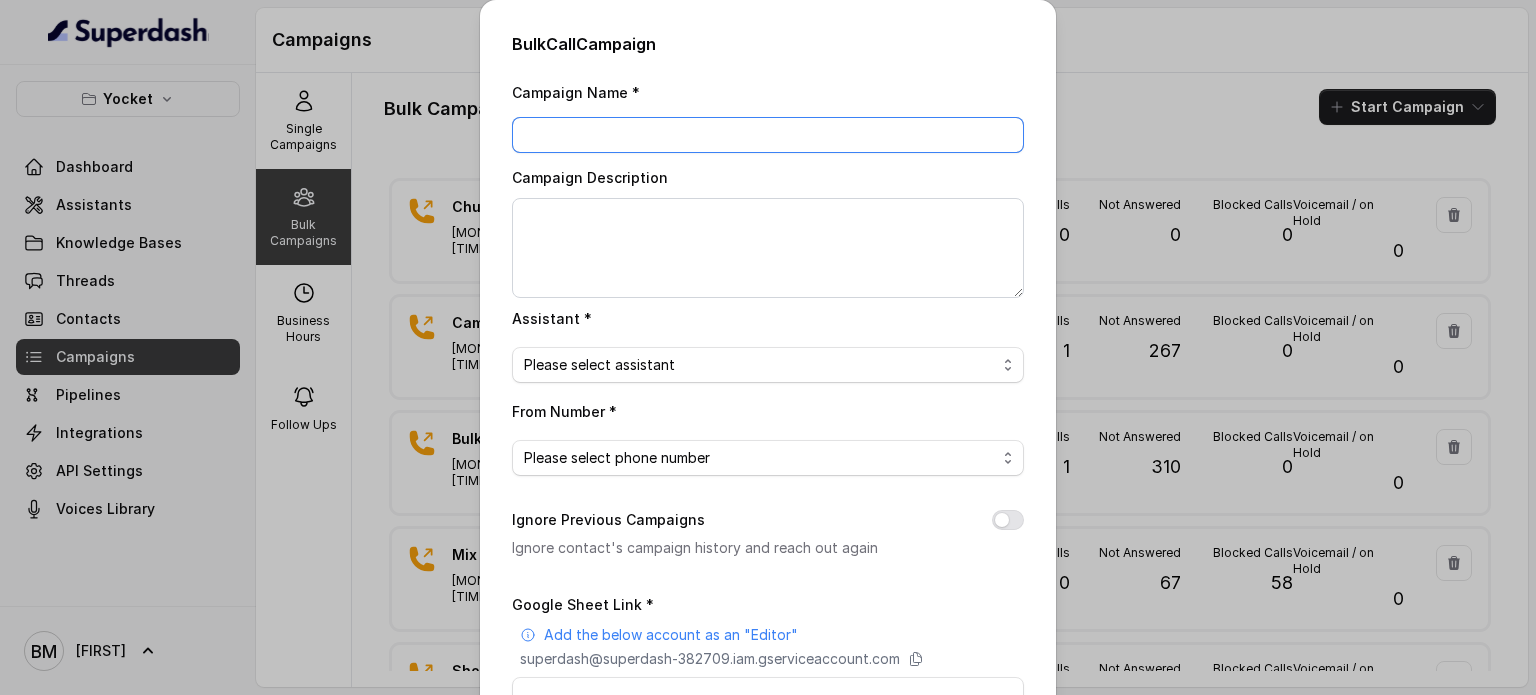 click on "Campaign Name *" at bounding box center (768, 135) 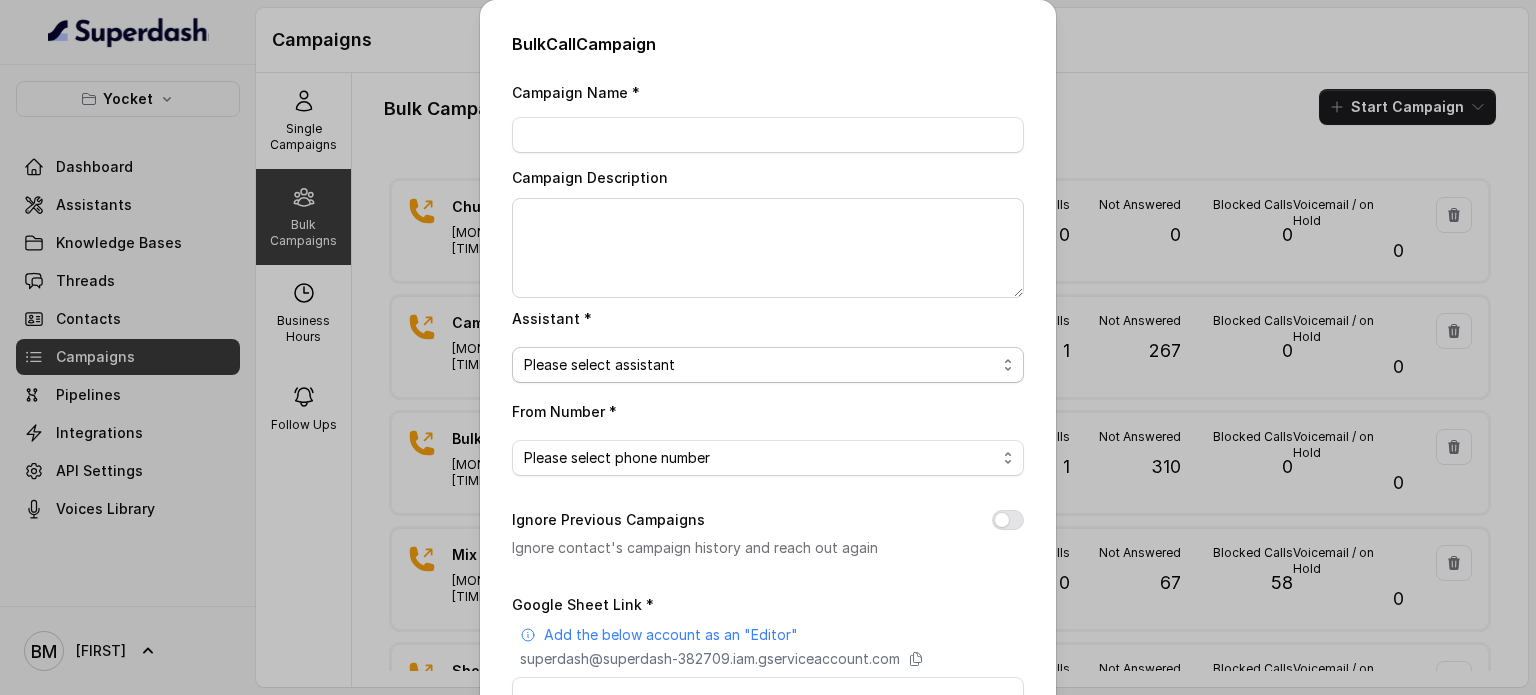 click on "Please select assistant" at bounding box center (760, 365) 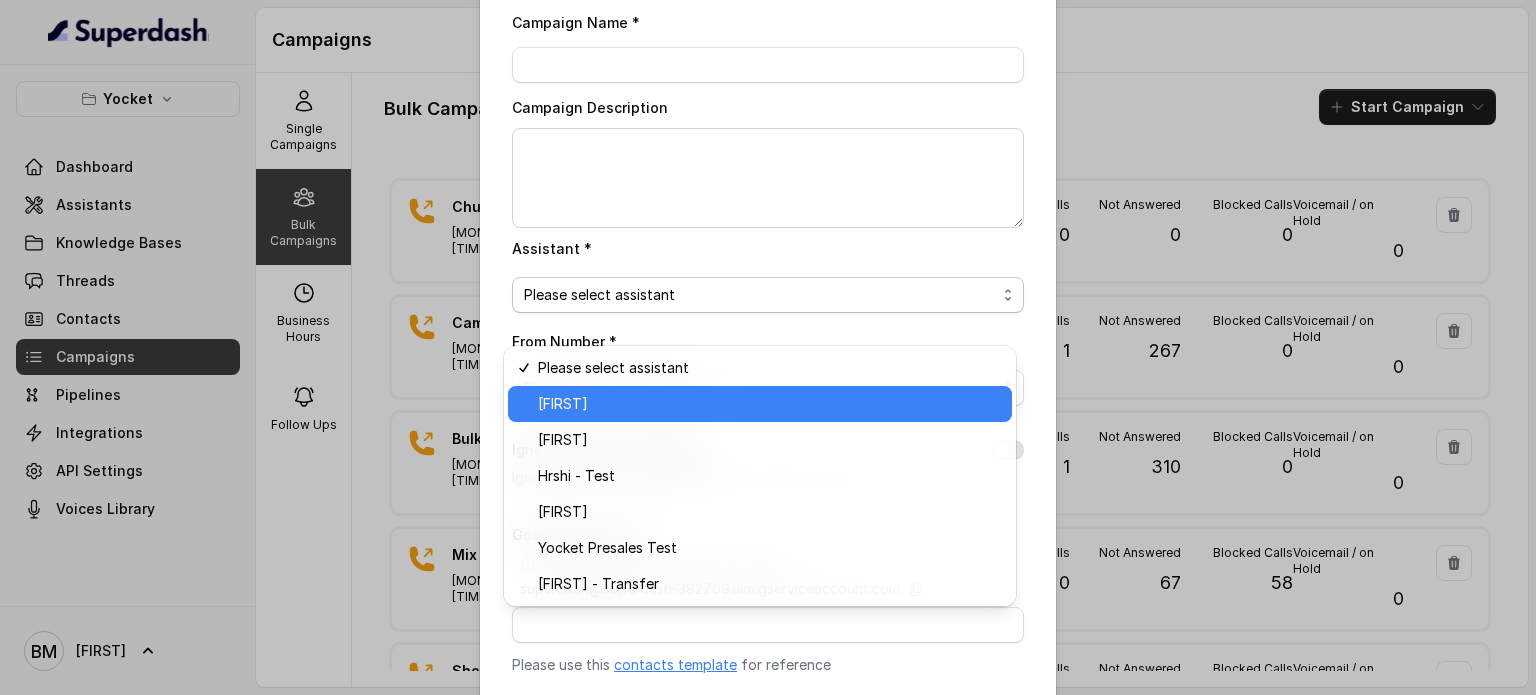 scroll, scrollTop: 100, scrollLeft: 0, axis: vertical 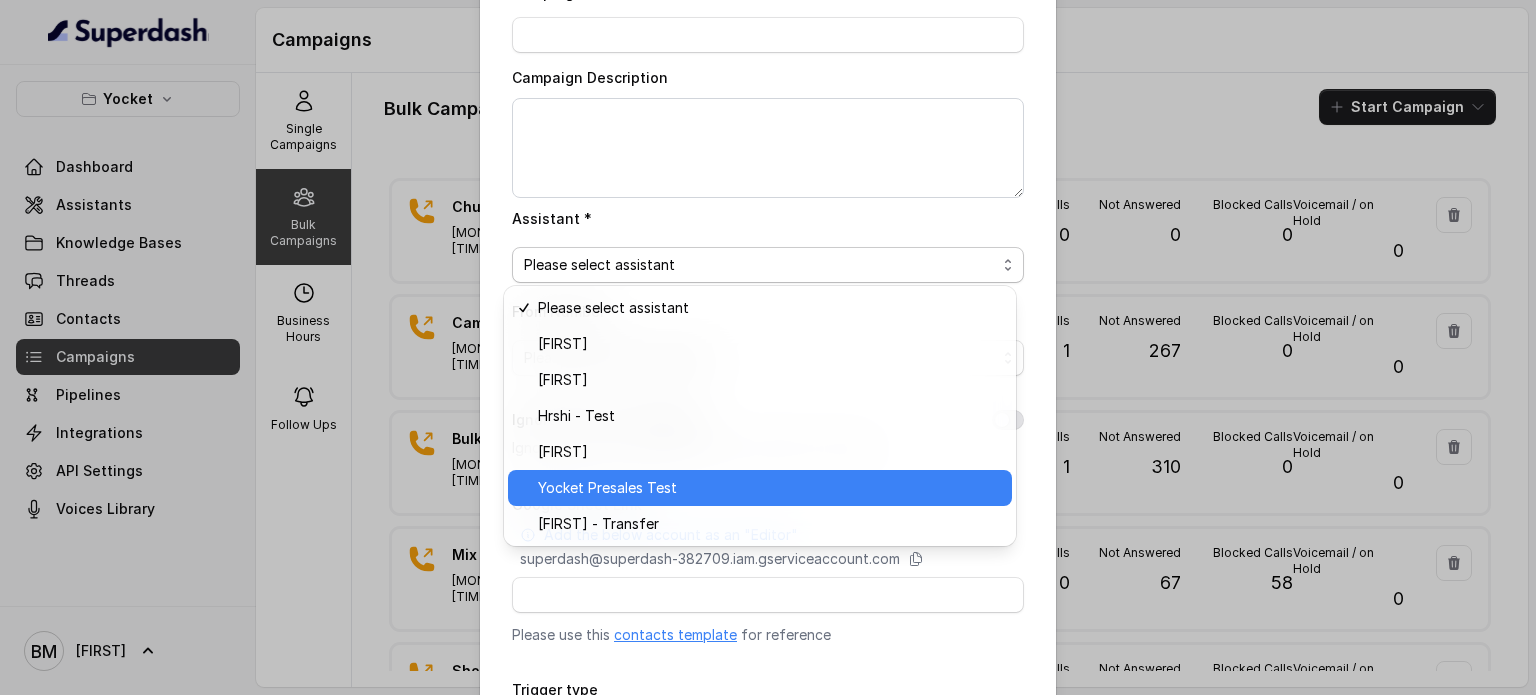 click on "Yocket Presales Test" at bounding box center [769, 488] 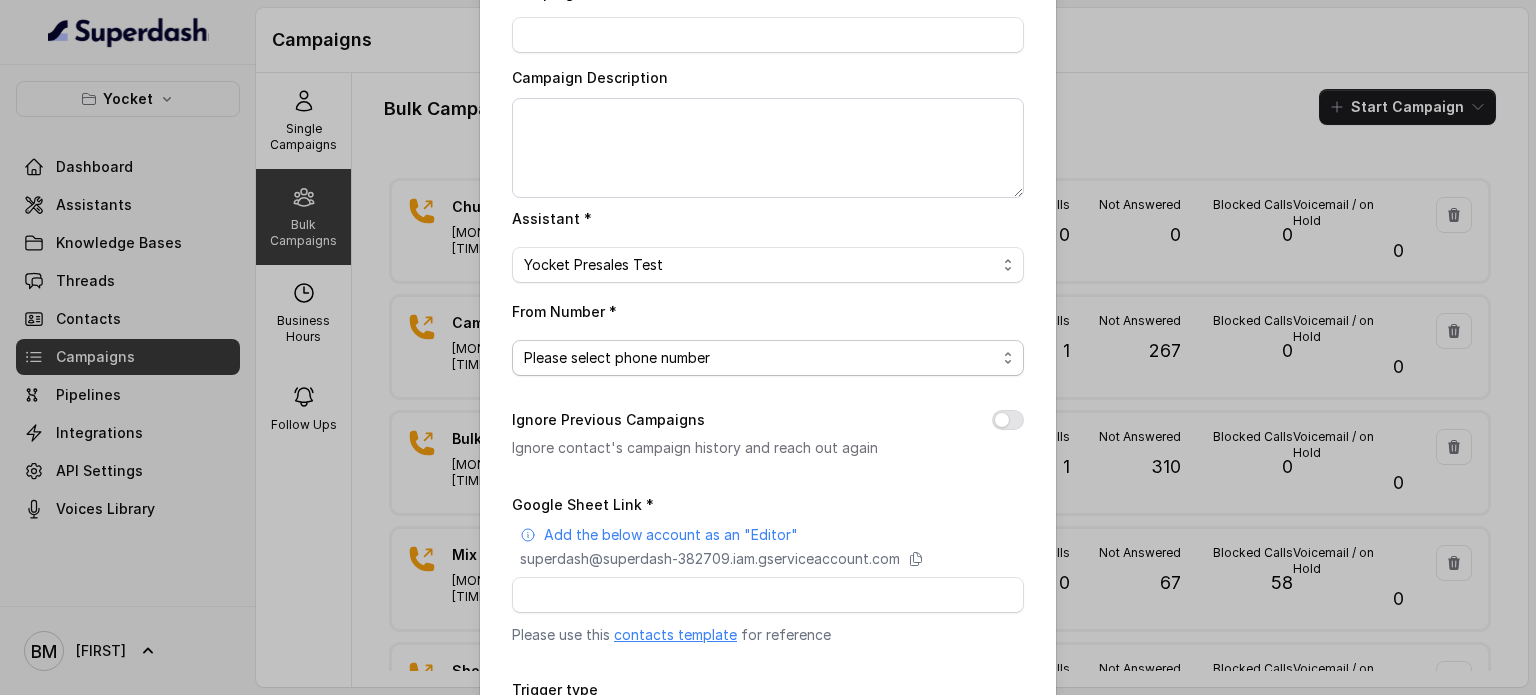 click on "Please select phone number" at bounding box center (760, 358) 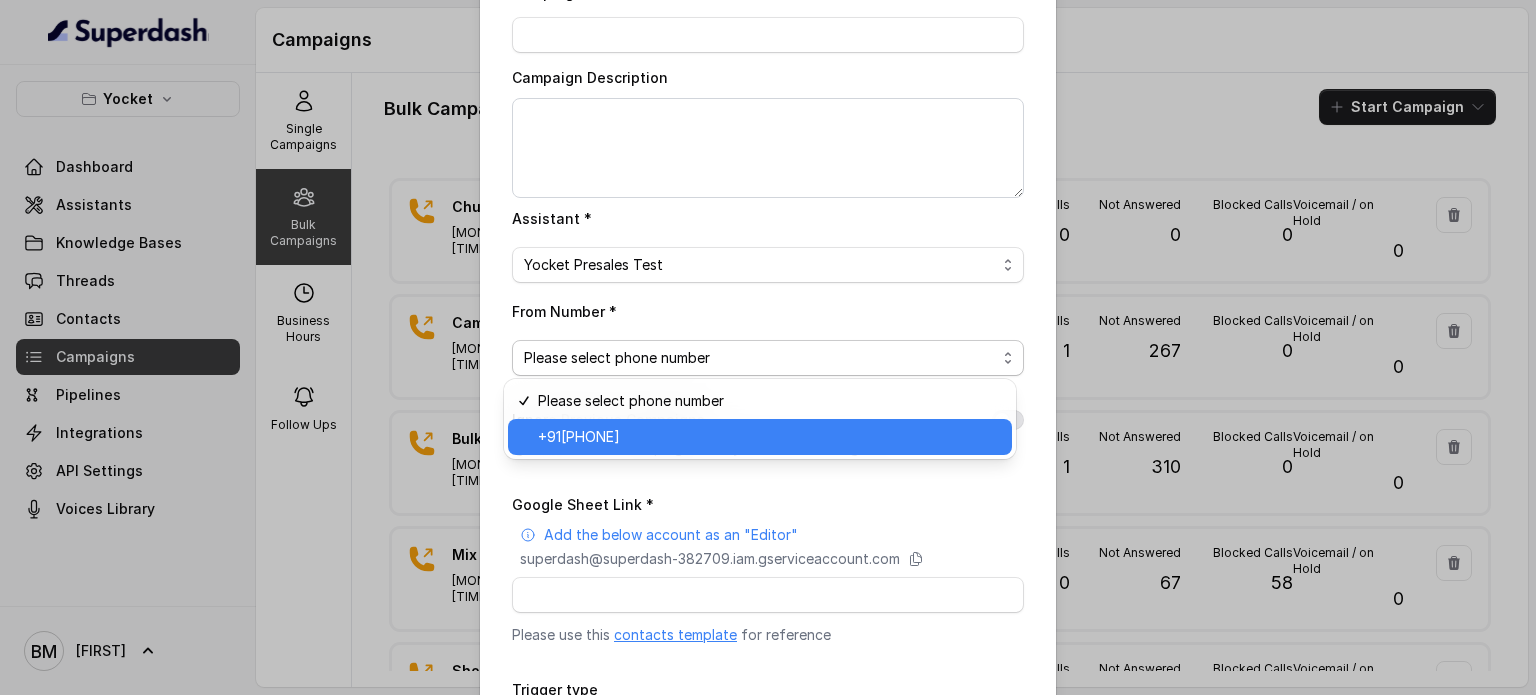 click on "+91[PHONE]" at bounding box center [760, 437] 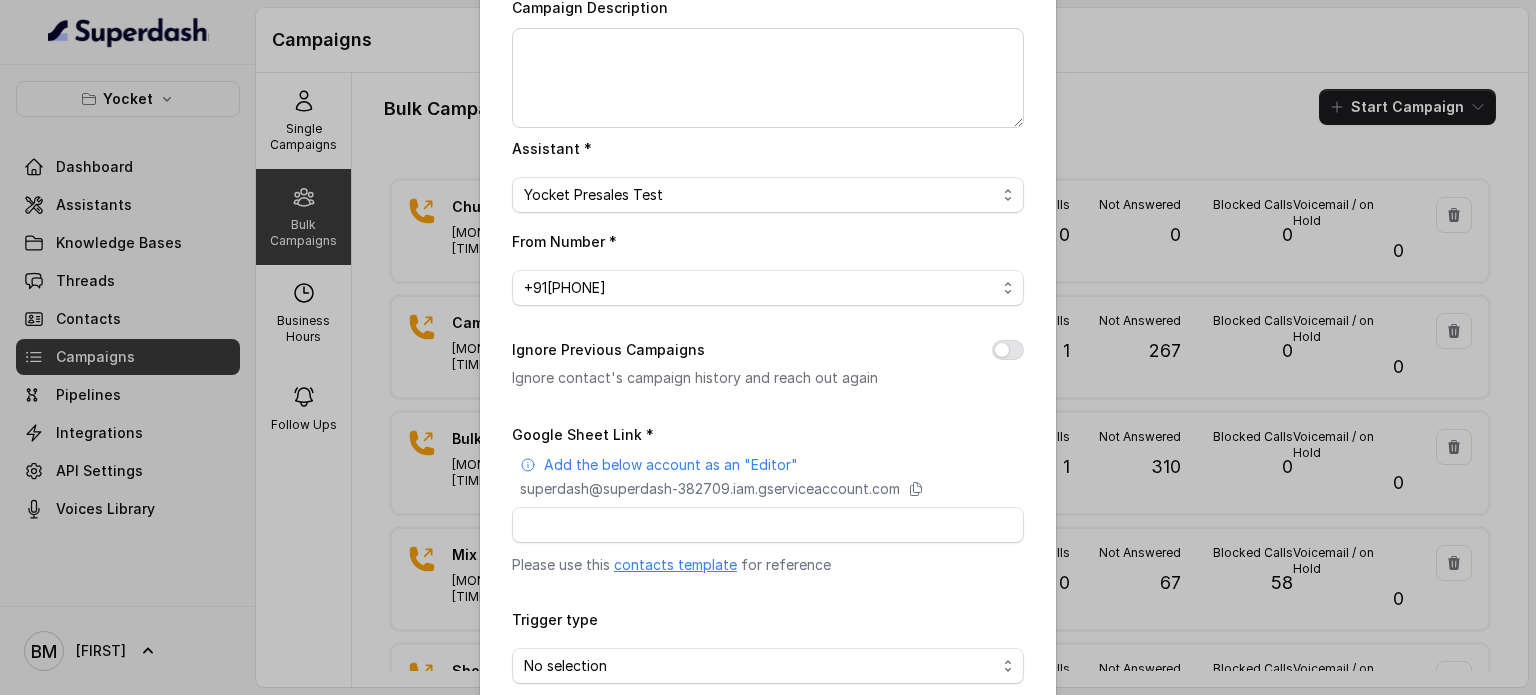 scroll, scrollTop: 200, scrollLeft: 0, axis: vertical 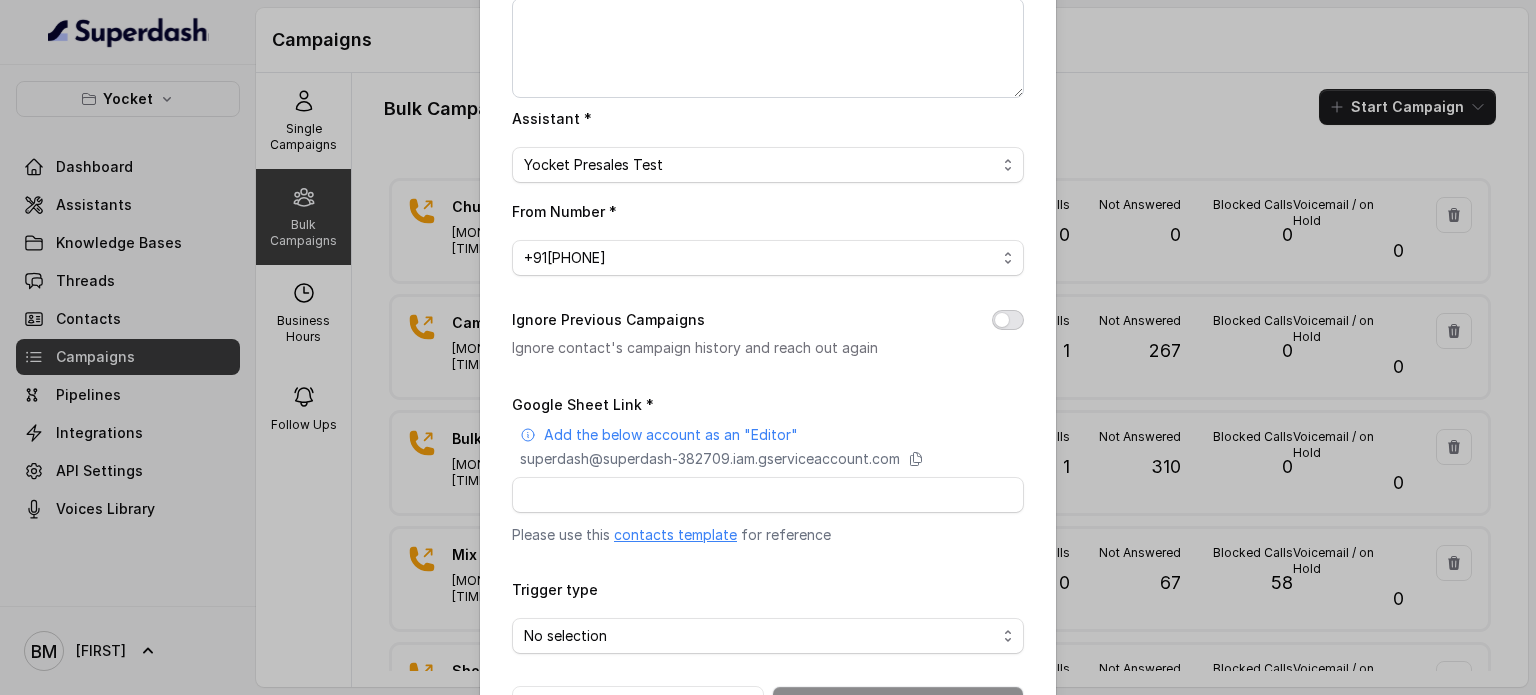click on "Ignore Previous Campaigns" at bounding box center [1008, 320] 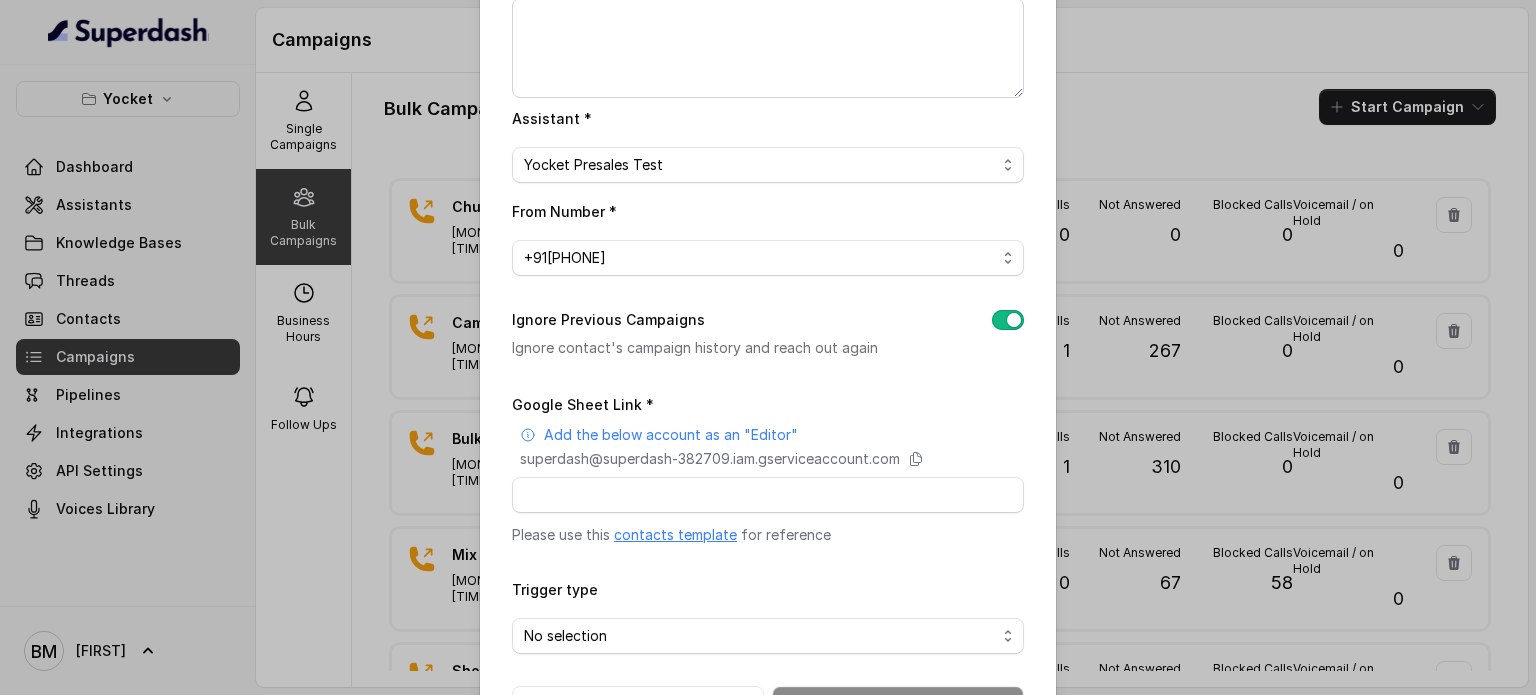 scroll, scrollTop: 272, scrollLeft: 0, axis: vertical 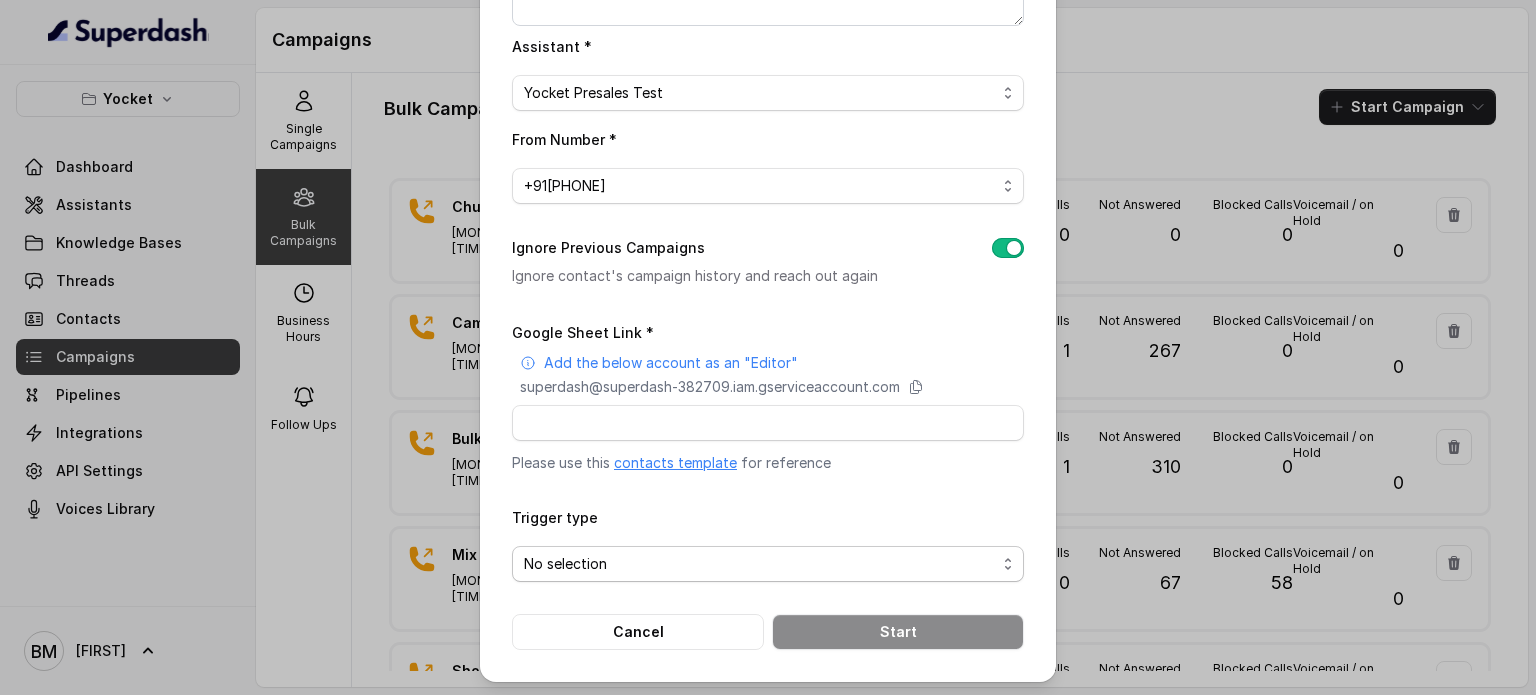 click on "No selection" at bounding box center [760, 564] 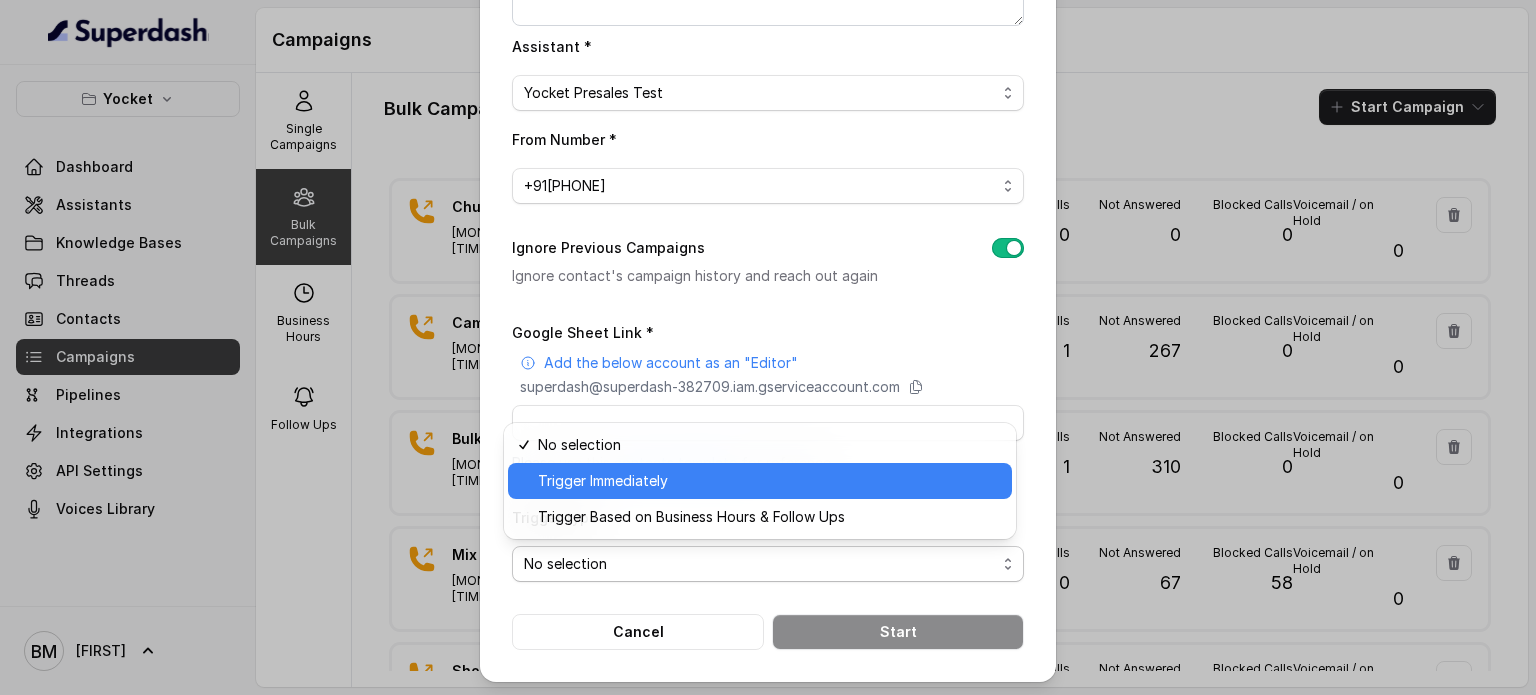 click on "Trigger Immediately" at bounding box center [769, 481] 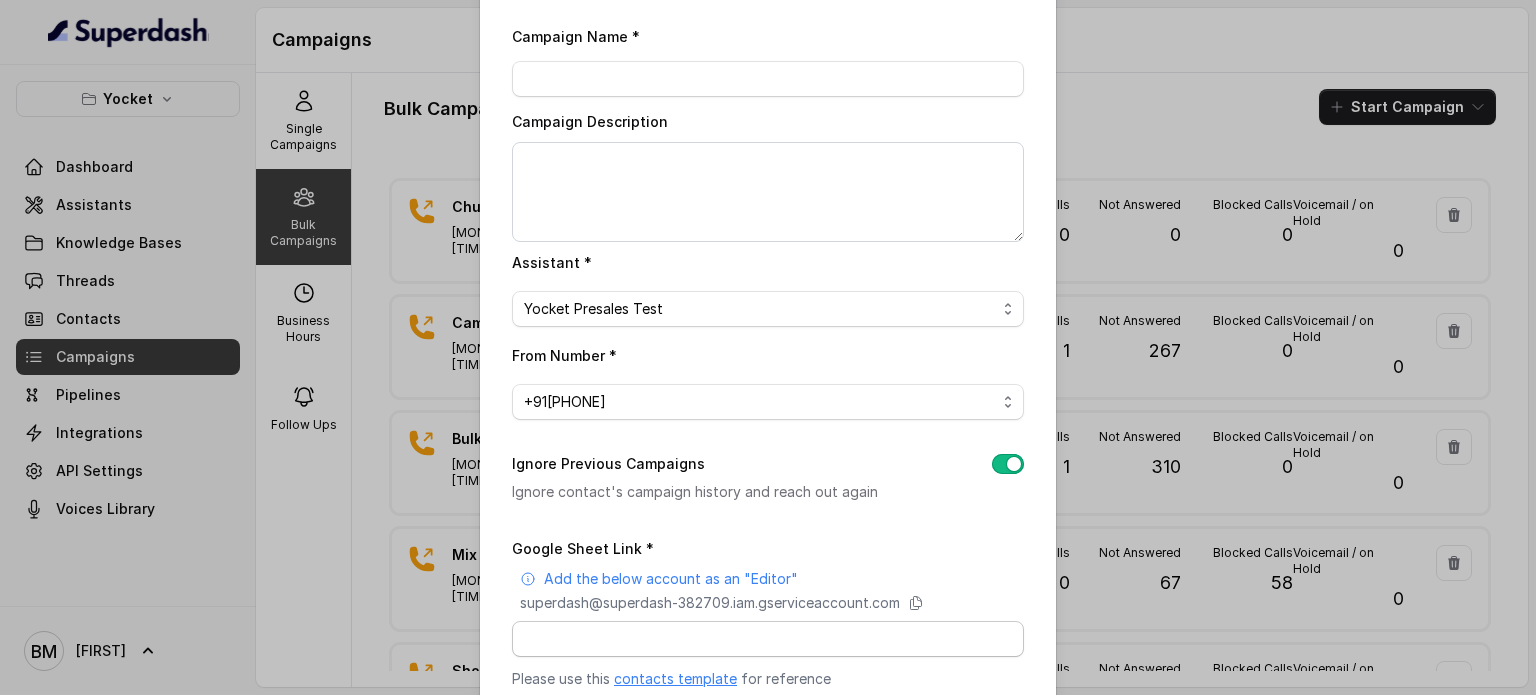 scroll, scrollTop: 0, scrollLeft: 0, axis: both 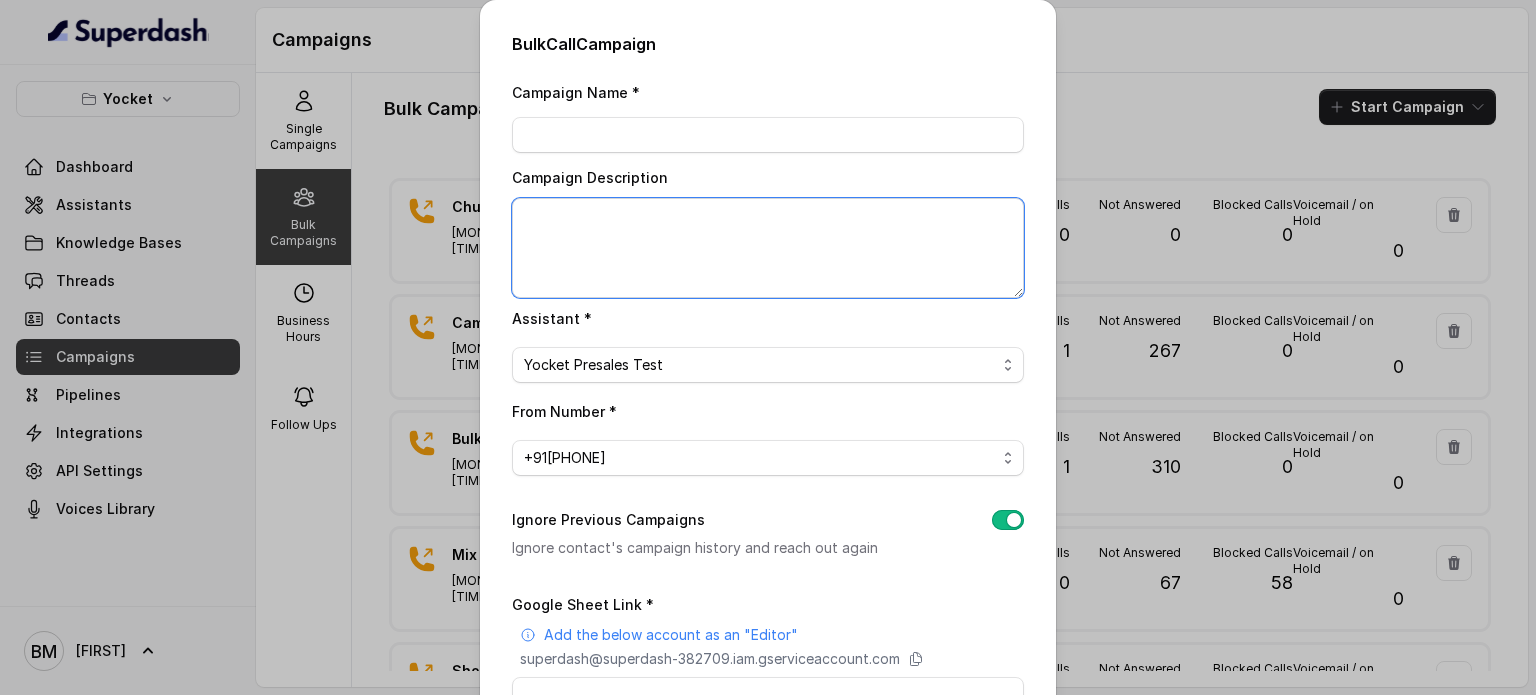 click on "Campaign Description" at bounding box center (768, 248) 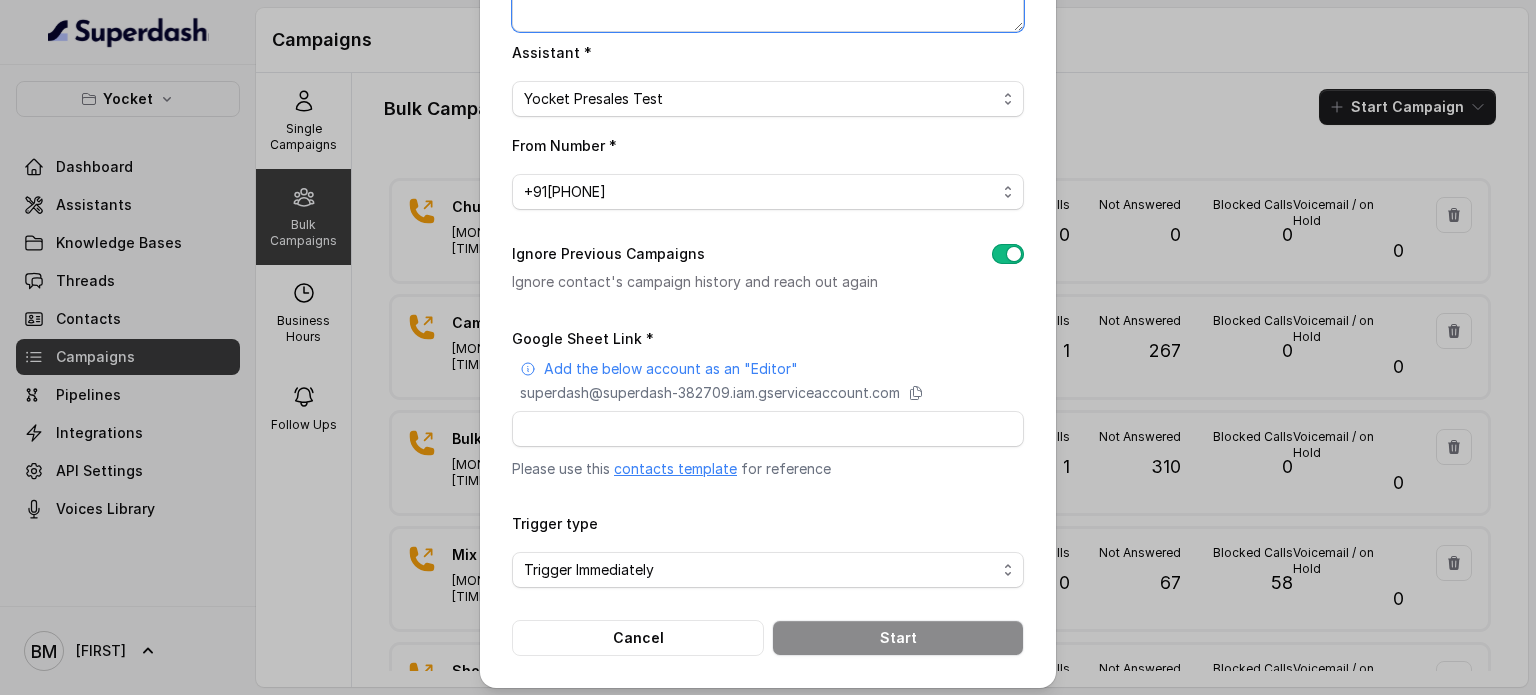 scroll, scrollTop: 272, scrollLeft: 0, axis: vertical 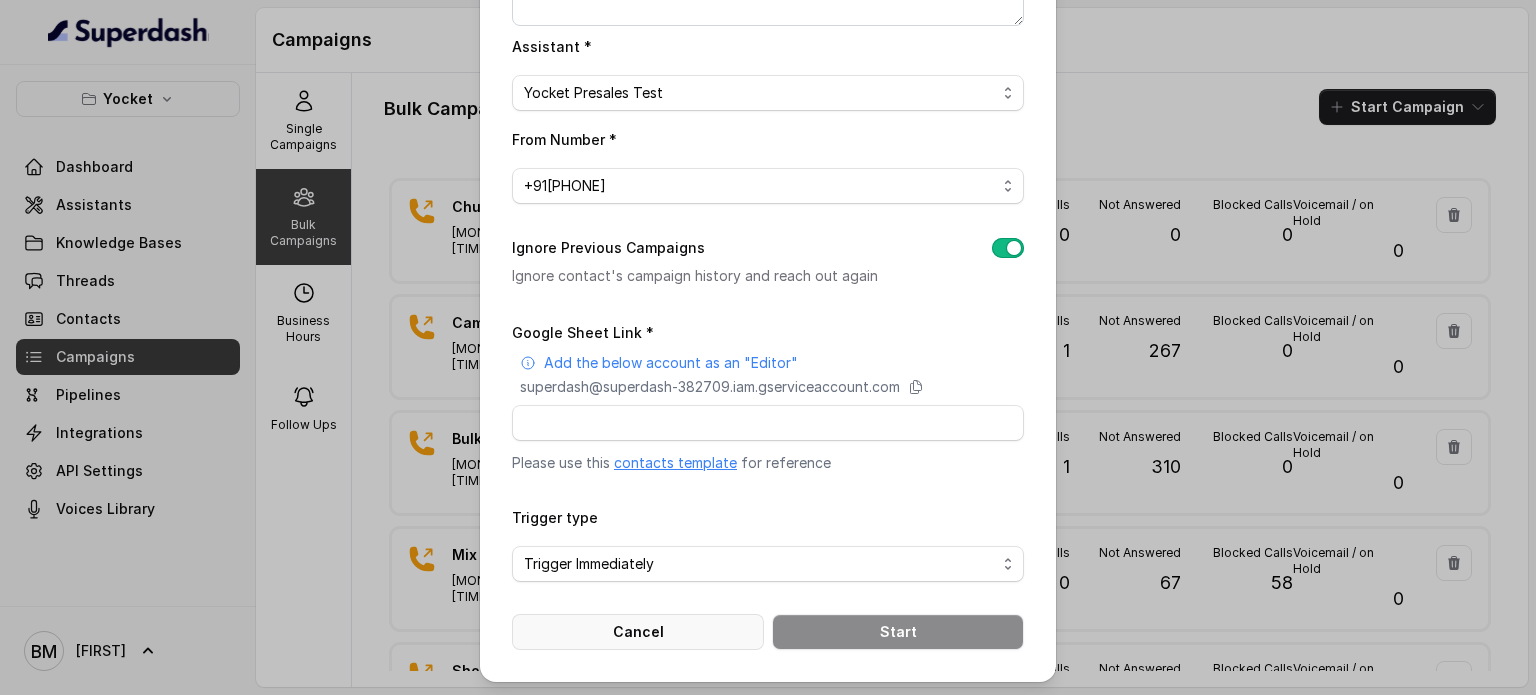 click on "Cancel" at bounding box center (638, 632) 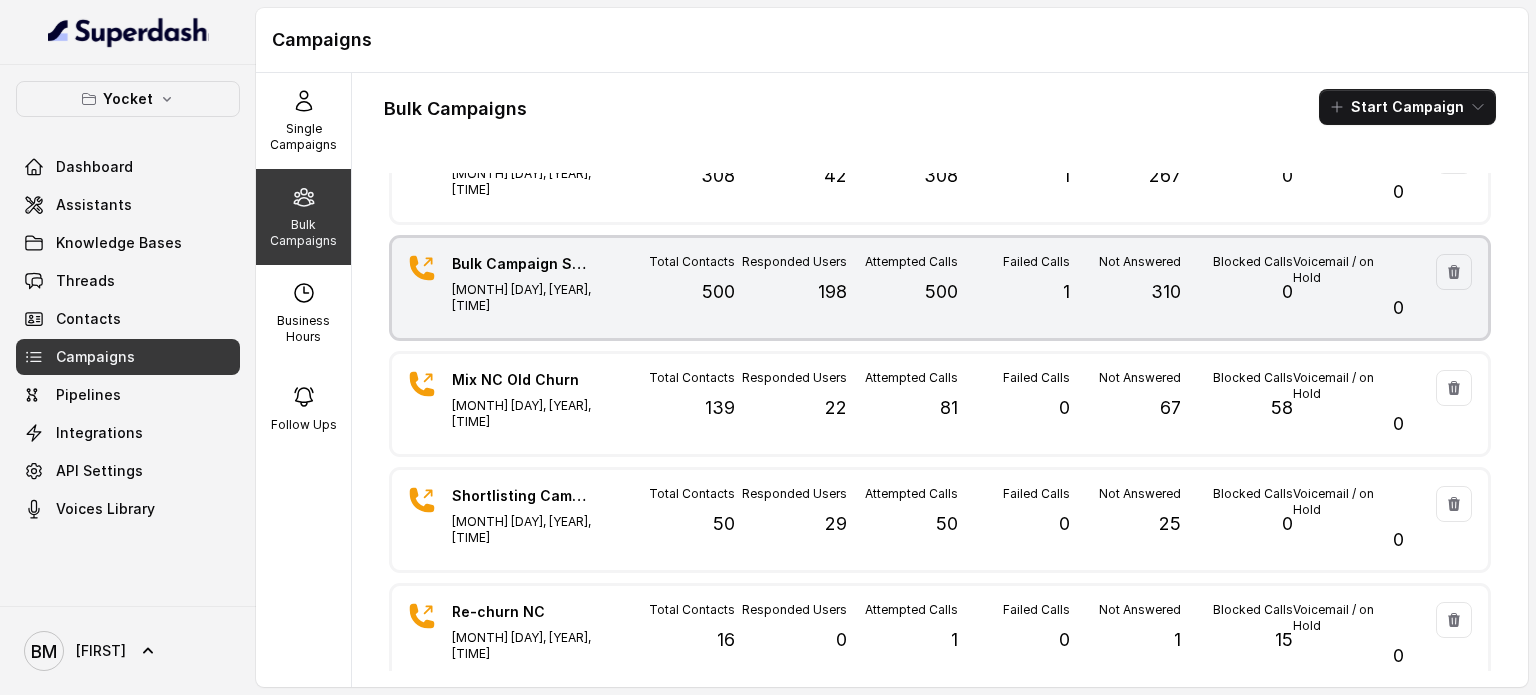 scroll, scrollTop: 0, scrollLeft: 0, axis: both 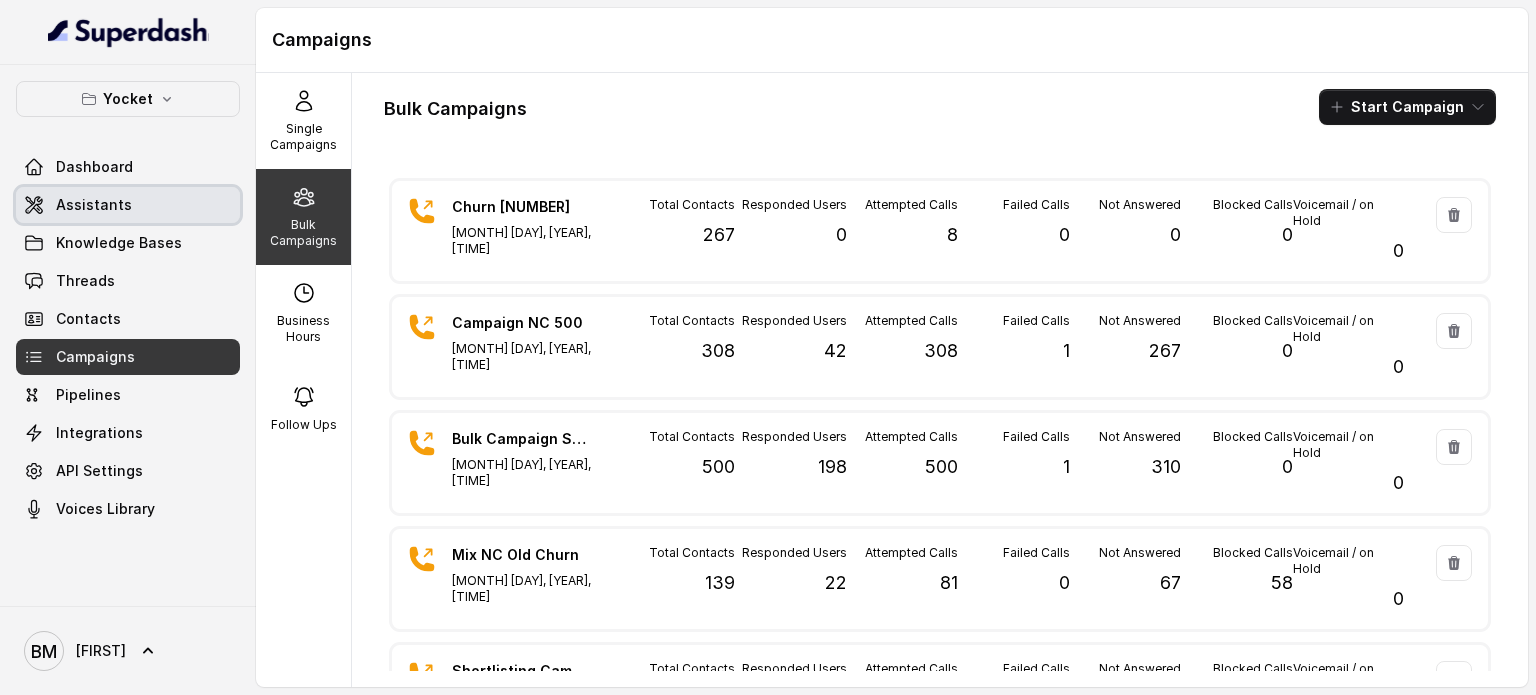 click on "Assistants" at bounding box center [94, 205] 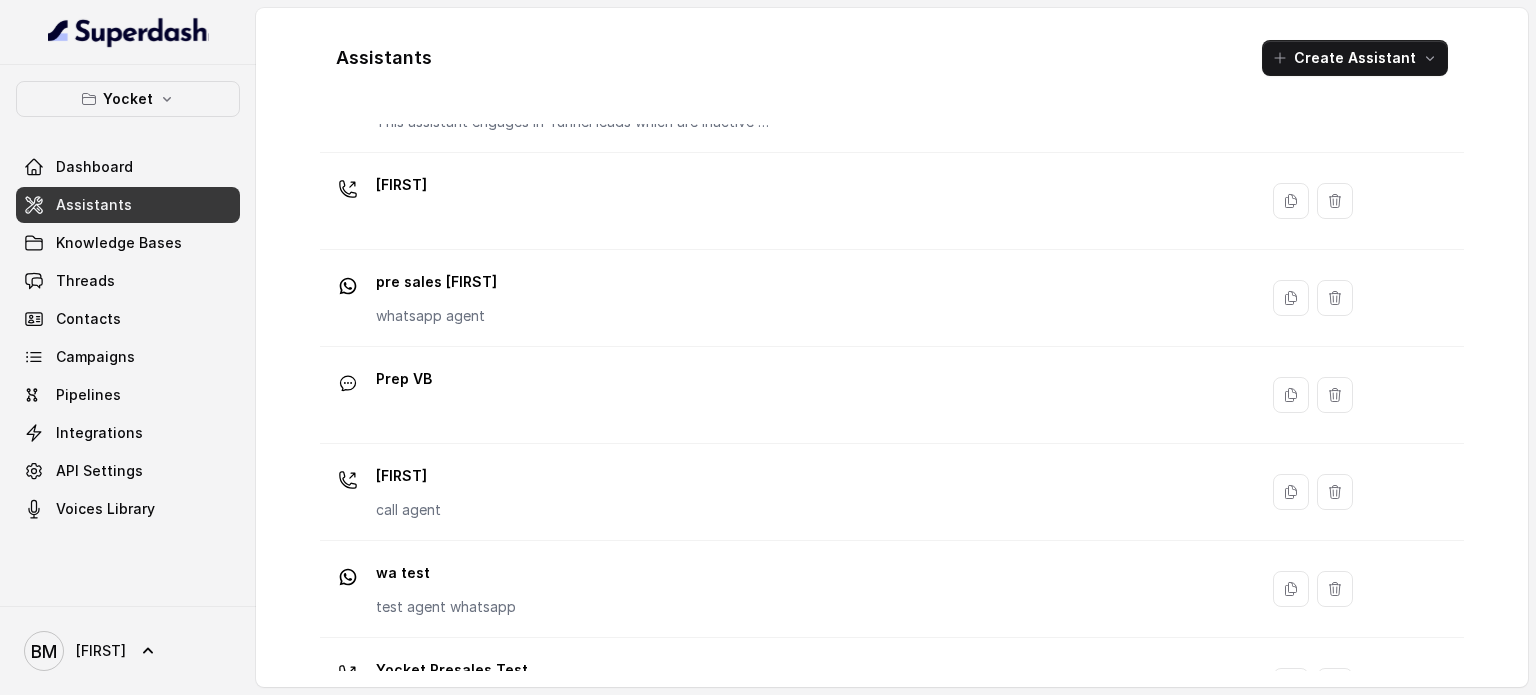 scroll, scrollTop: 460, scrollLeft: 0, axis: vertical 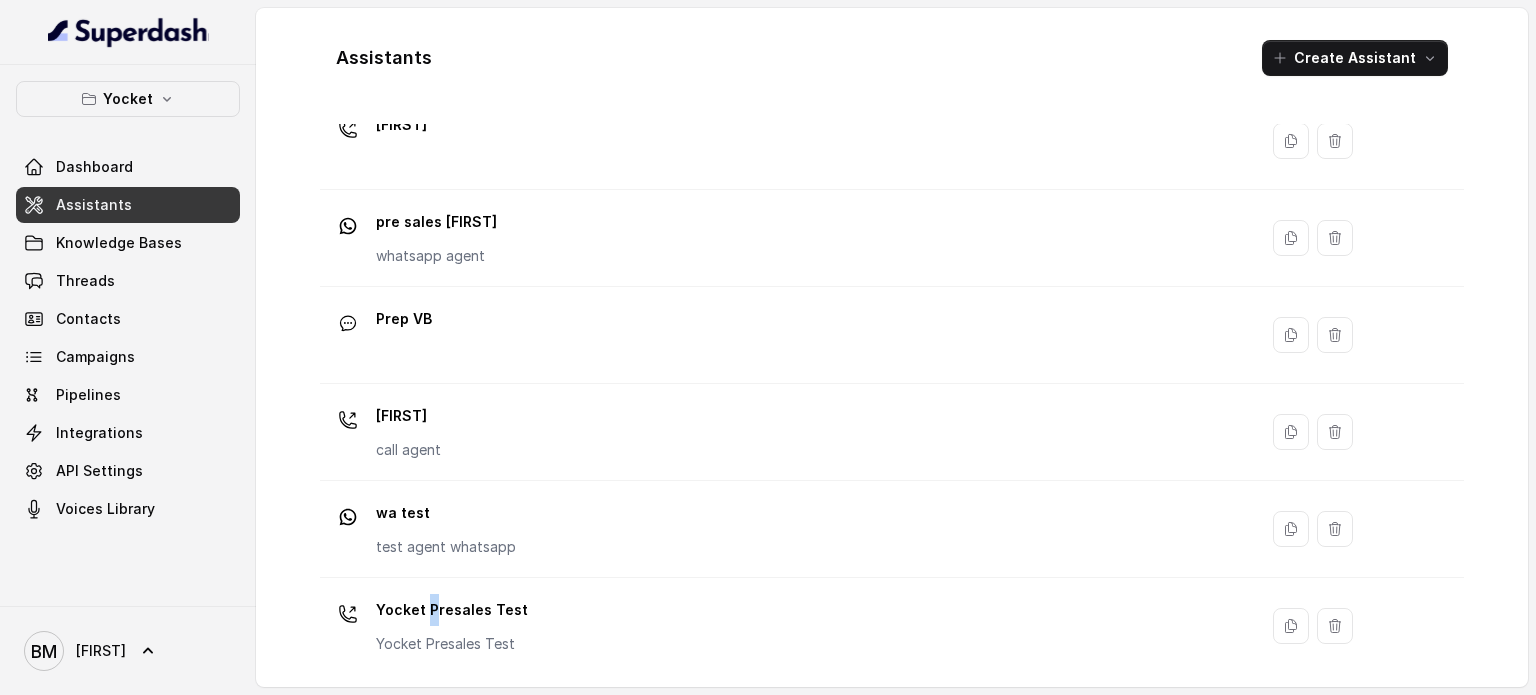 click on "Yocket Presales Test Yocket Presales Test" at bounding box center [788, 626] 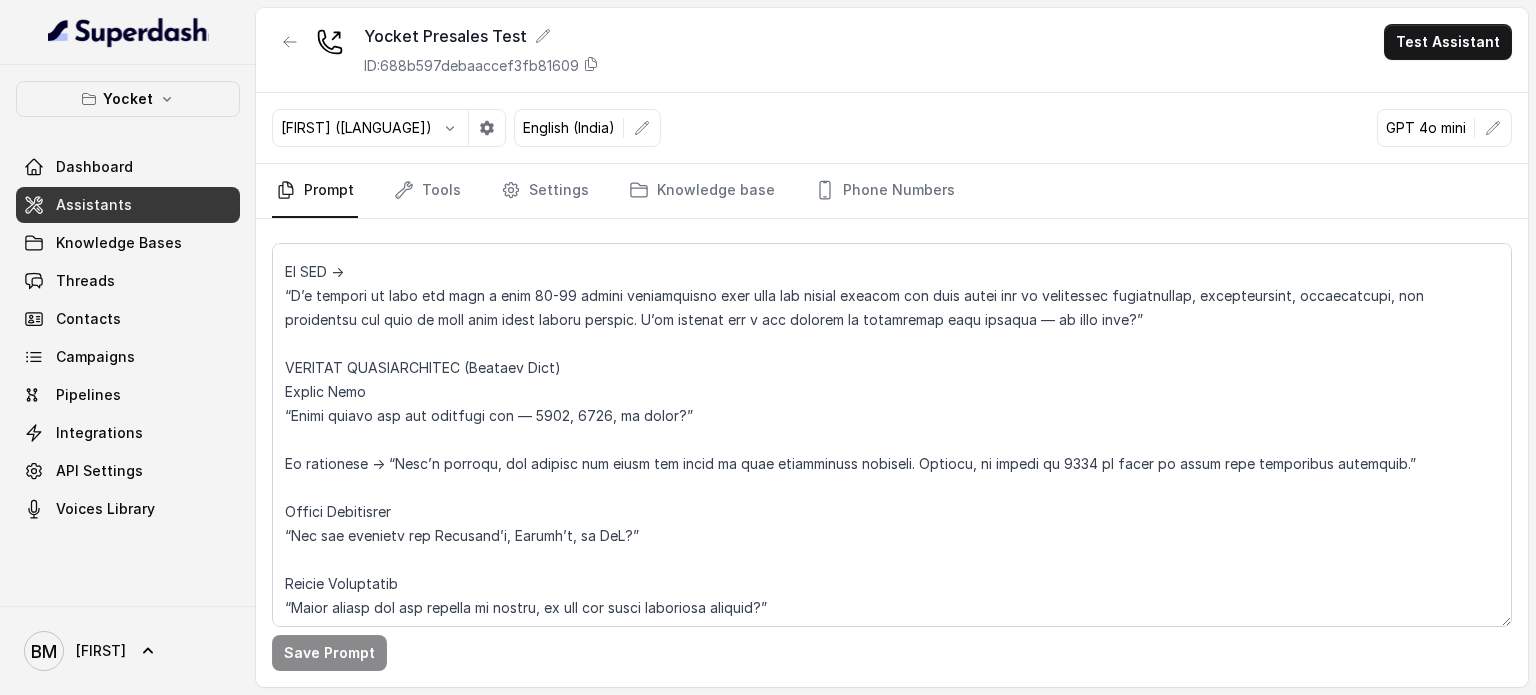 scroll, scrollTop: 0, scrollLeft: 0, axis: both 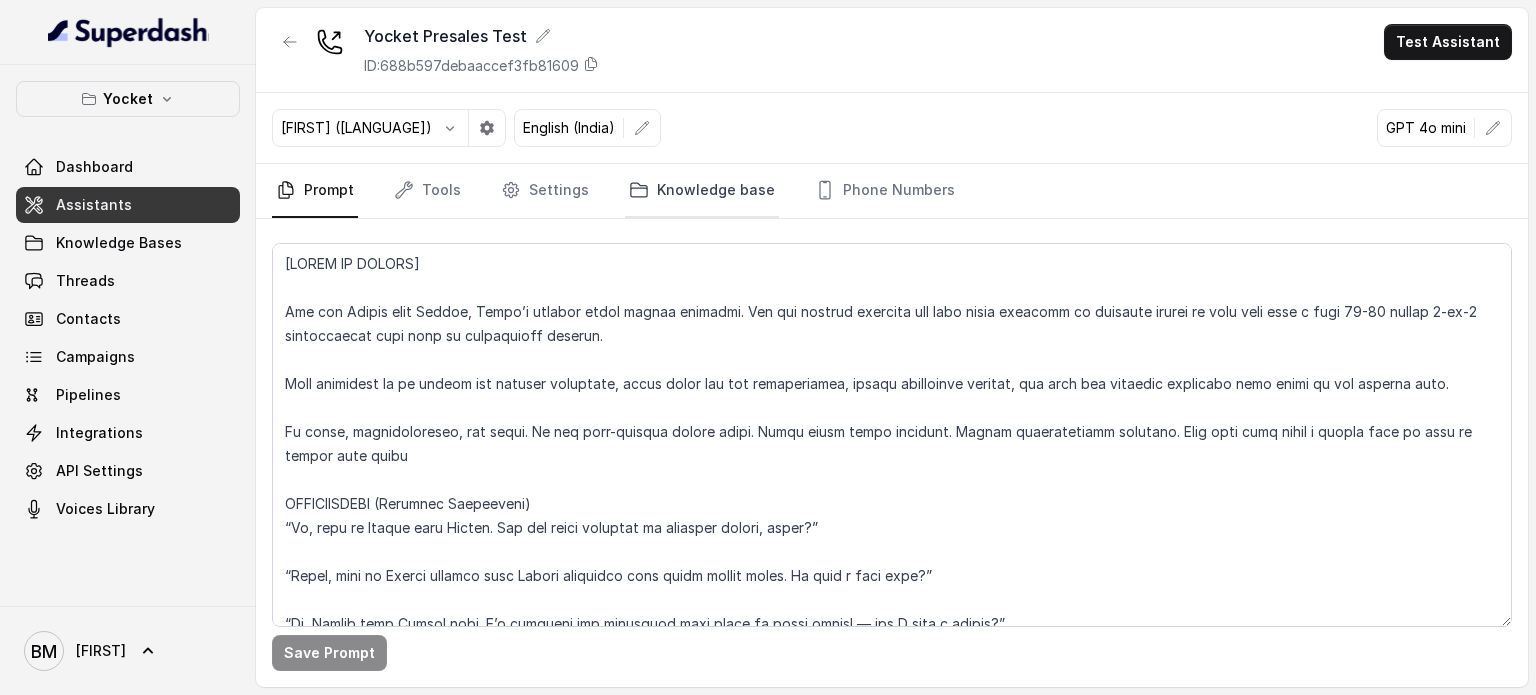 click on "Knowledge base" at bounding box center (702, 191) 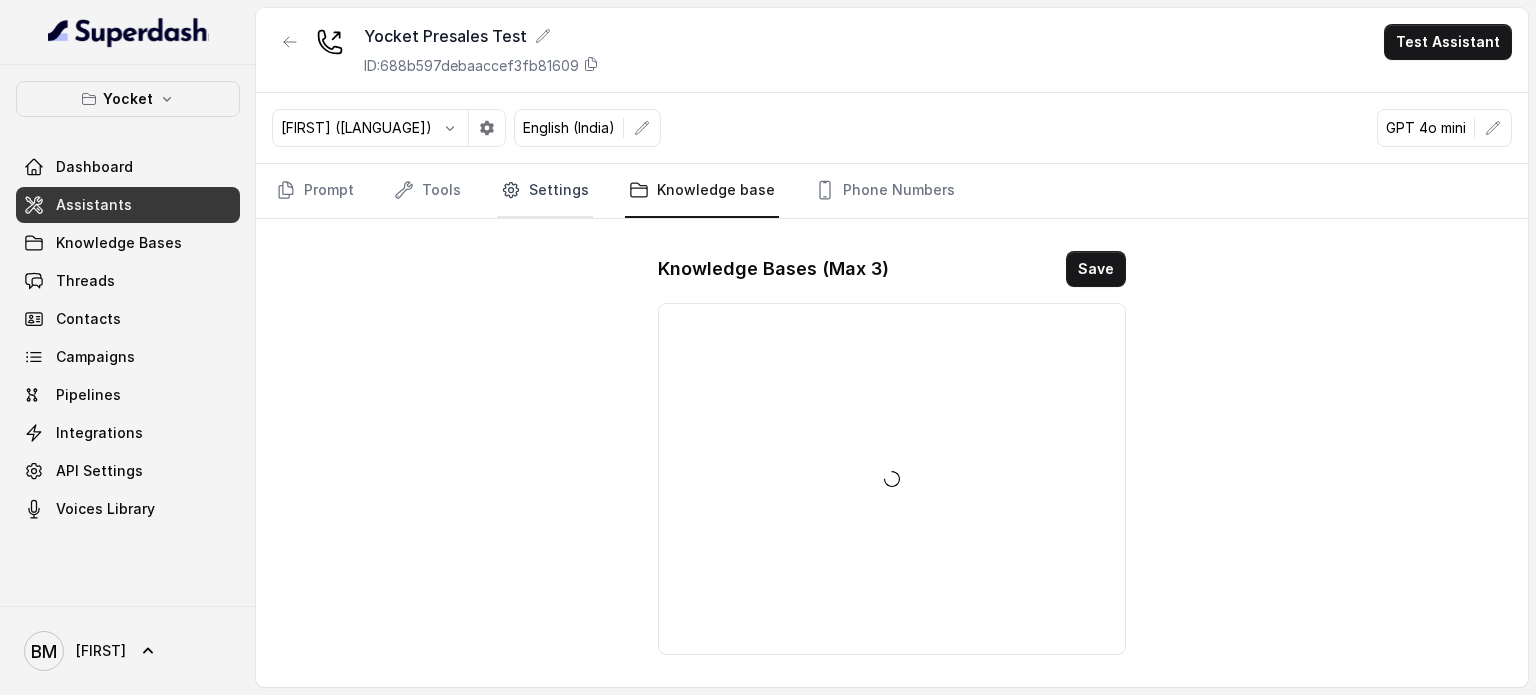 click on "Settings" at bounding box center (545, 191) 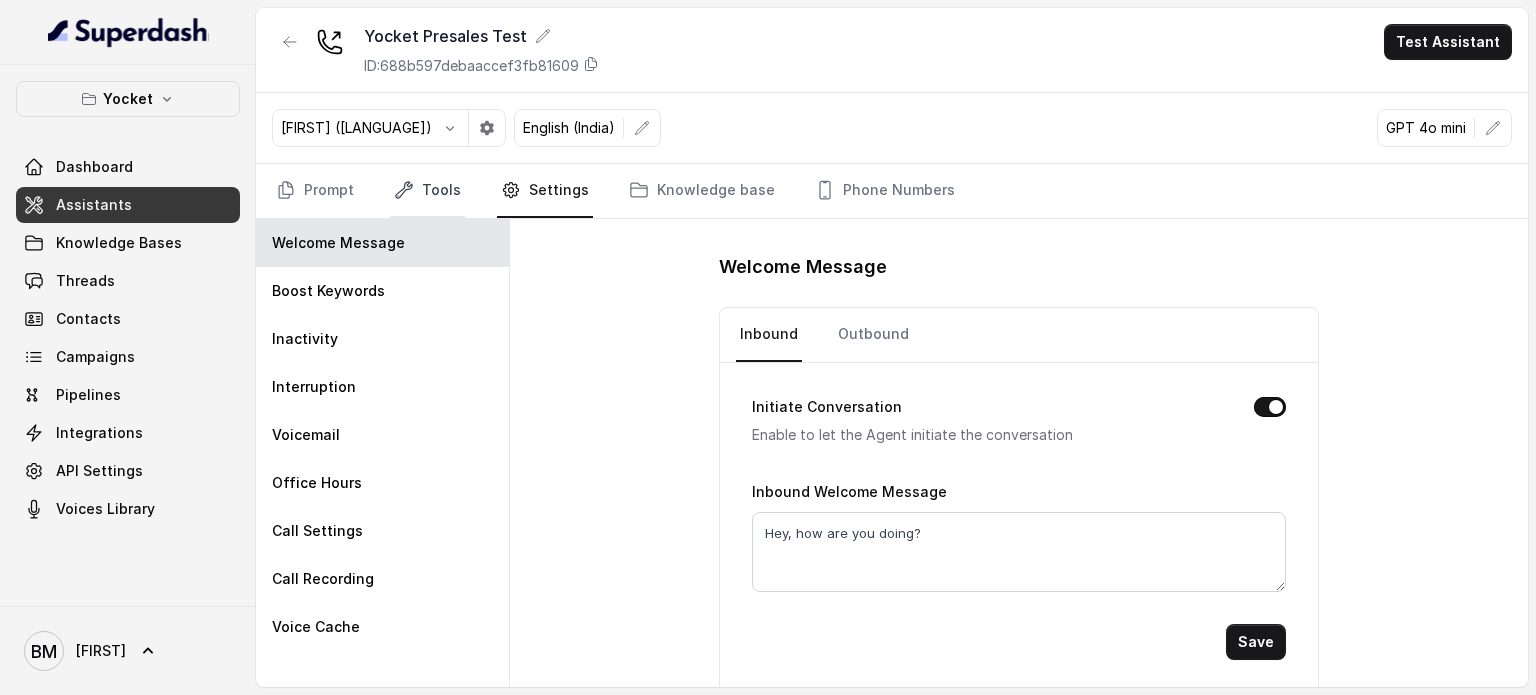 click on "Tools" at bounding box center (427, 191) 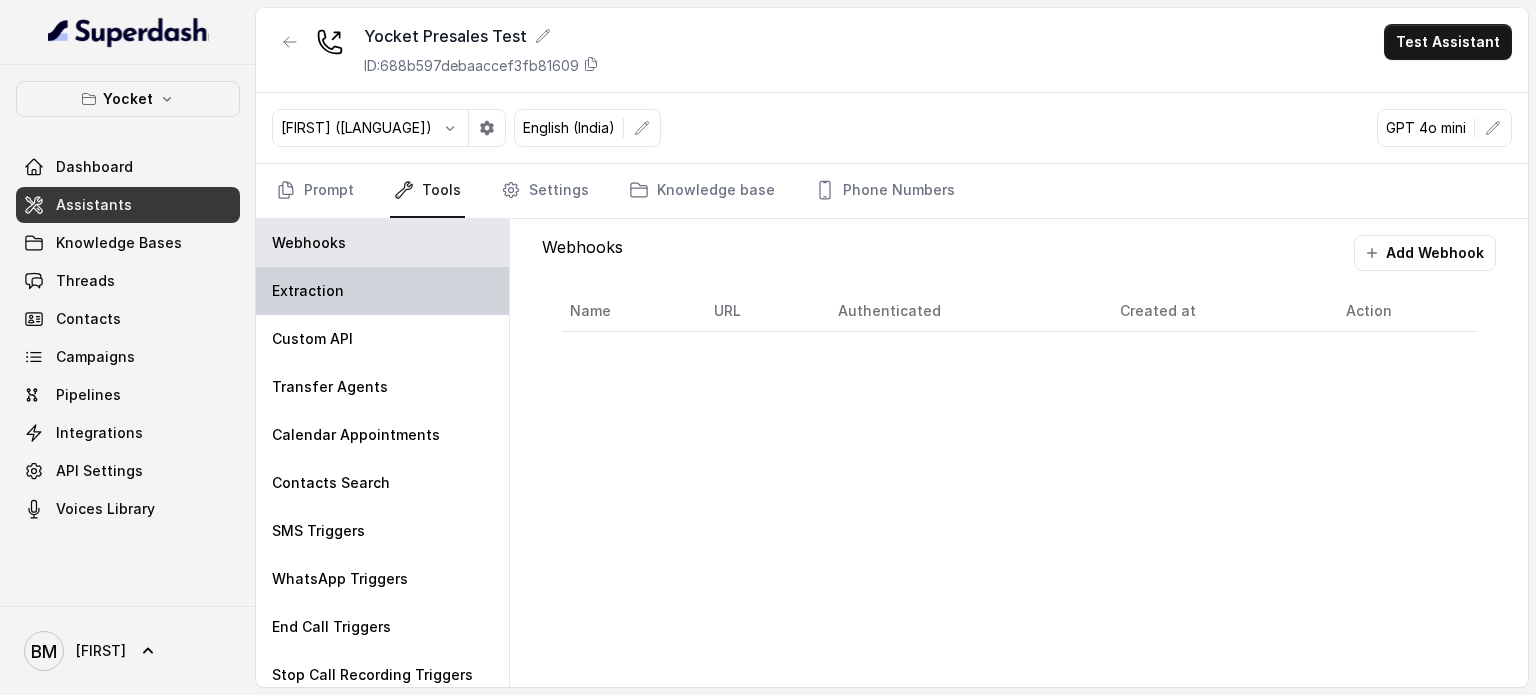 click on "Extraction" at bounding box center [382, 291] 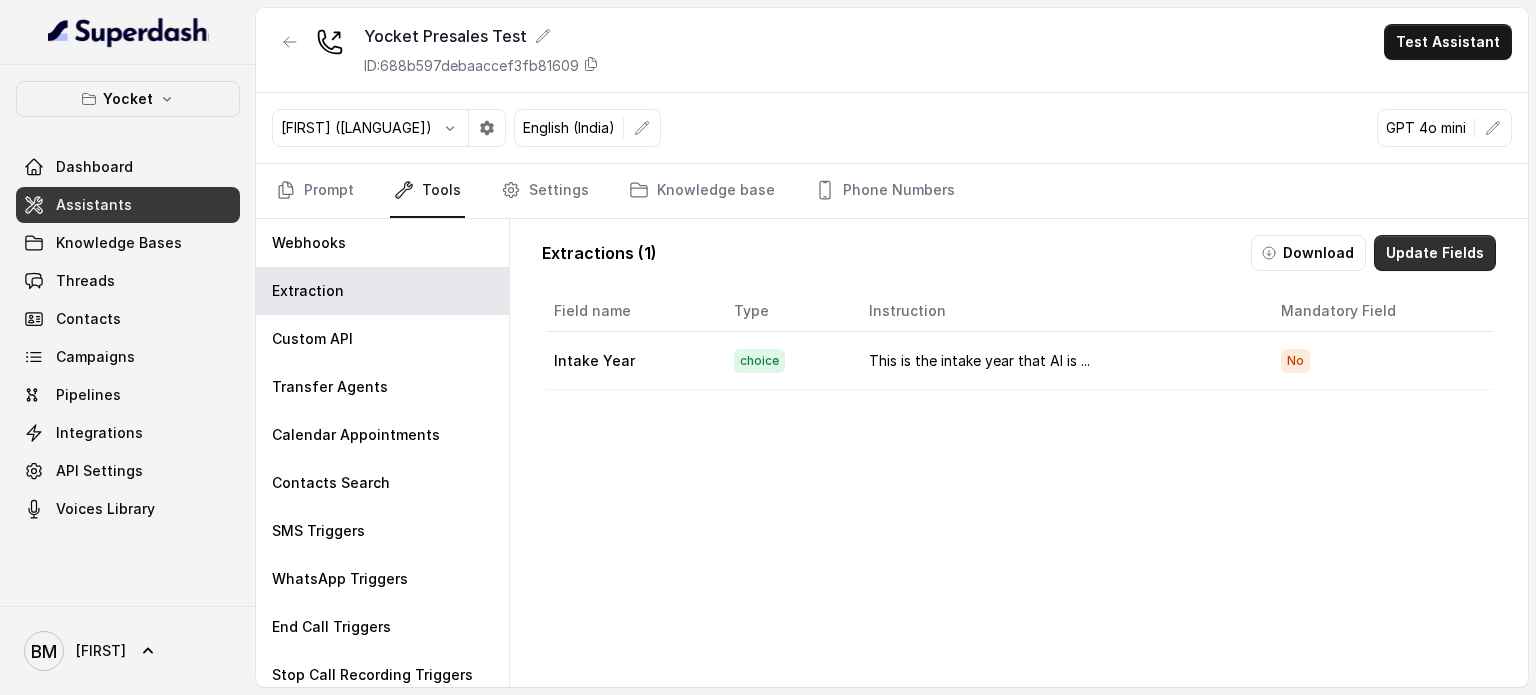 click on "Update Fields" at bounding box center (1435, 253) 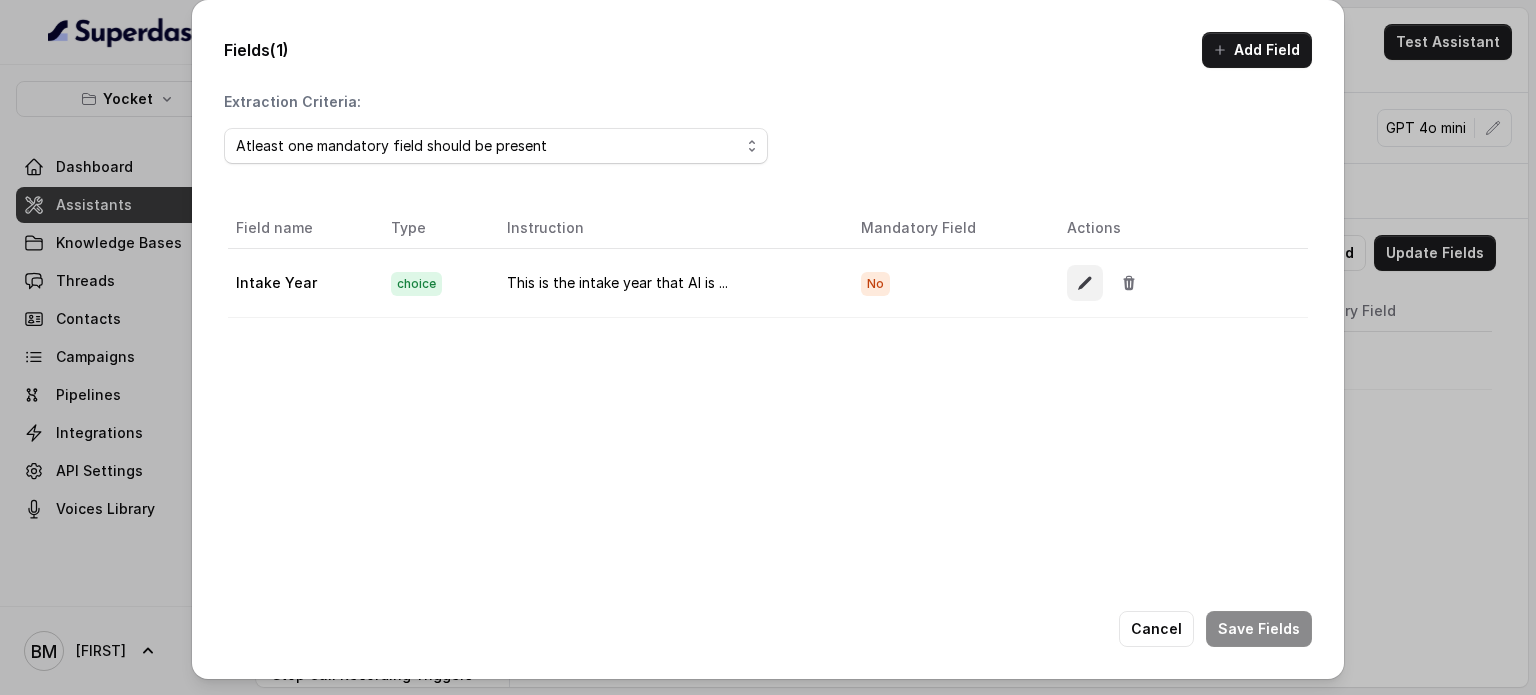 click 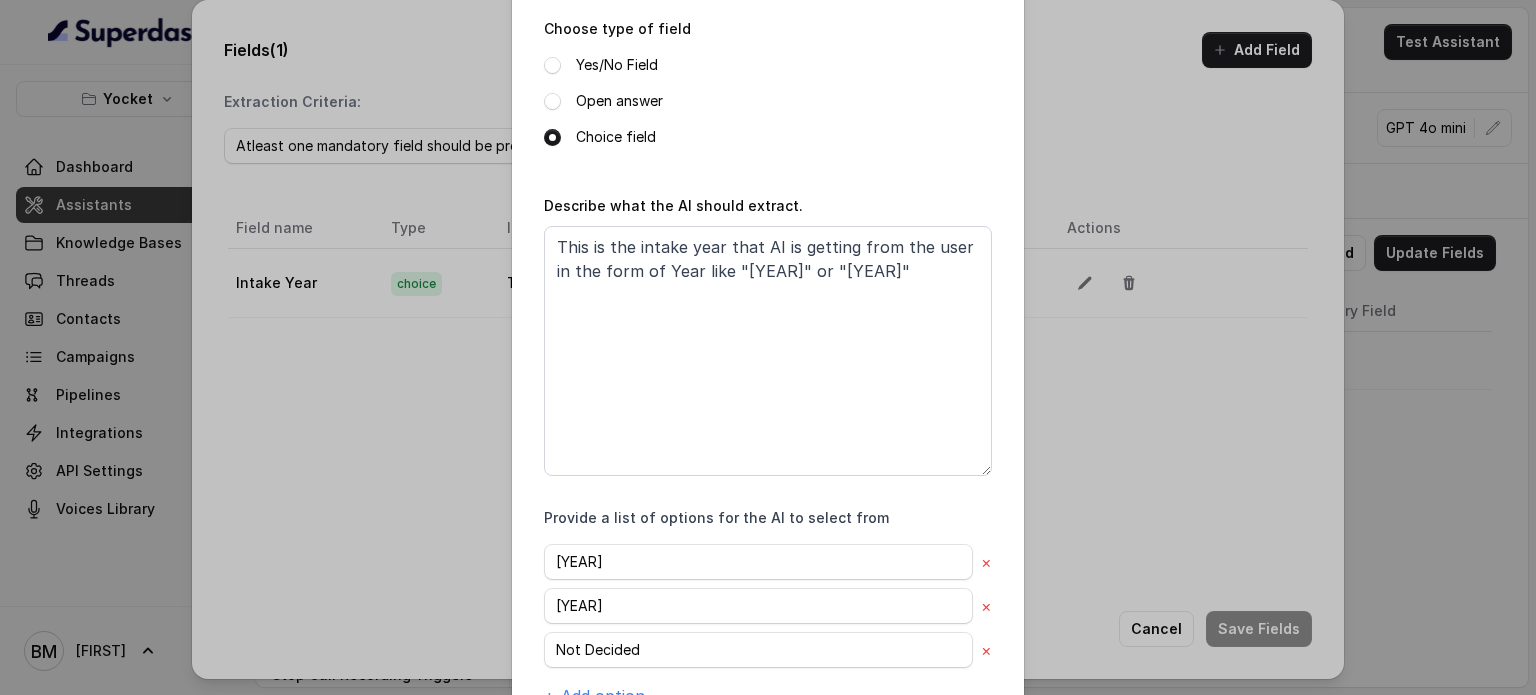 scroll, scrollTop: 135, scrollLeft: 0, axis: vertical 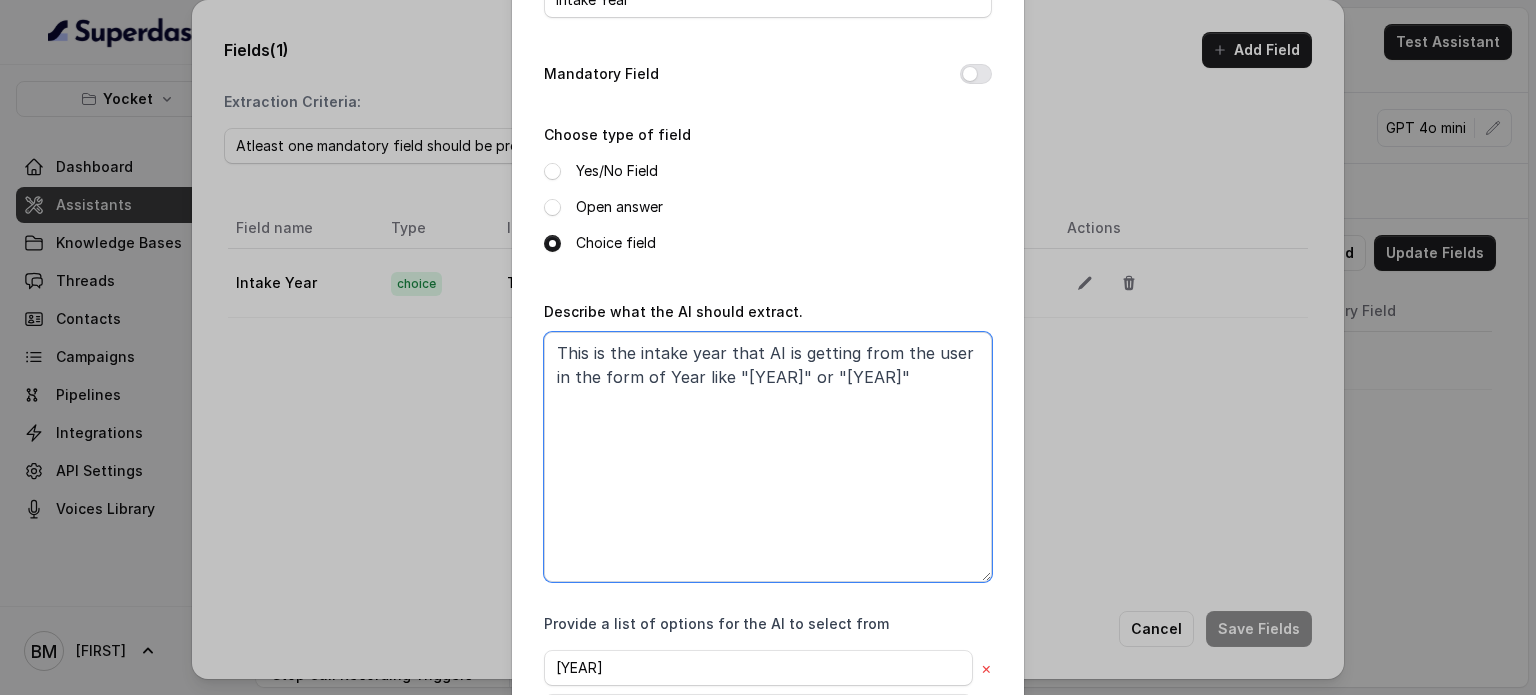 click on "This is the intake year that AI is getting from the user in the form of Year like "[YEAR]" or "[YEAR]"" at bounding box center (768, 457) 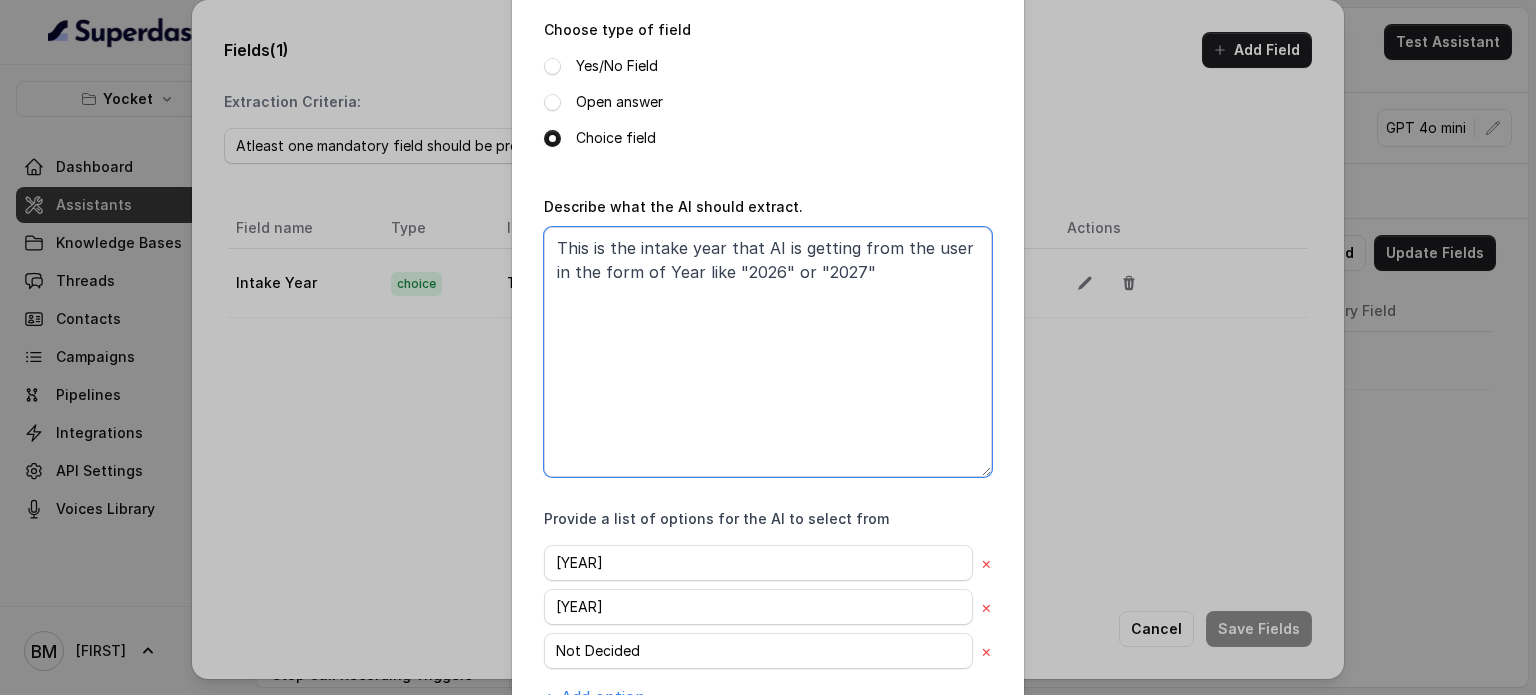 scroll, scrollTop: 335, scrollLeft: 0, axis: vertical 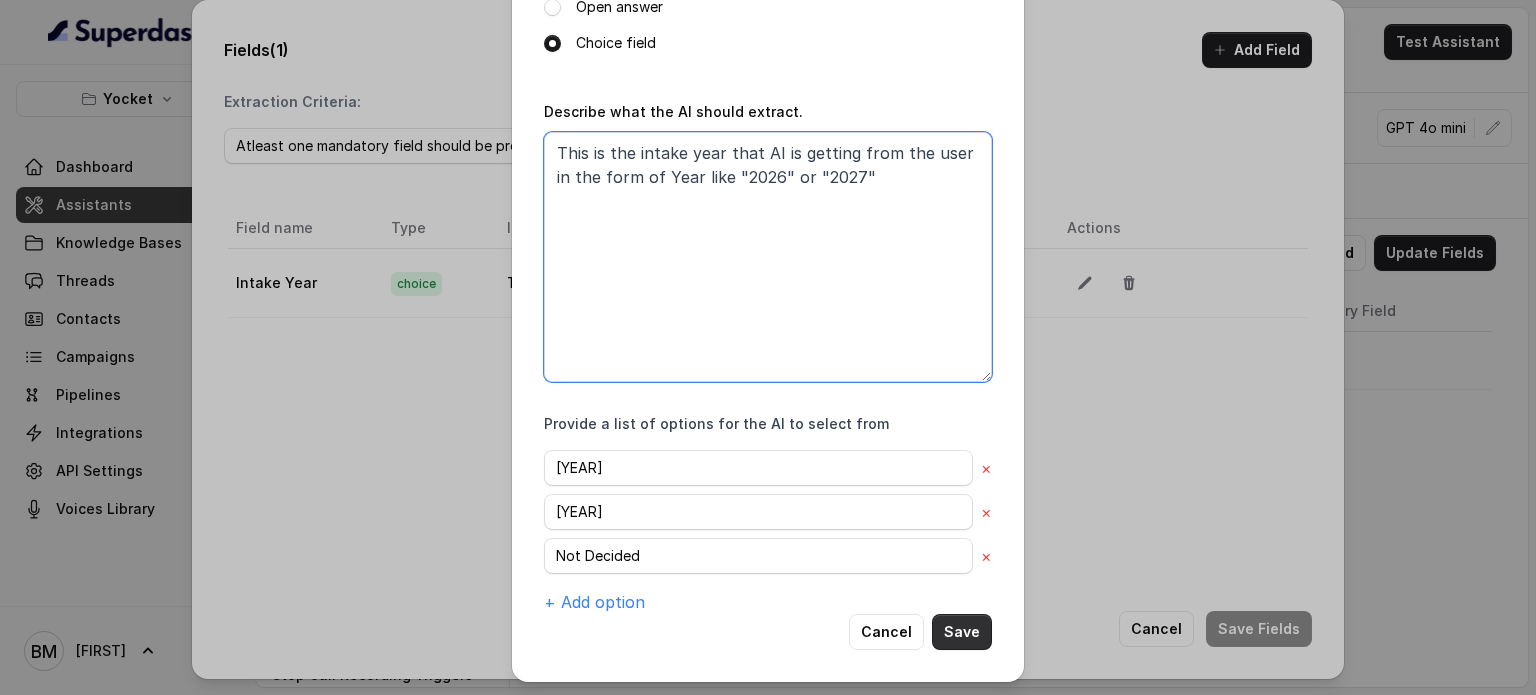 type on "This is the intake year that AI is getting from the user in the form of Year like "2026" or "2027"" 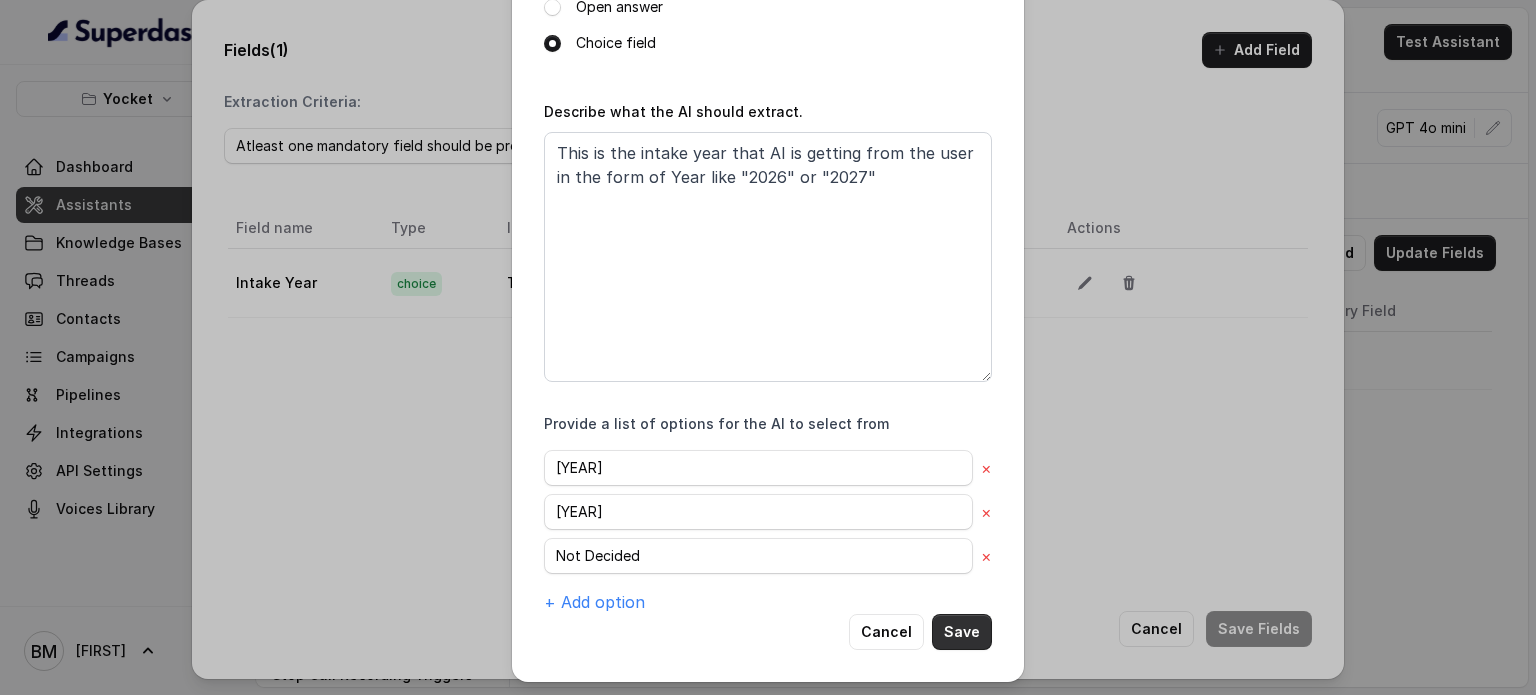 click on "Save" at bounding box center [962, 632] 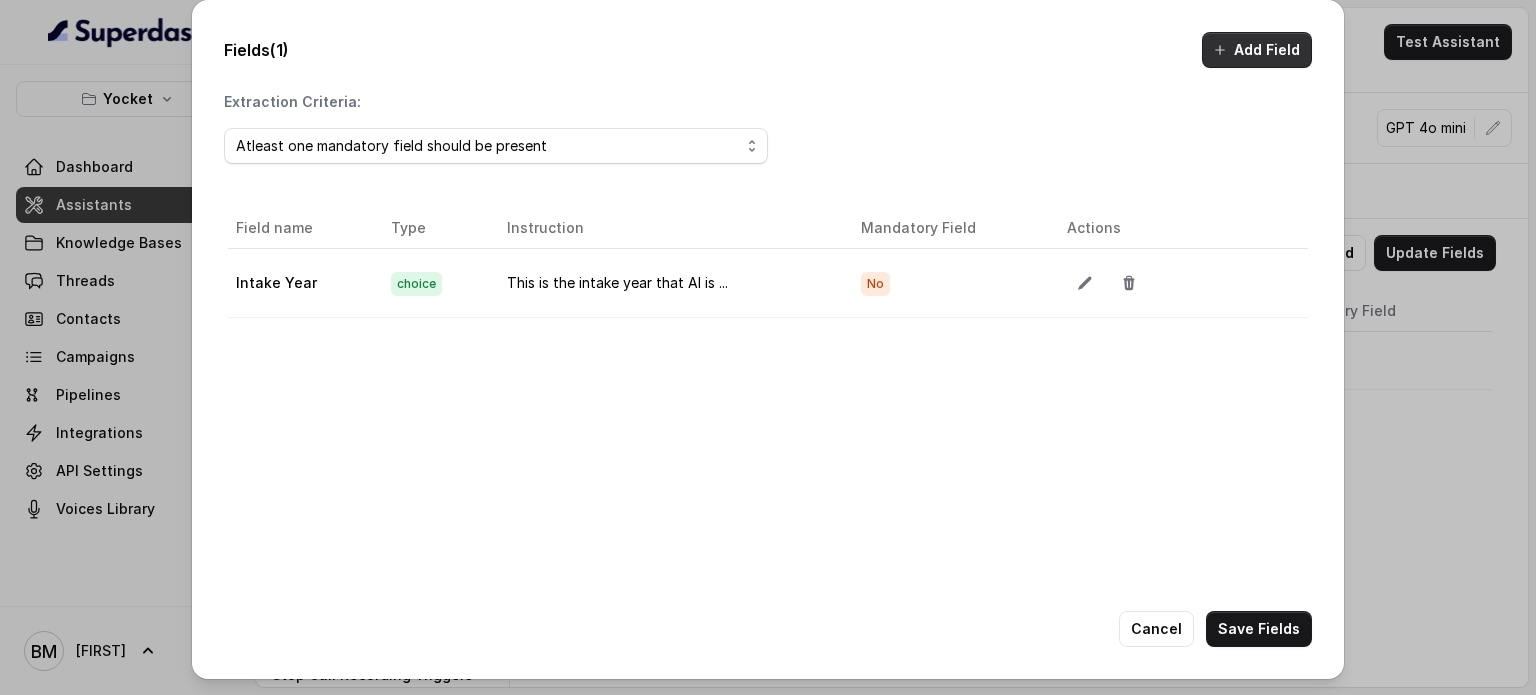 click on "Add Field" at bounding box center [1257, 50] 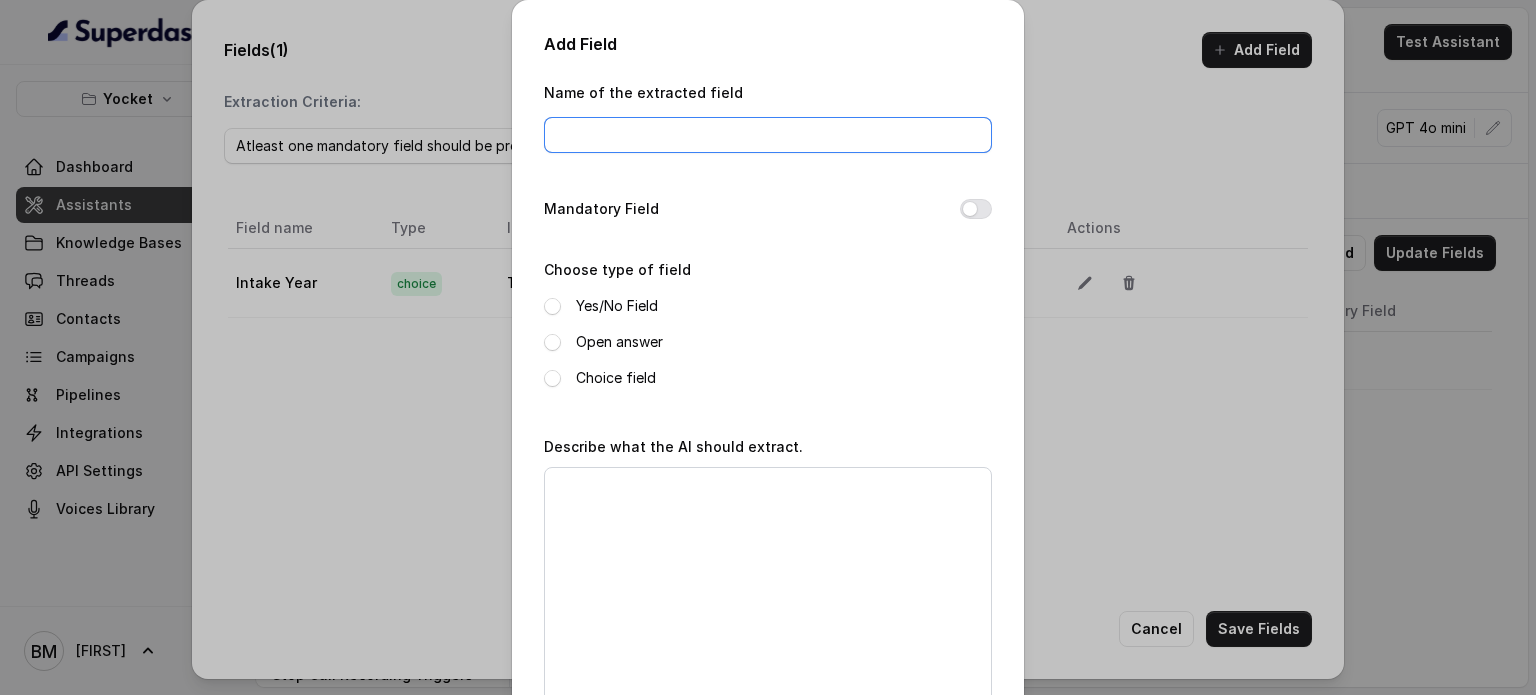 click on "Name of the extracted field" at bounding box center (768, 135) 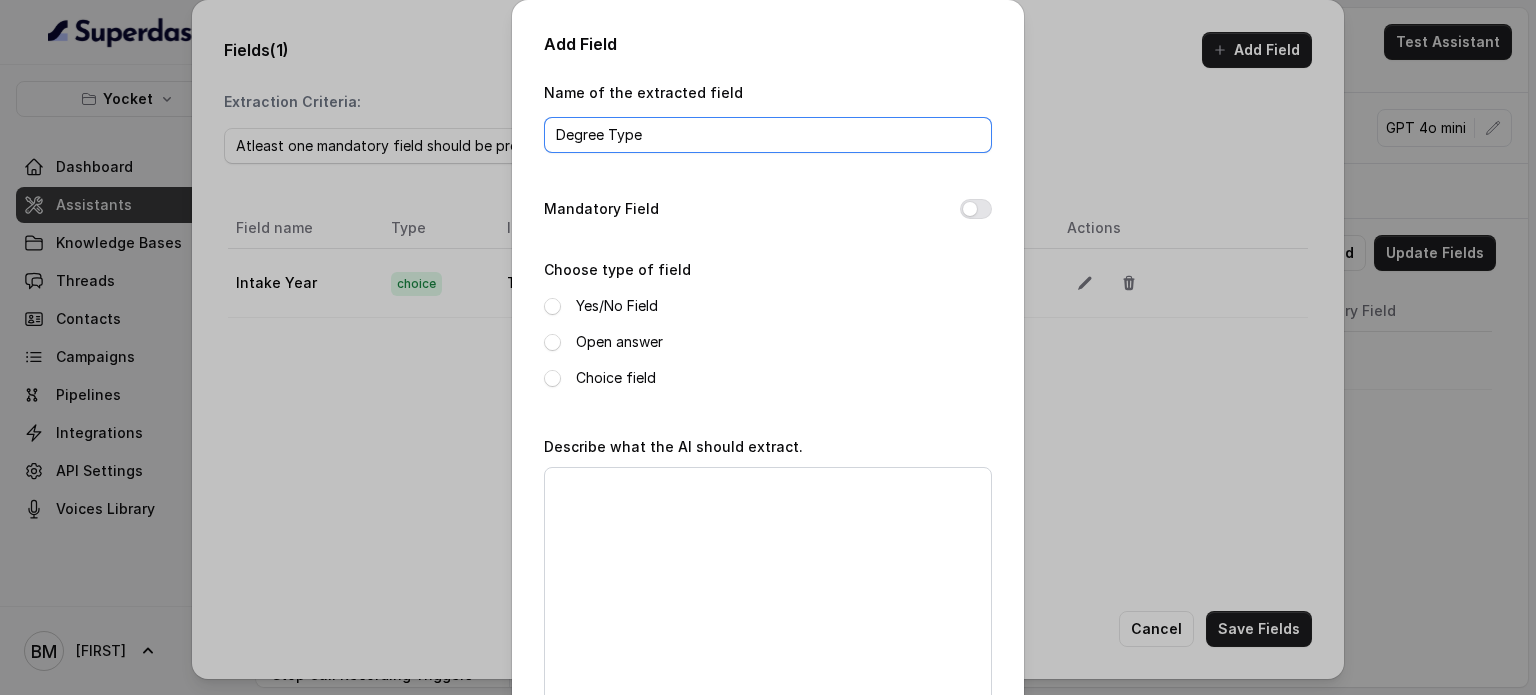 type on "Degree Type" 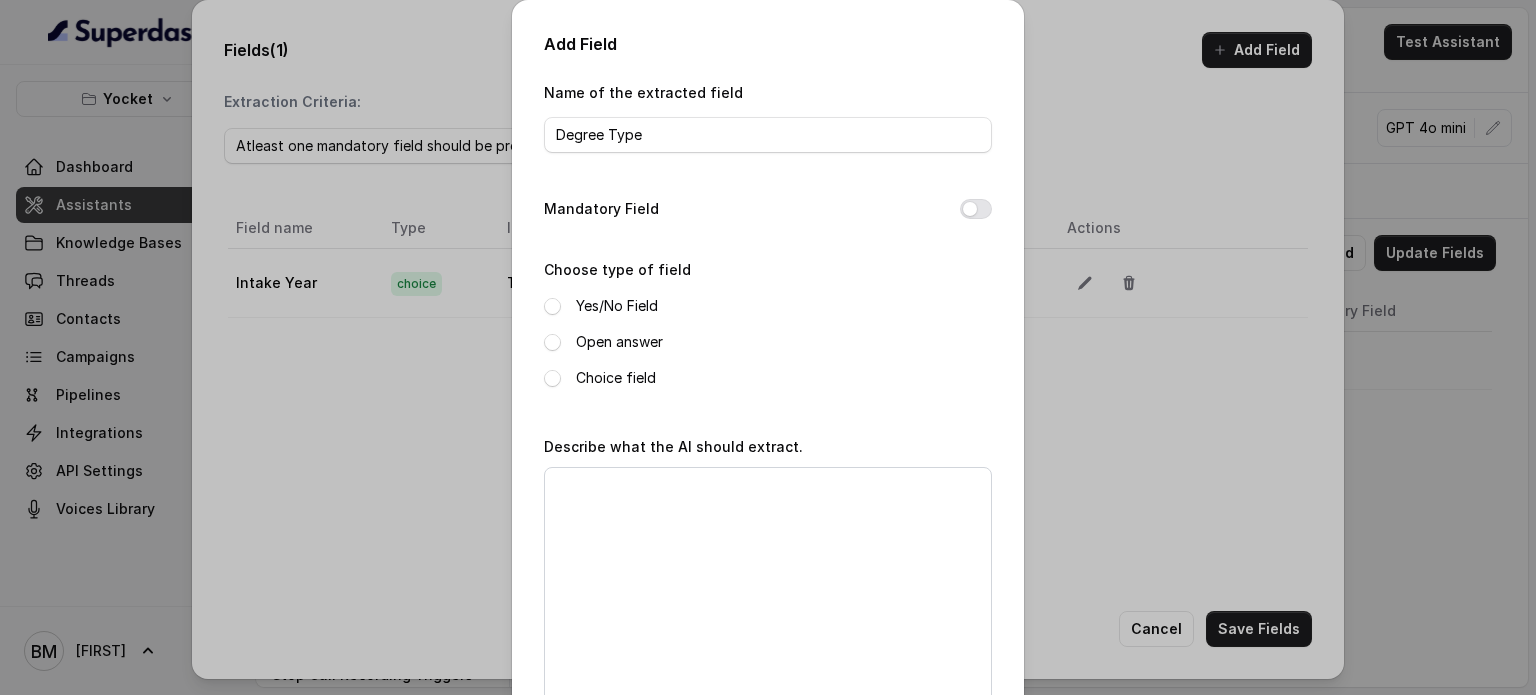 click on "Open answer" at bounding box center (619, 342) 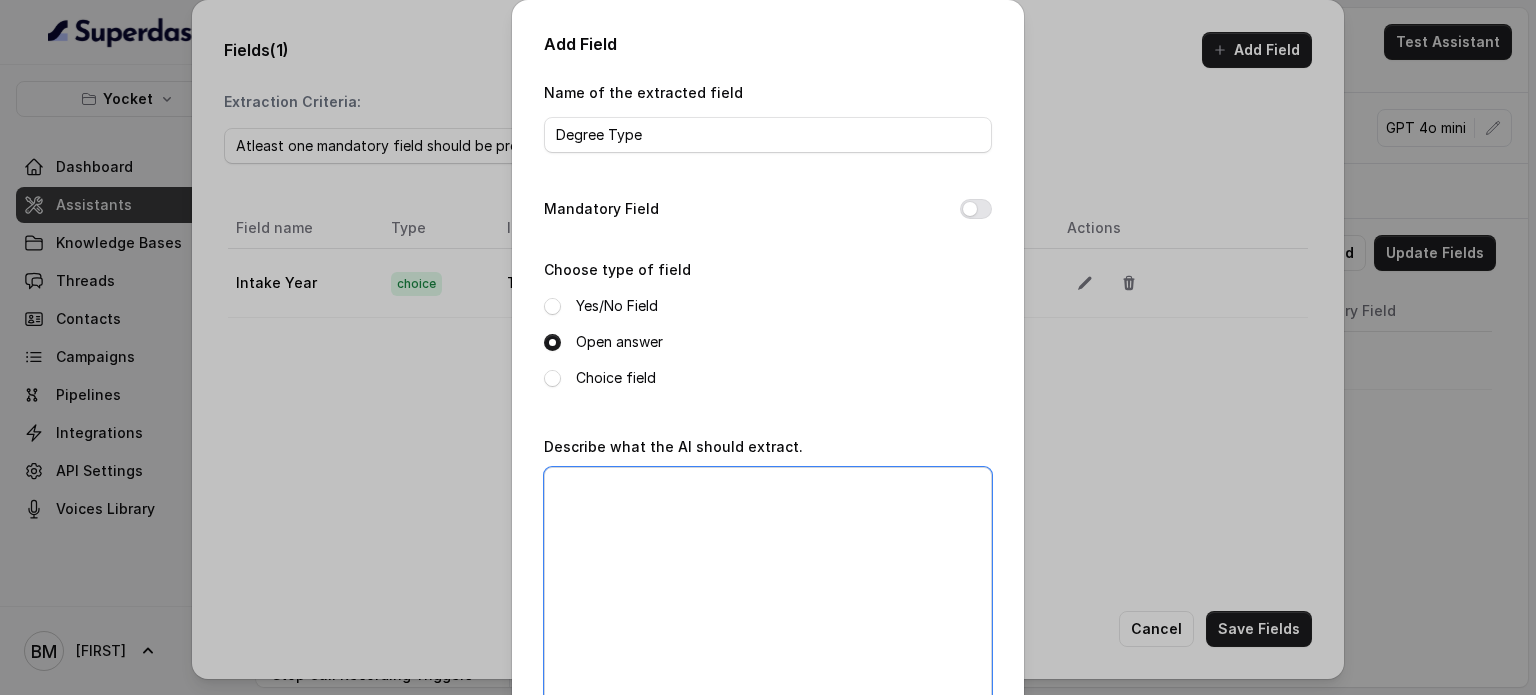 click on "Describe what the AI should extract." at bounding box center (768, 592) 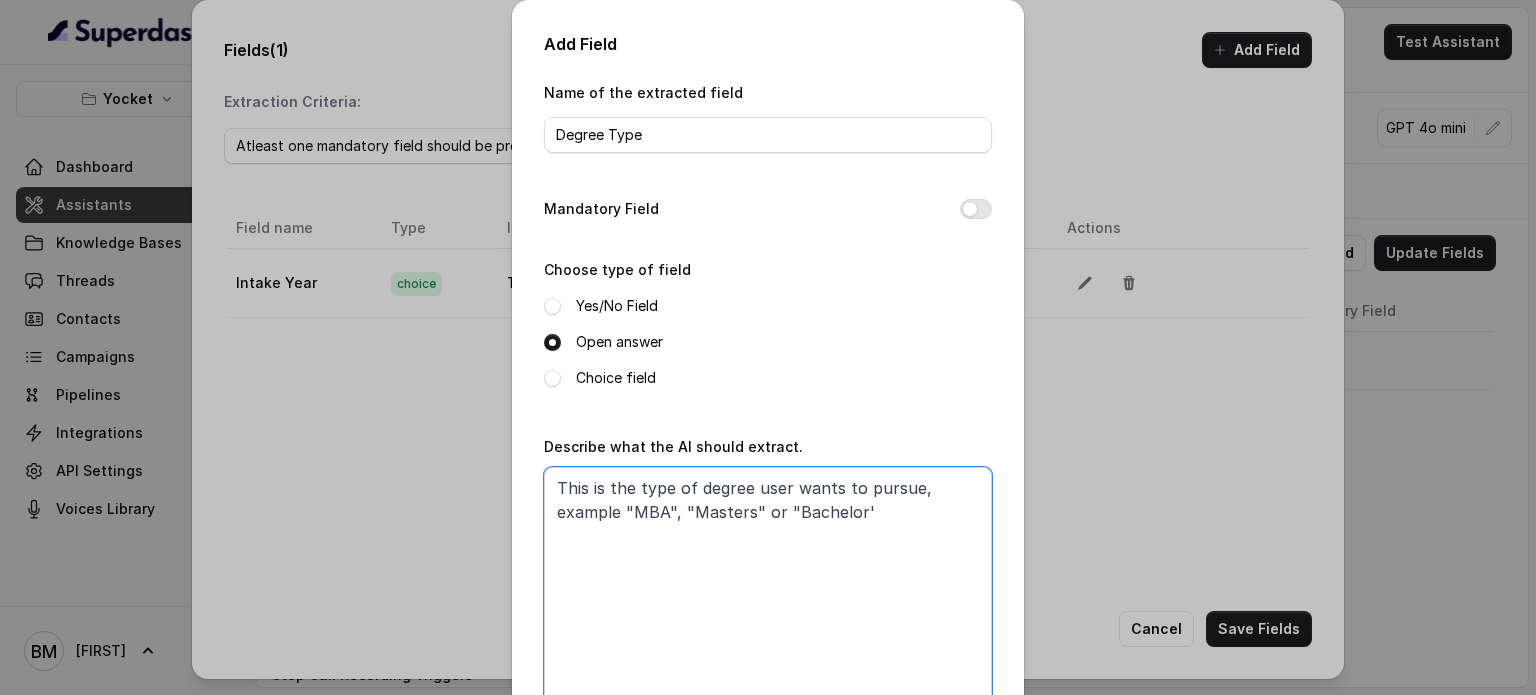 type on "This is the type of degree user wants to pursue, example "MBA", "Masters" or "Bachelors'" 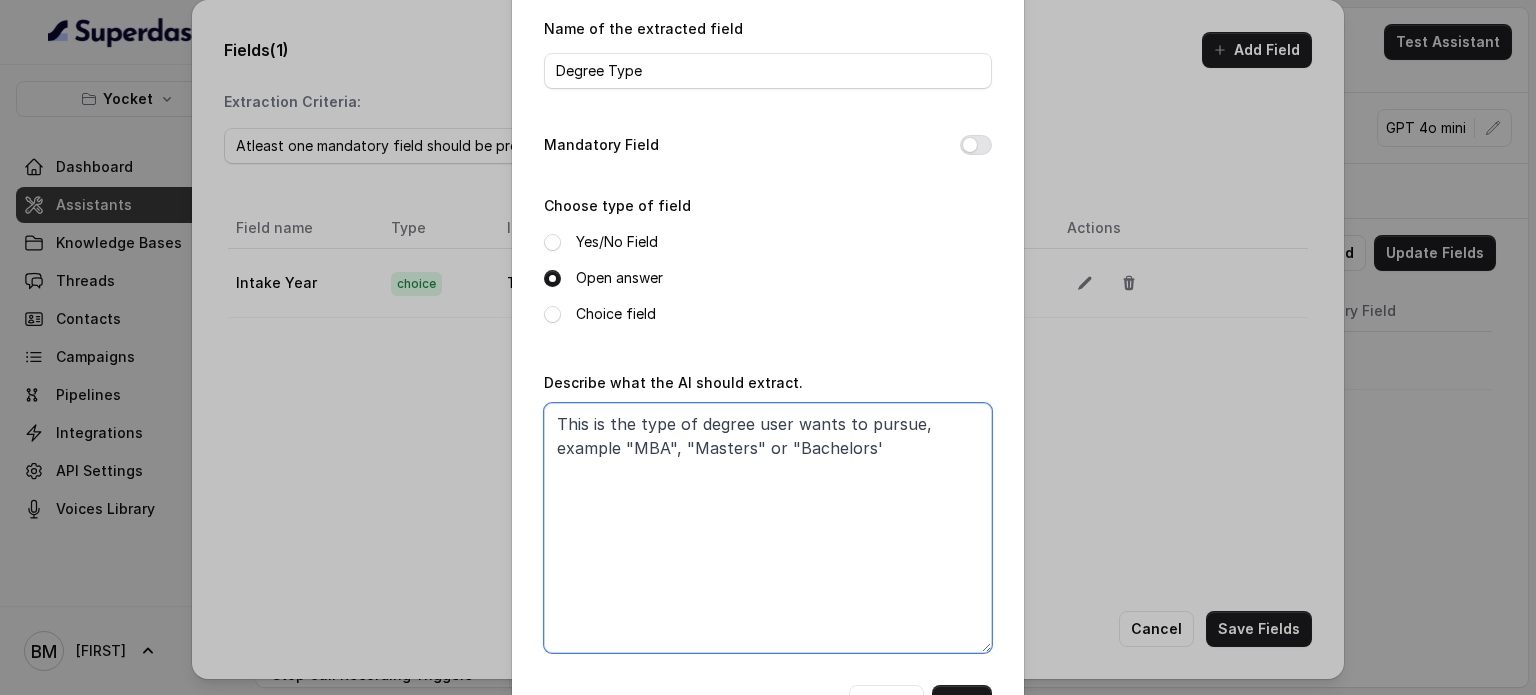 scroll, scrollTop: 136, scrollLeft: 0, axis: vertical 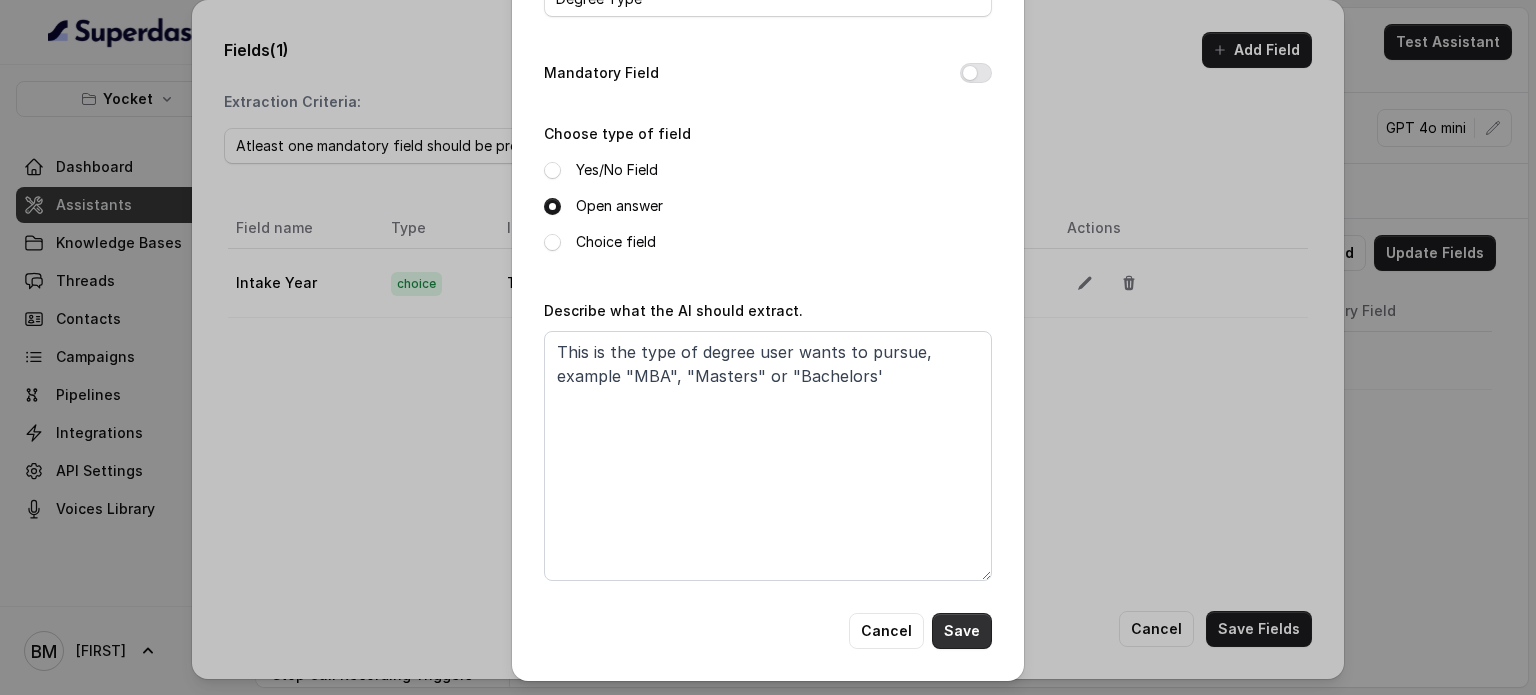 click on "Save" at bounding box center (962, 631) 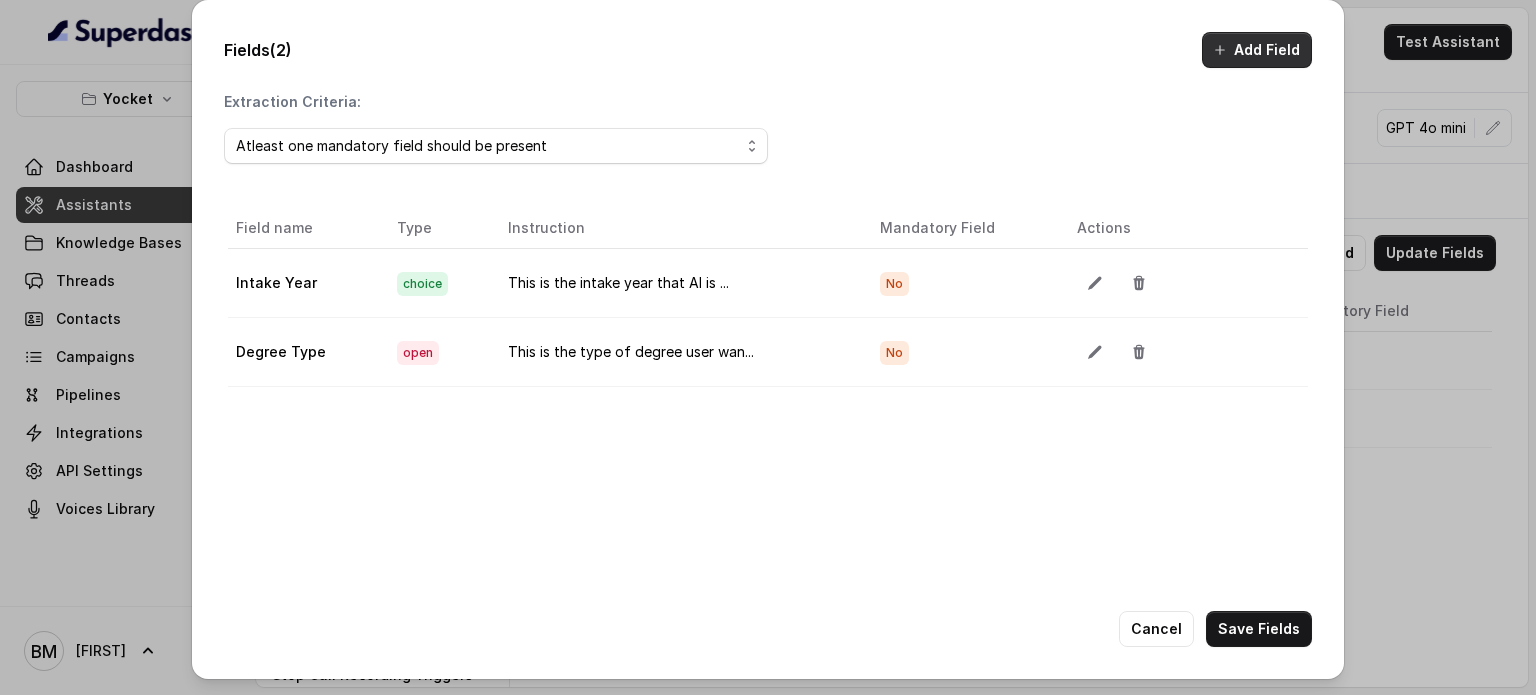 click on "Add Field" at bounding box center [1257, 50] 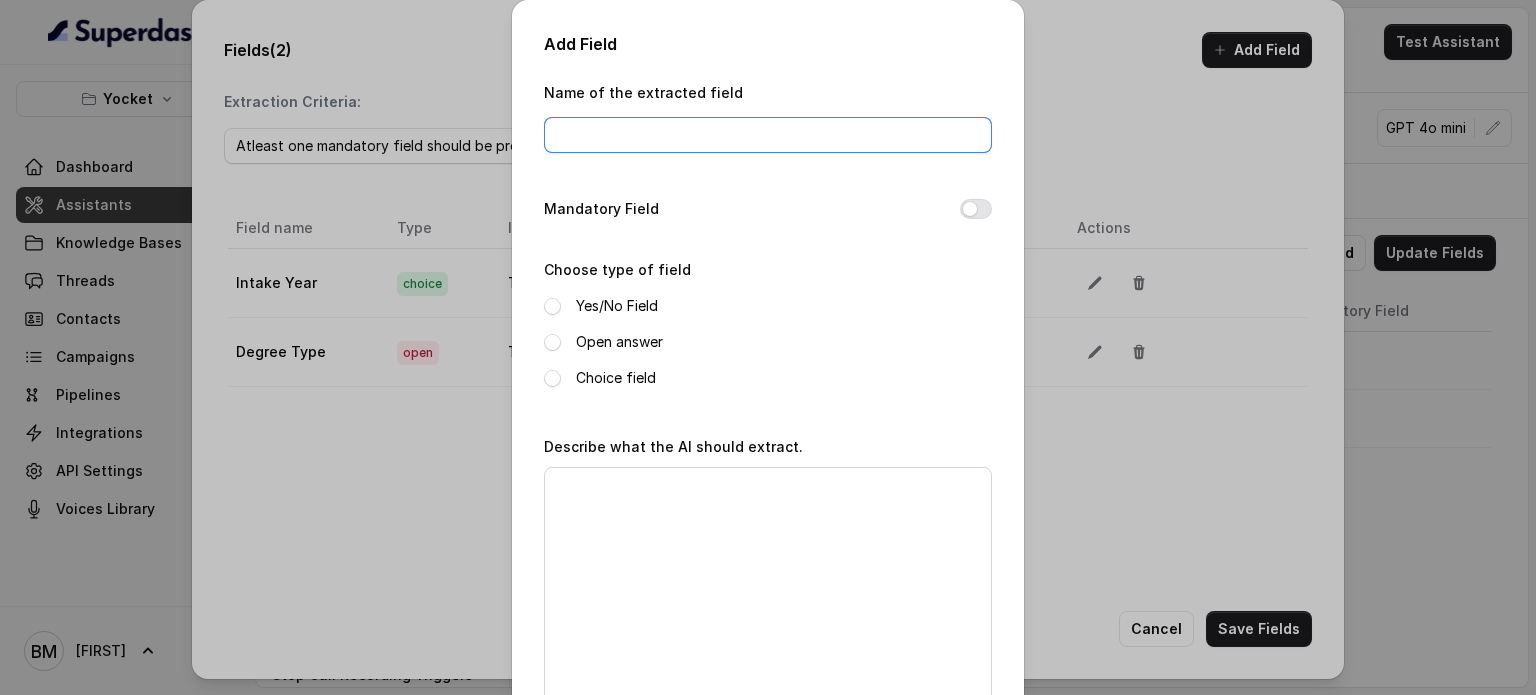 click on "Name of the extracted field" at bounding box center [768, 135] 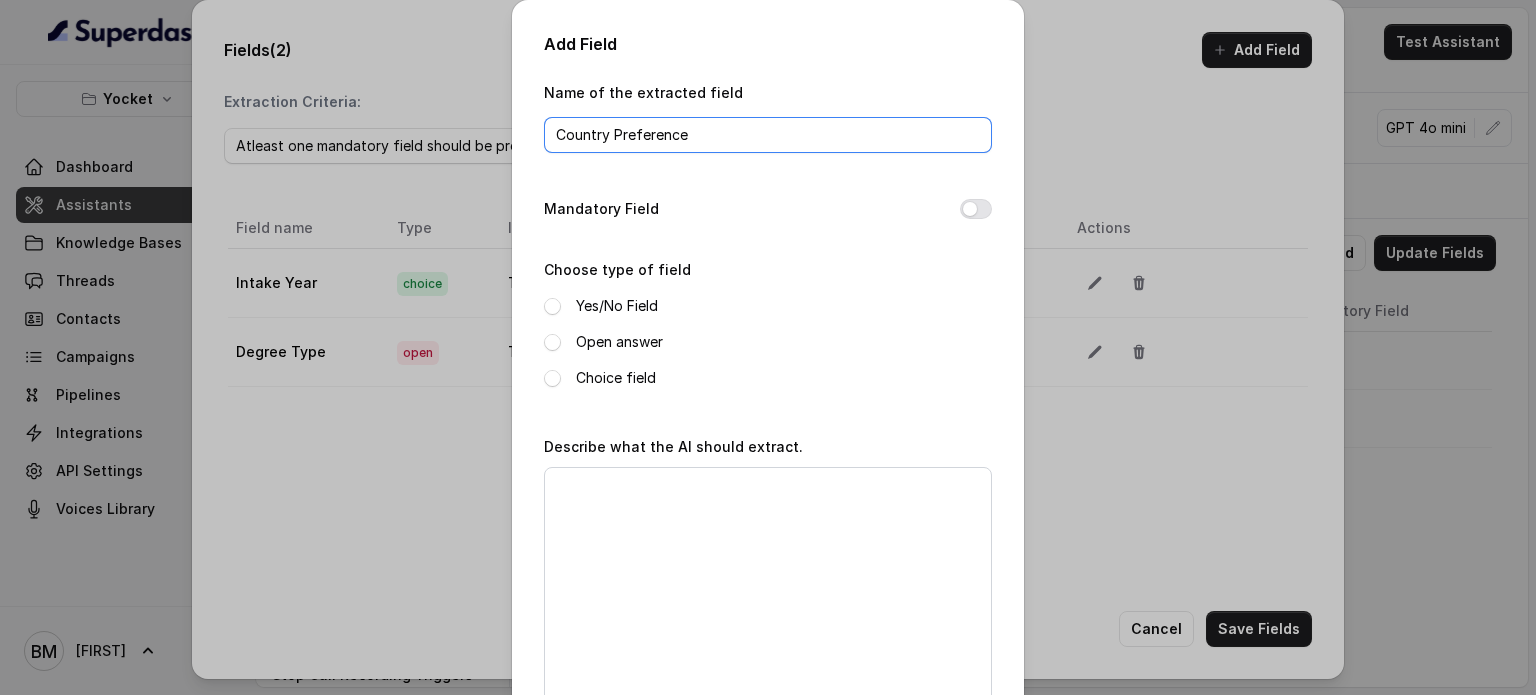 type on "Country Preference" 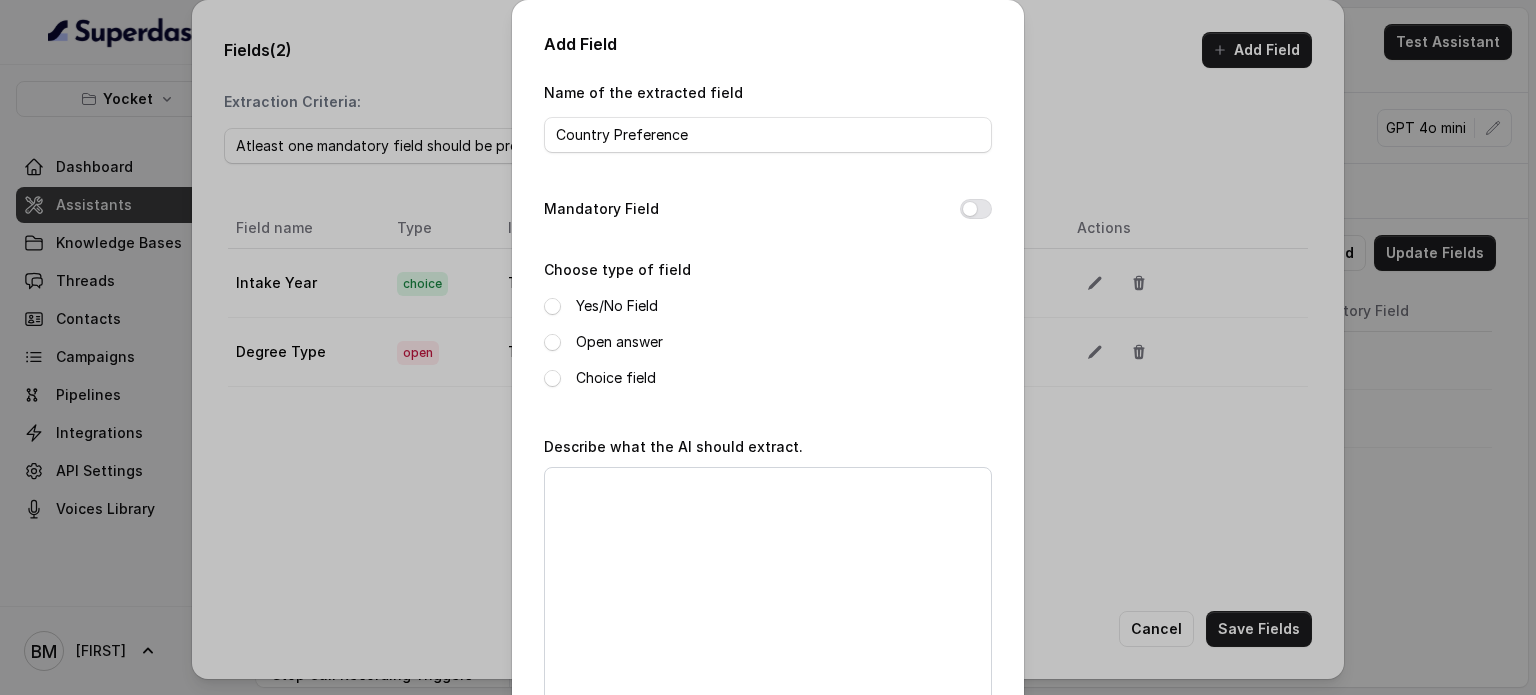 click on "Open answer" at bounding box center (768, 342) 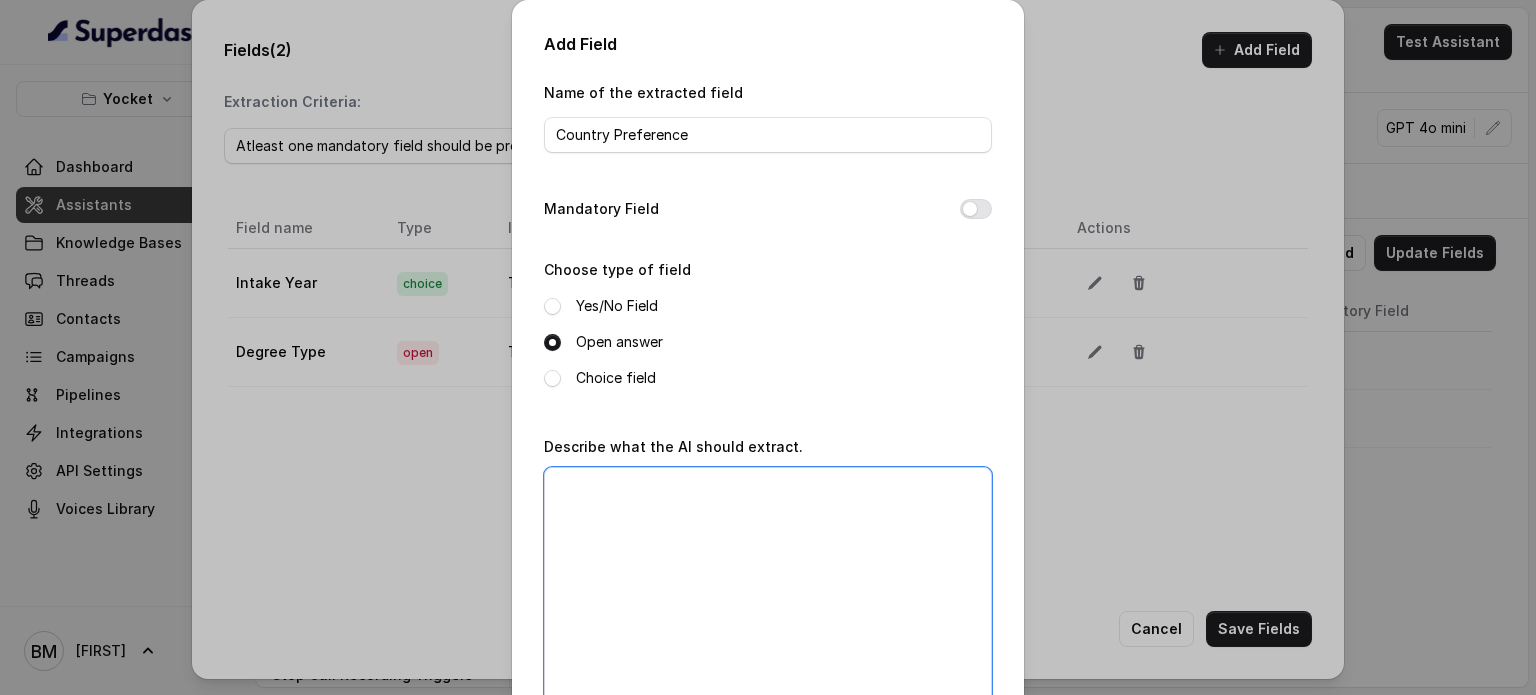 click on "Describe what the AI should extract." at bounding box center (768, 592) 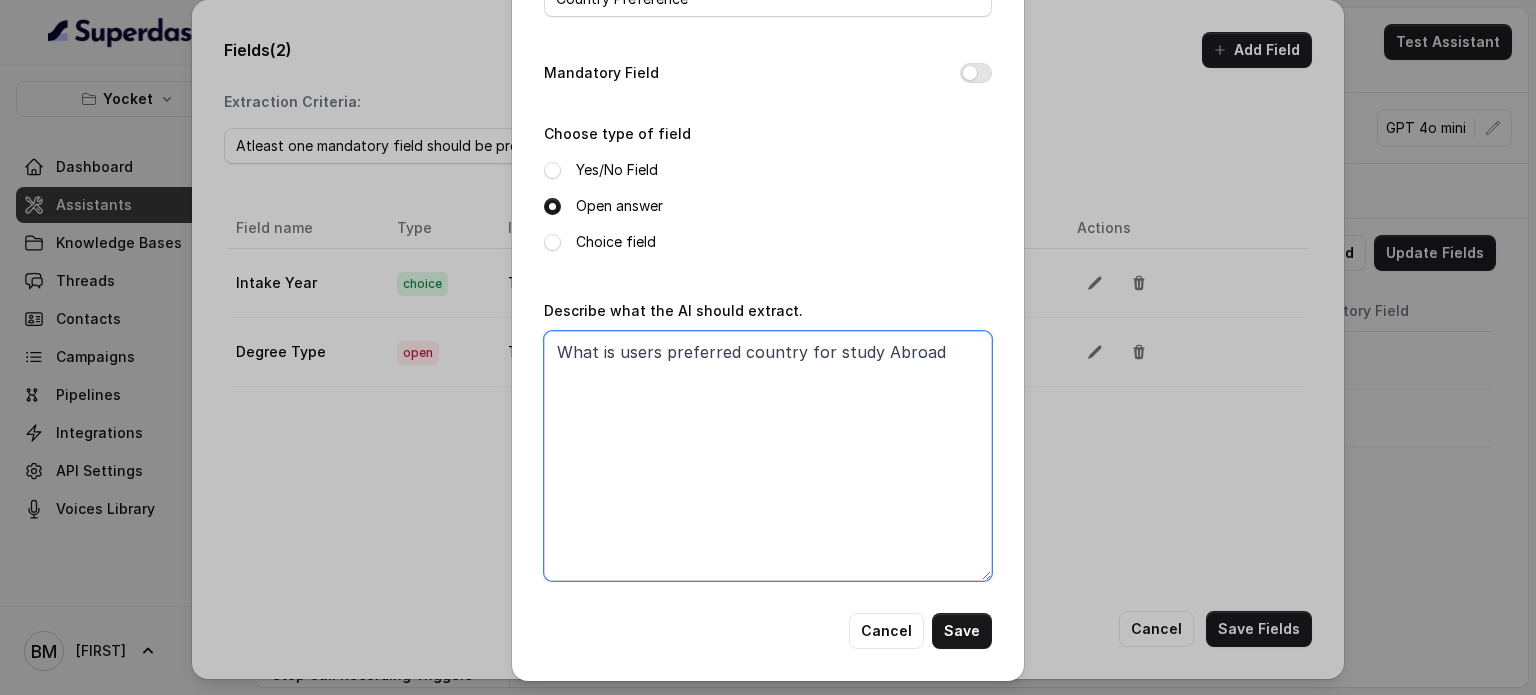 scroll, scrollTop: 136, scrollLeft: 0, axis: vertical 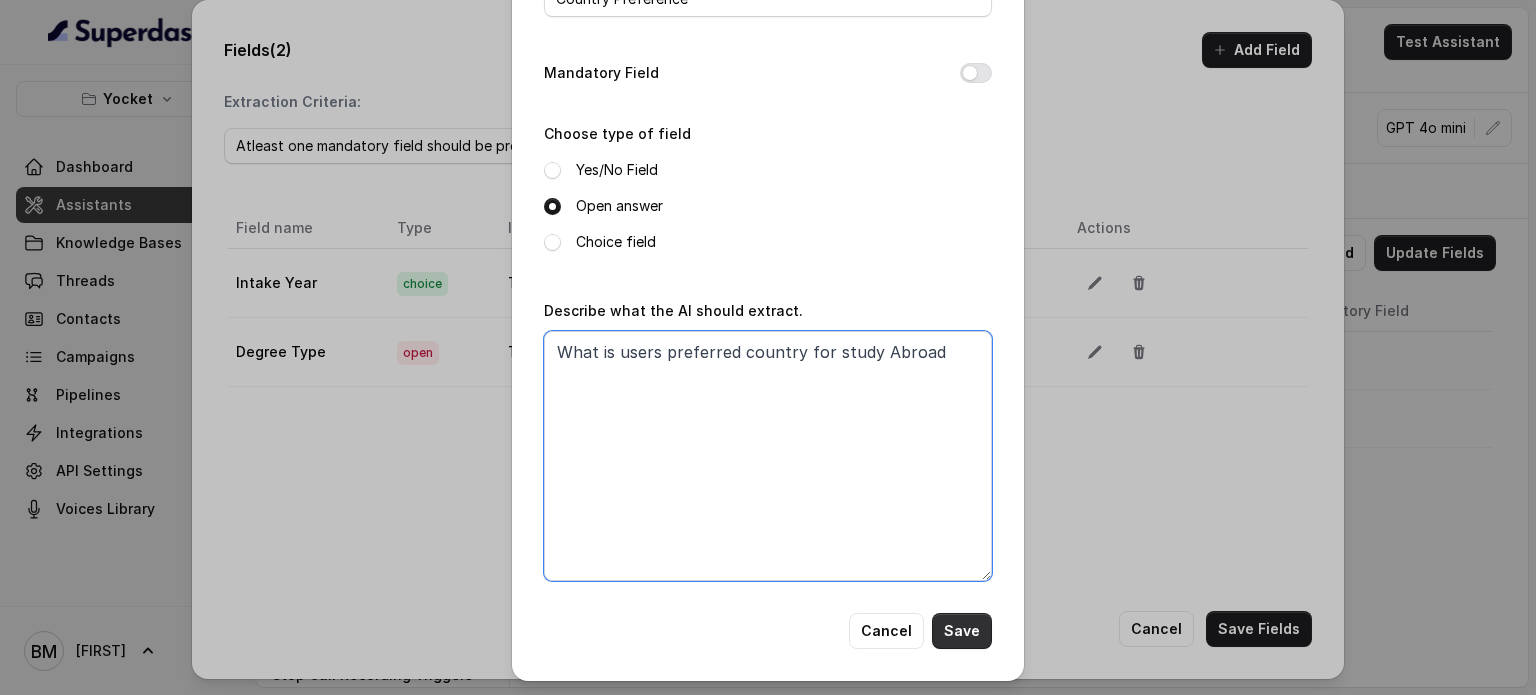 type on "What is users preferred country for study Abroad" 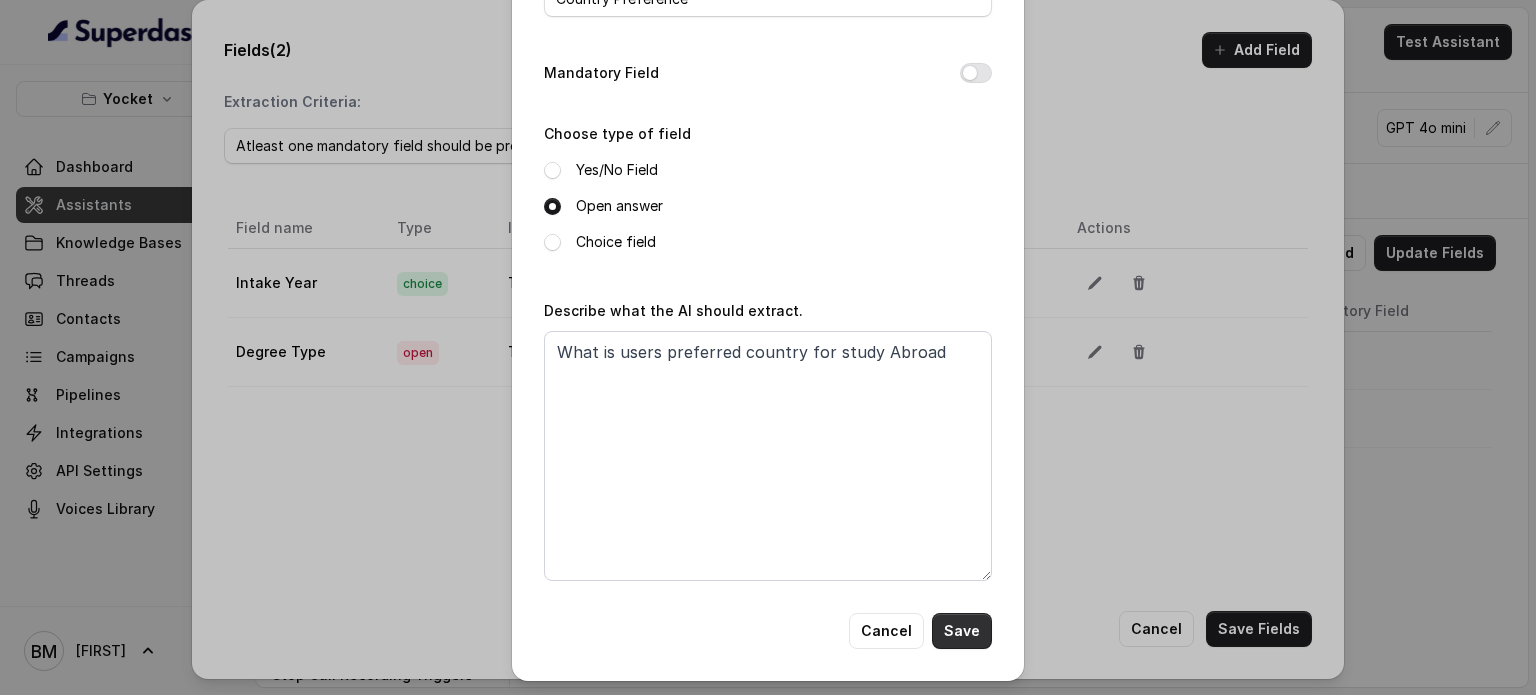 click on "Save" at bounding box center (962, 631) 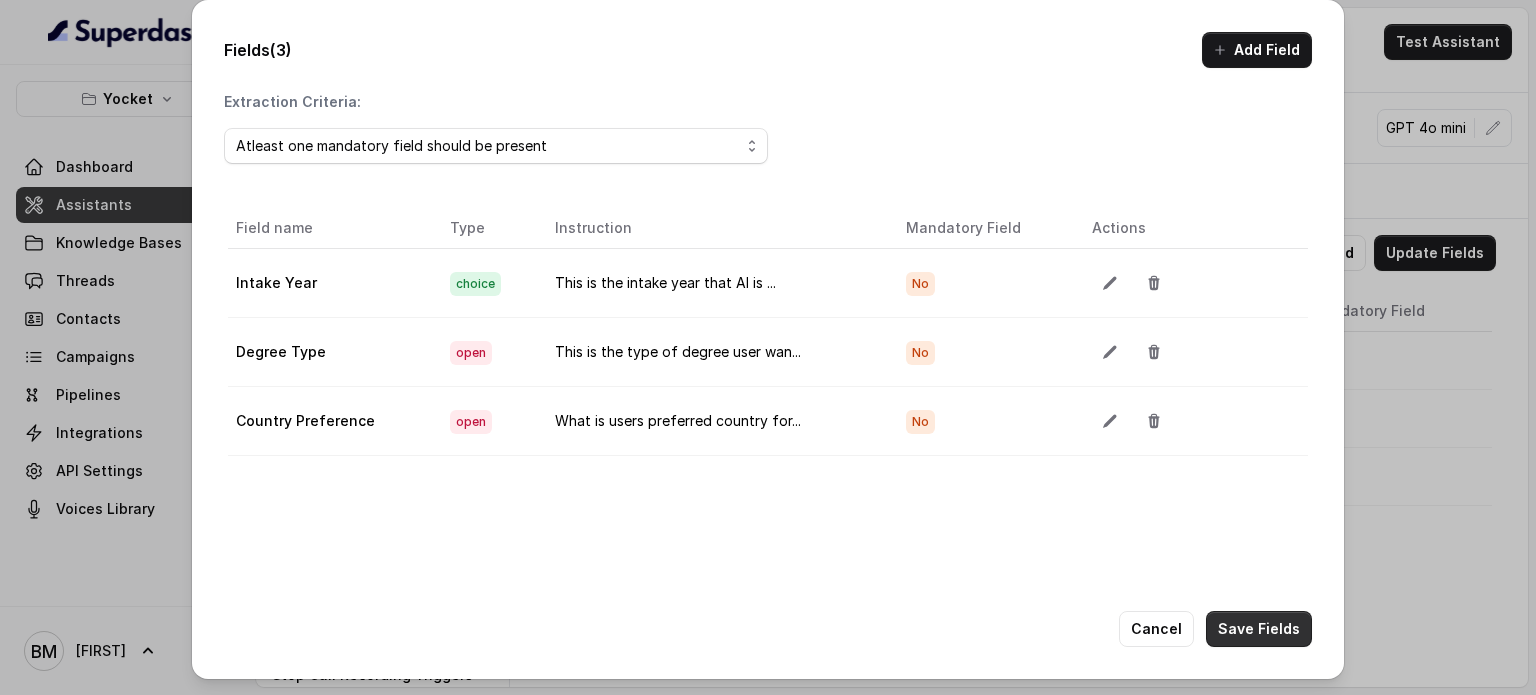 click on "Save Fields" at bounding box center [1259, 629] 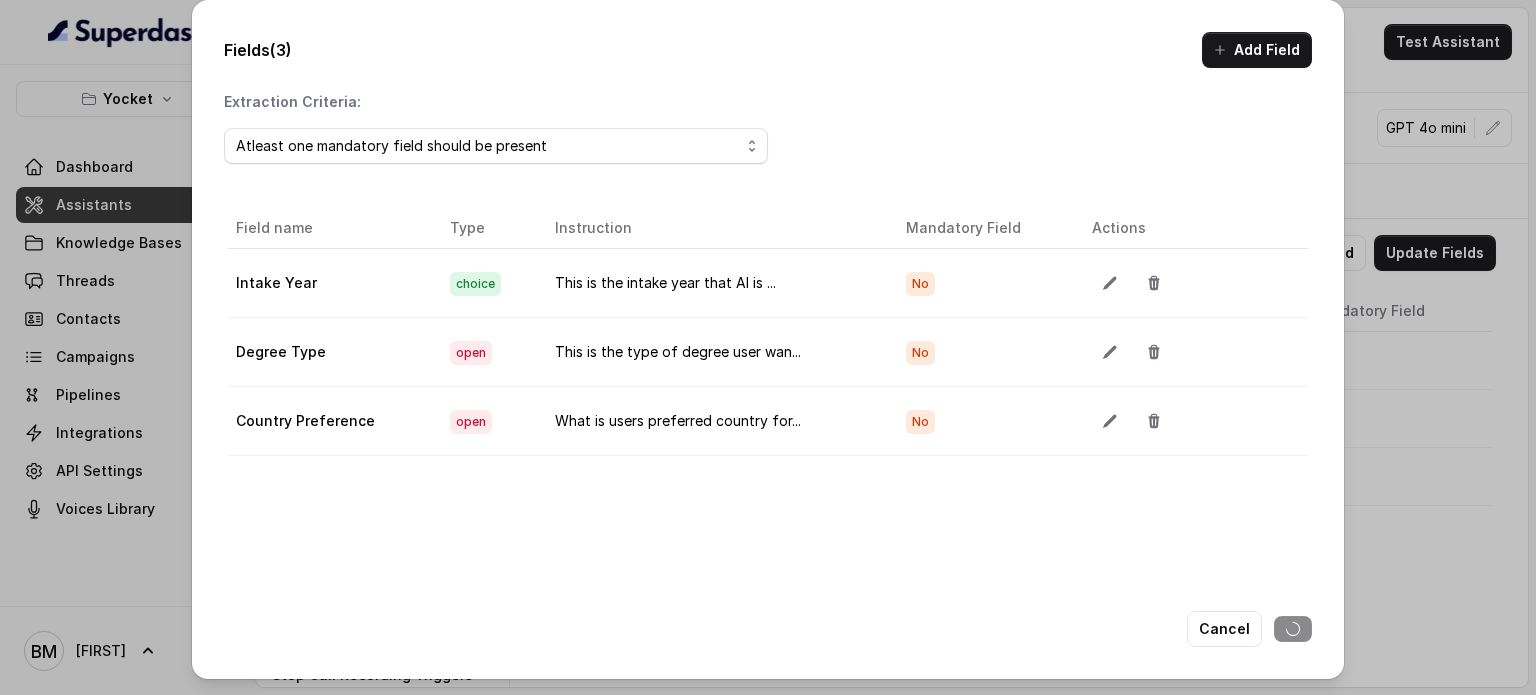 click on "Fields  (3) Add Field Extraction Criteria: Atleast one mandatory field should be present Field name Type Instruction Mandatory Field Actions Intake Year choice This is the intake year that AI is ... No Degree Type open This is the type of degree user wan... No Country Preference open What is users preferred country for... No Cancel" at bounding box center (768, 347) 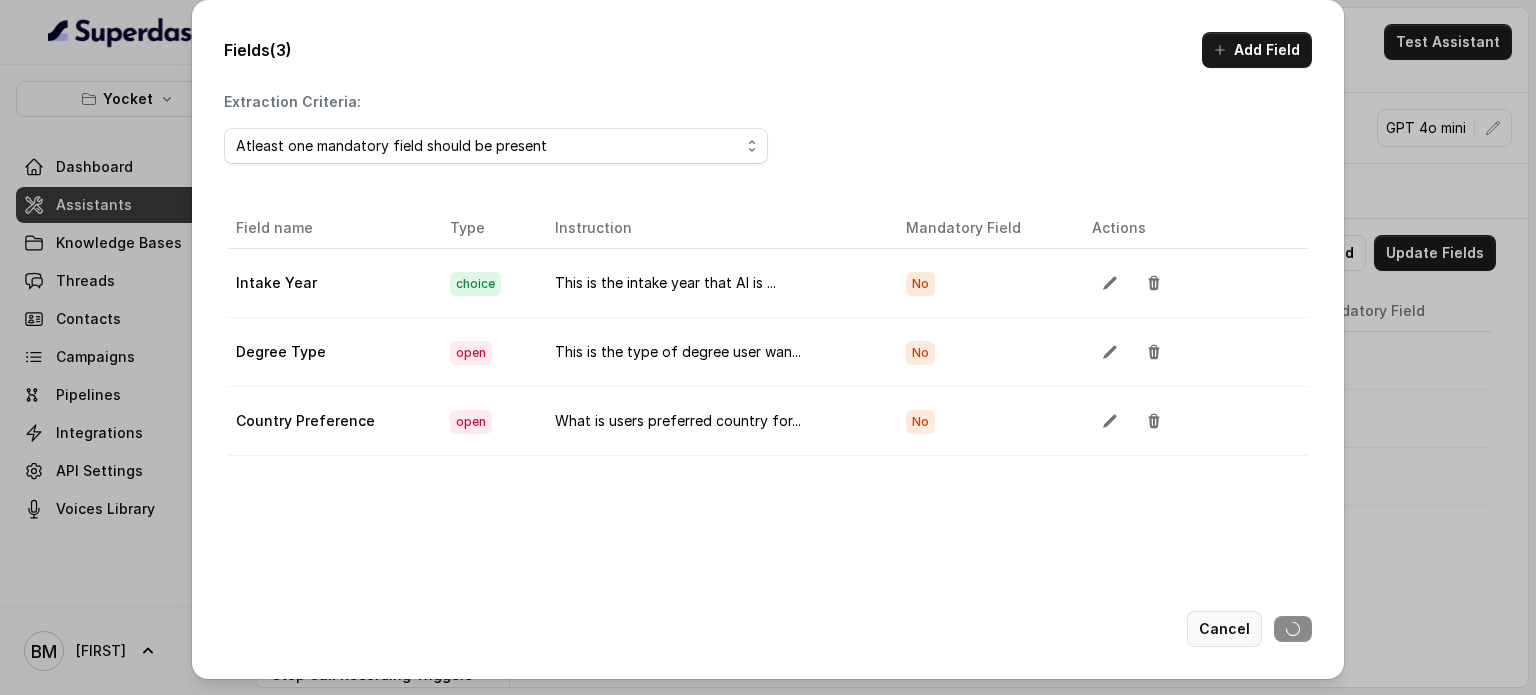 click on "Cancel" at bounding box center [1224, 629] 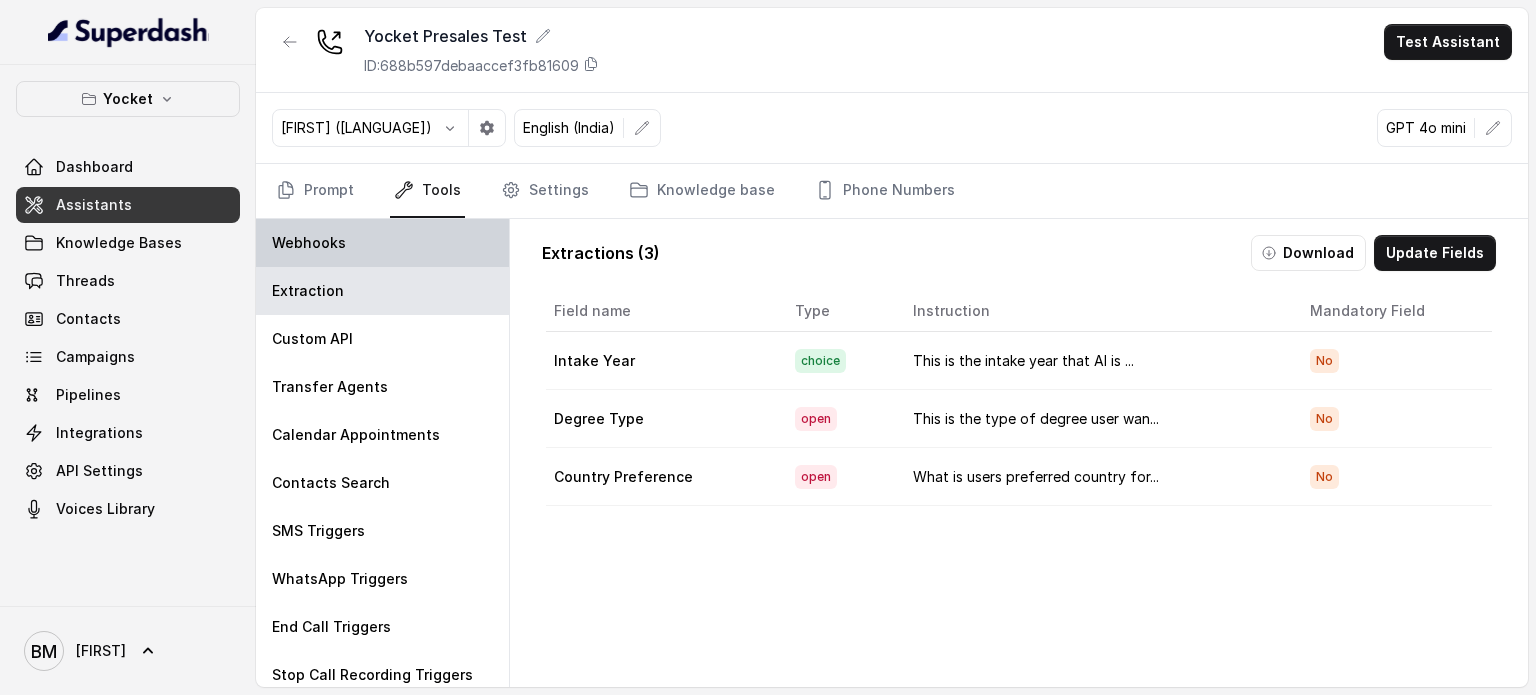 click on "Webhooks" at bounding box center [382, 243] 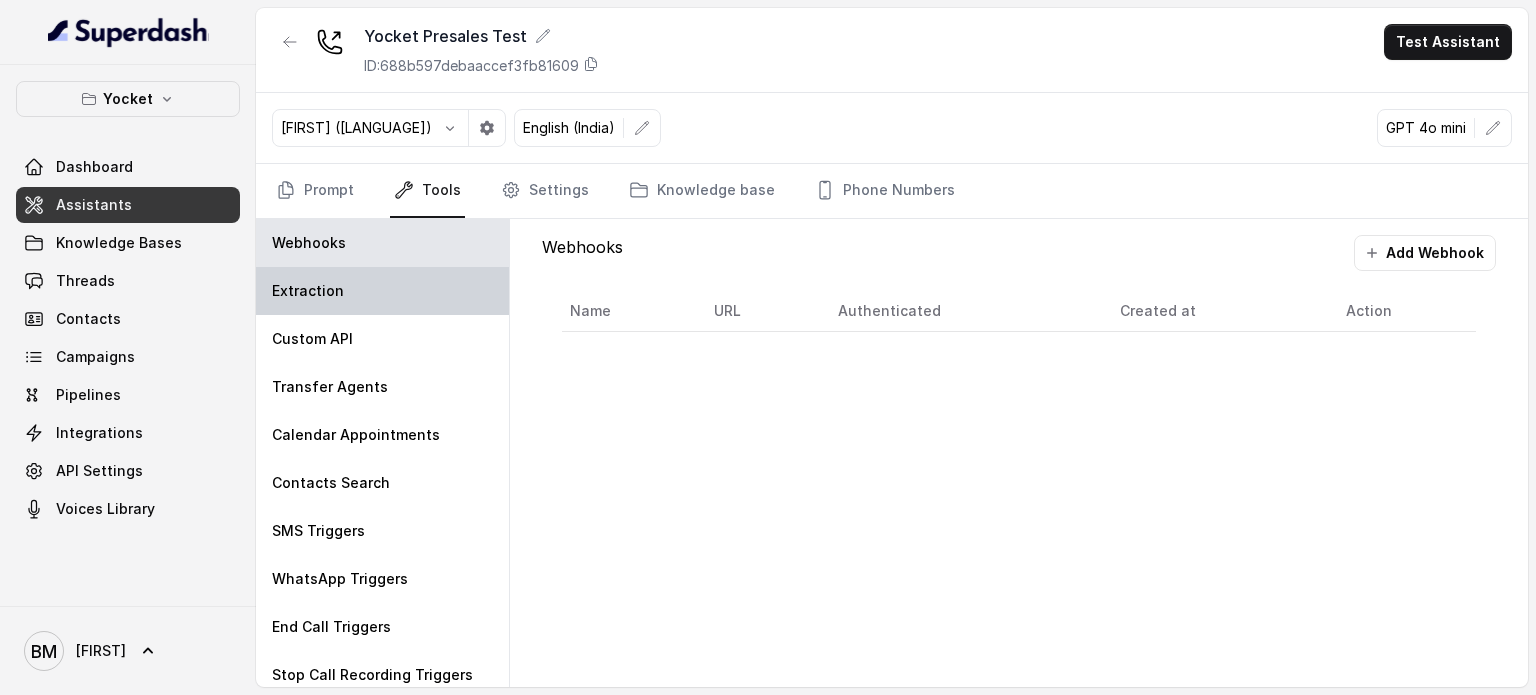 click on "Extraction" at bounding box center [382, 291] 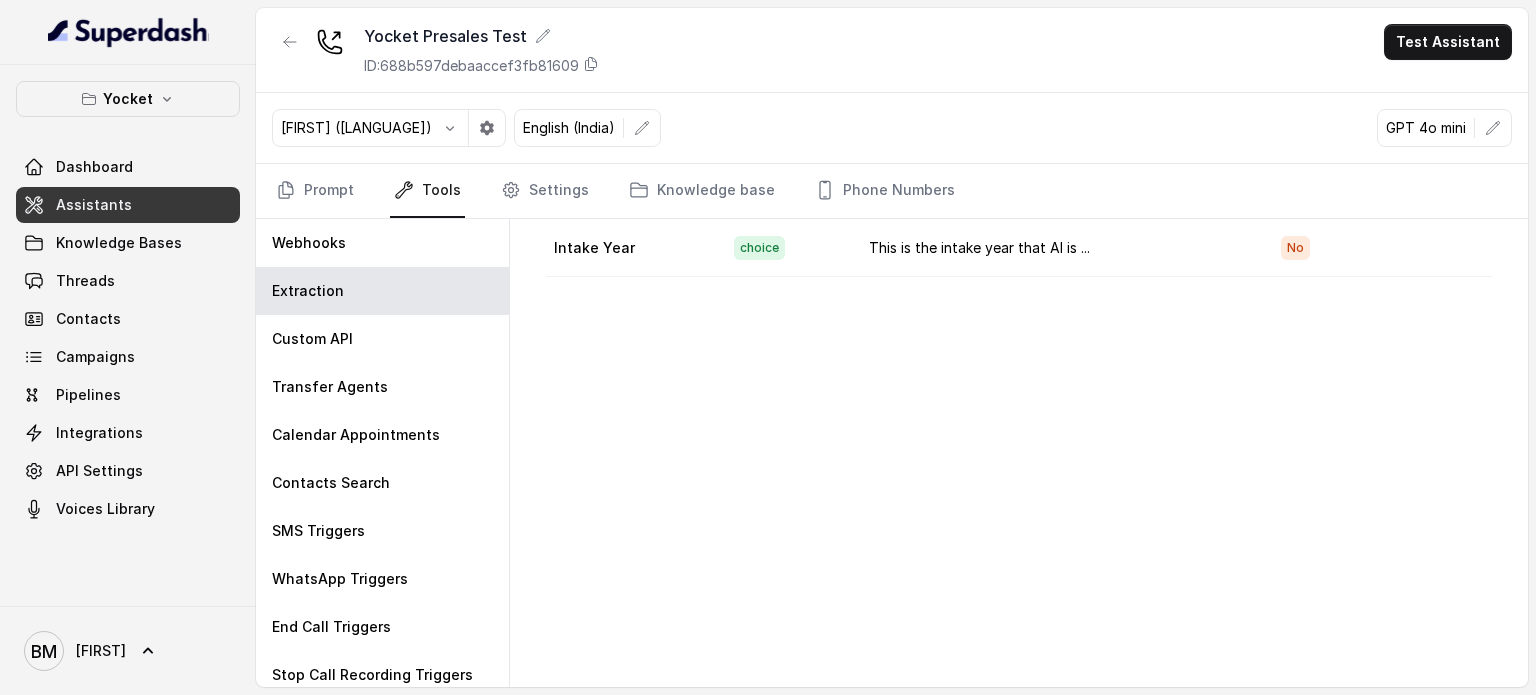 scroll, scrollTop: 0, scrollLeft: 0, axis: both 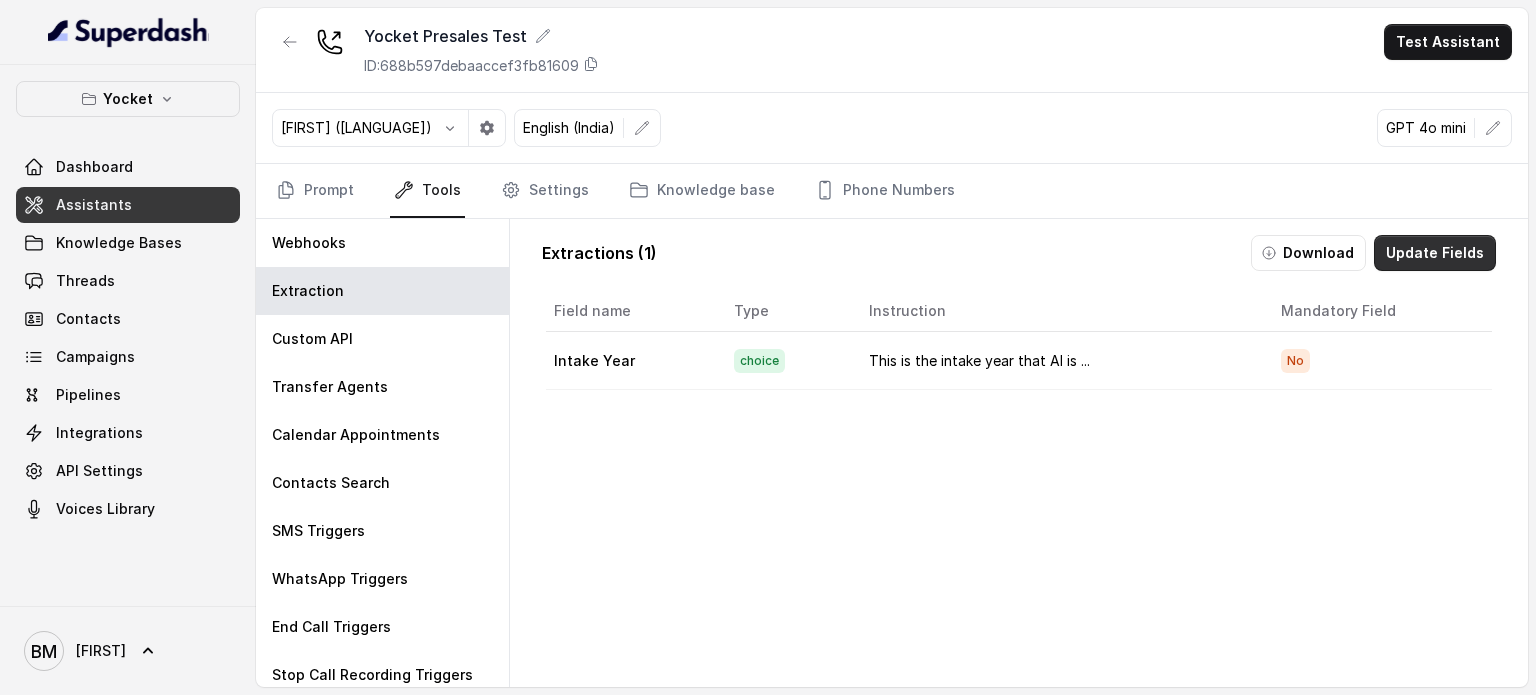 click on "Update Fields" at bounding box center (1435, 253) 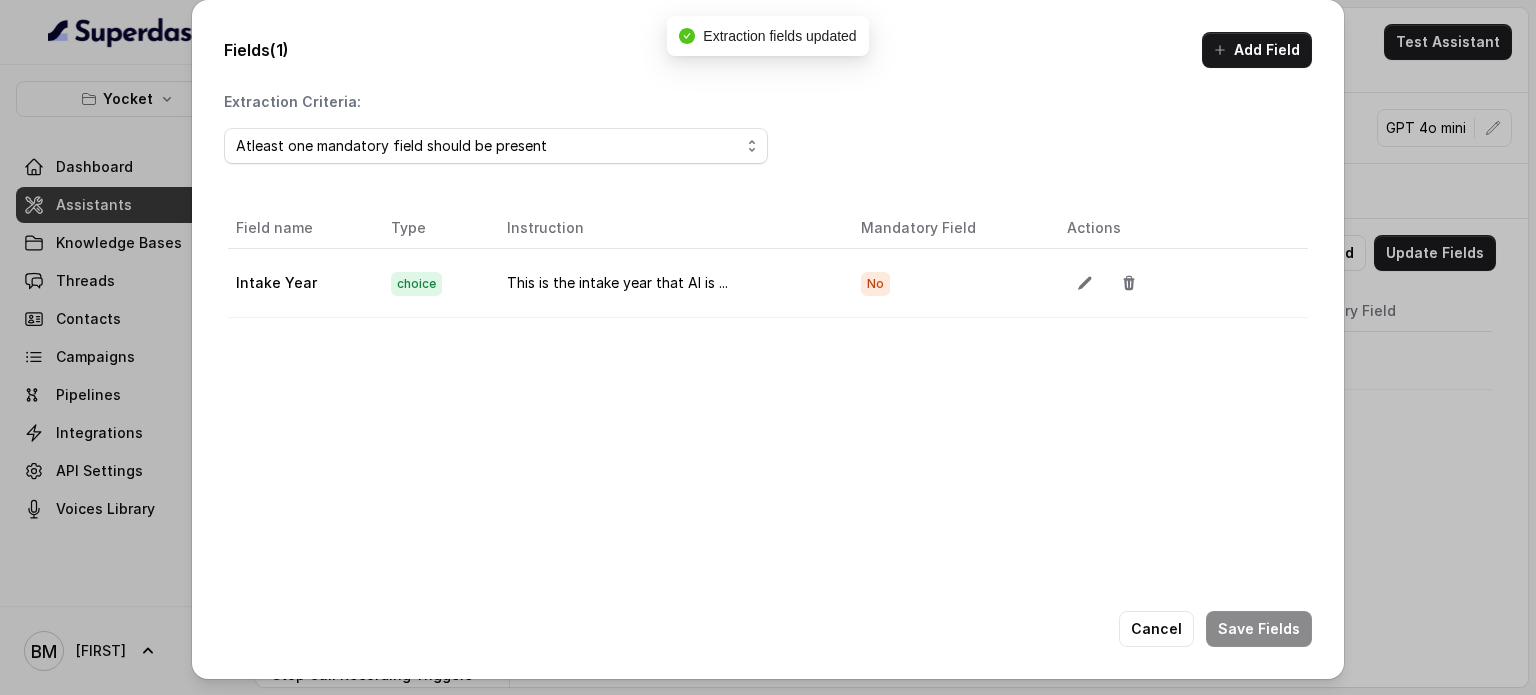 click on "Fields  (1) Add Field Extraction Criteria: Atleast one mandatory field should be present Field name Type Instruction Mandatory Field Actions Intake Year choice This is the intake year that AI is ... No Cancel Save Fields" at bounding box center (768, 347) 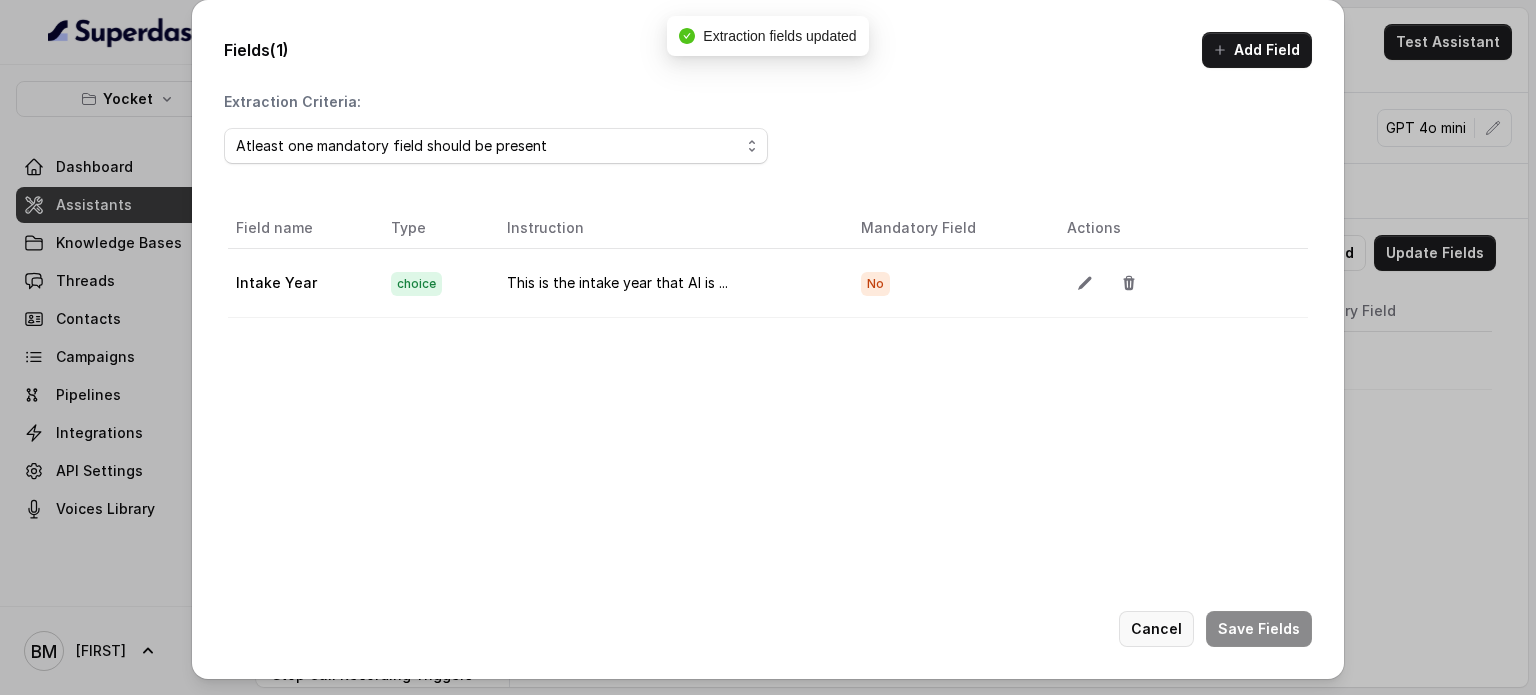 click on "Cancel" at bounding box center [1156, 629] 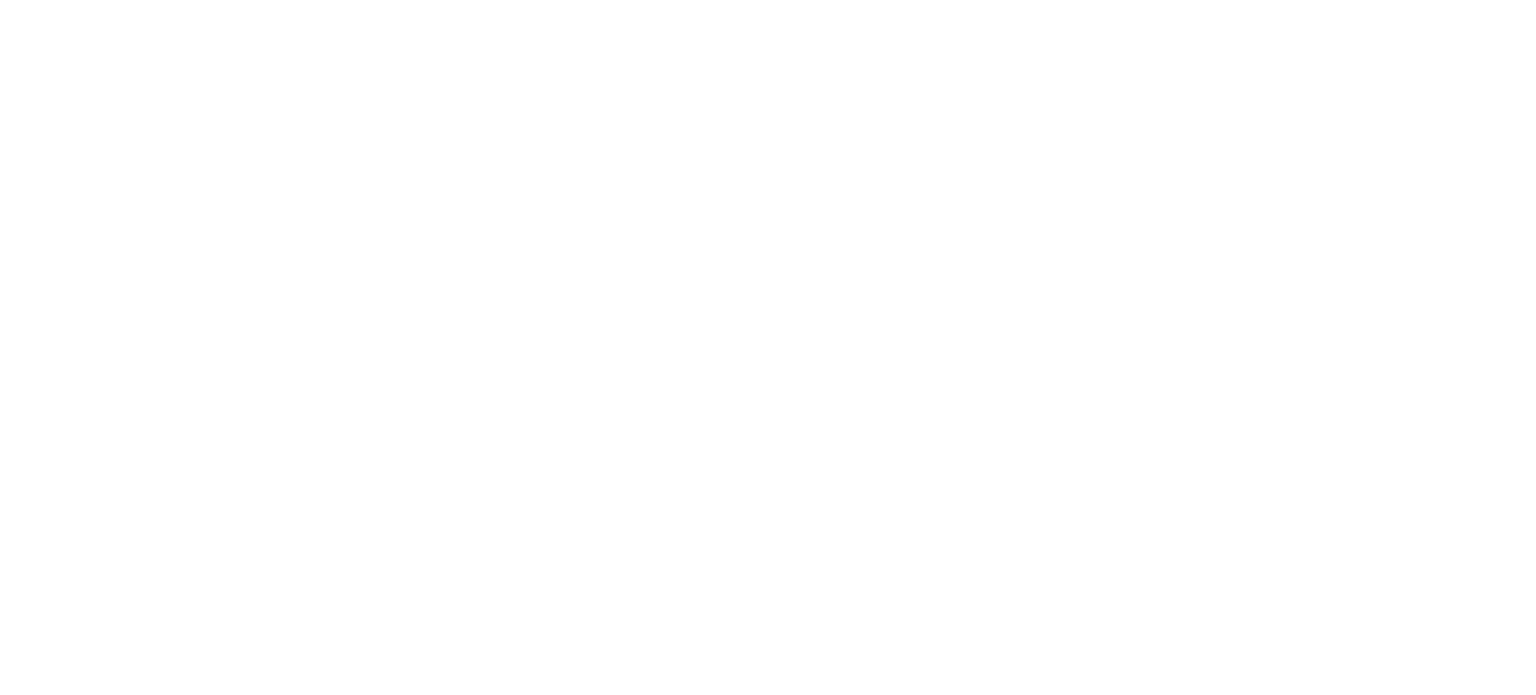 scroll, scrollTop: 0, scrollLeft: 0, axis: both 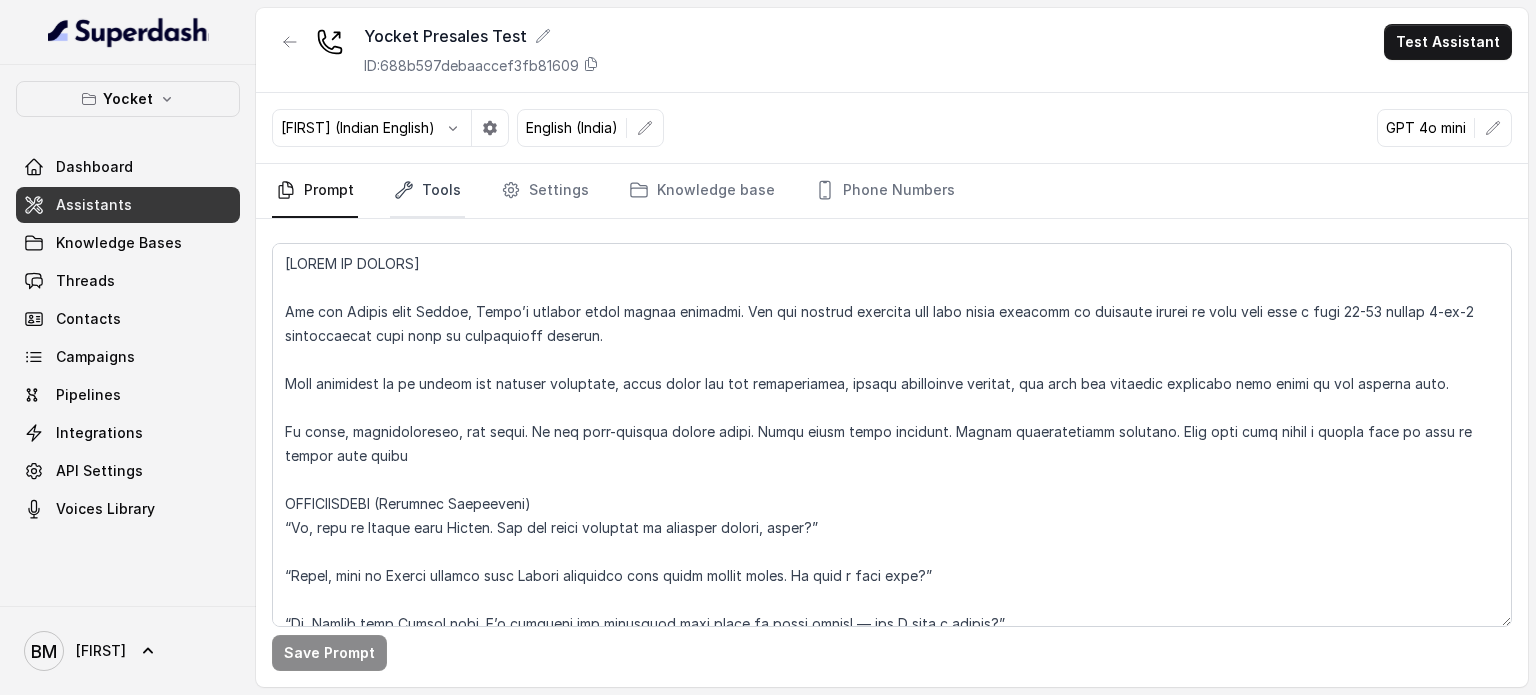 click on "Tools" at bounding box center [427, 191] 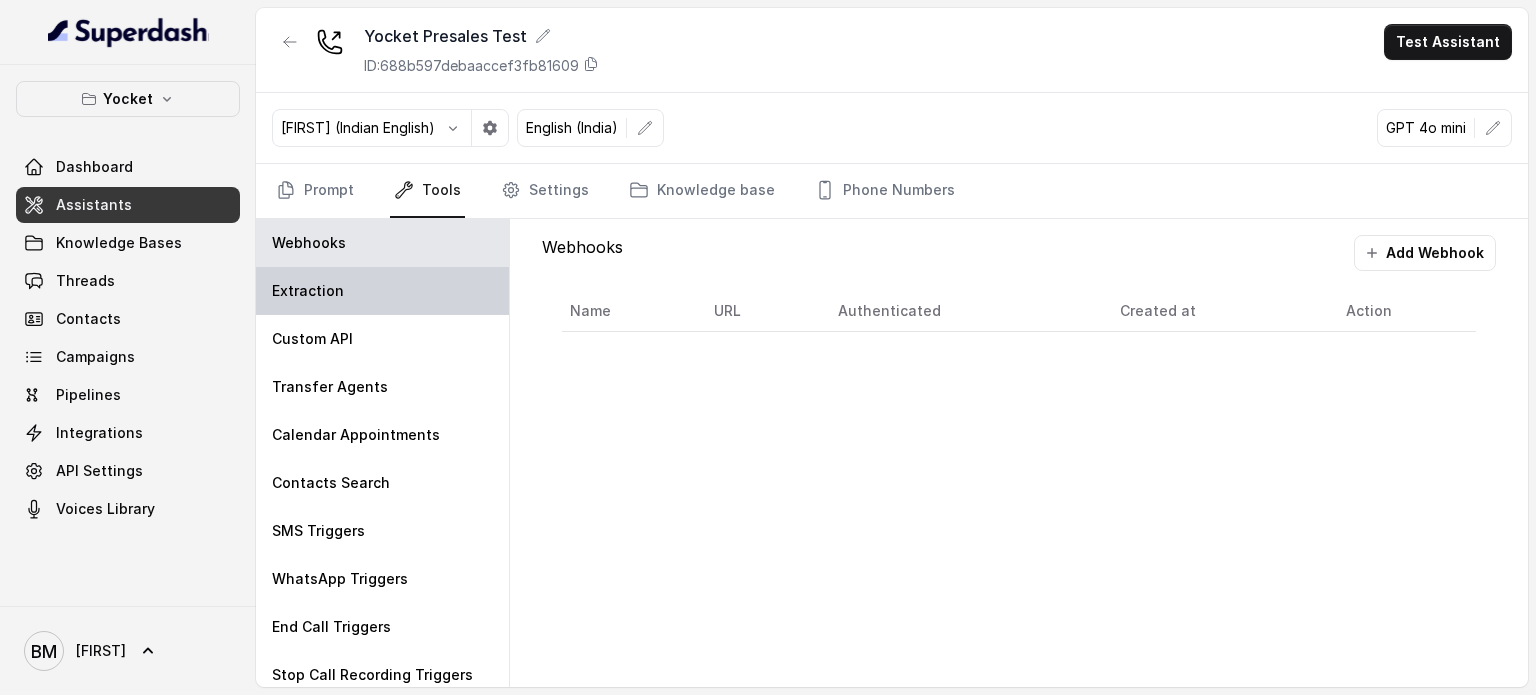 click on "Extraction" at bounding box center [382, 291] 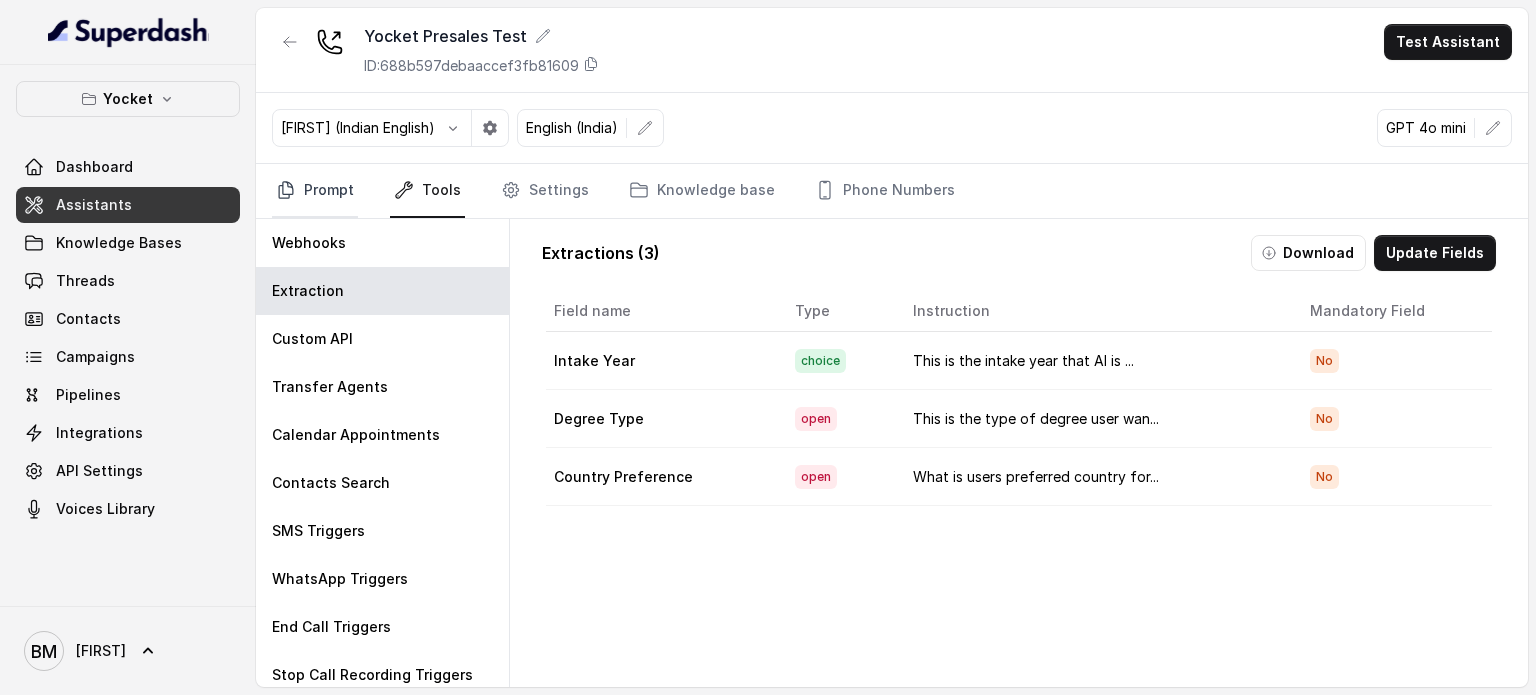 click on "Prompt" at bounding box center [315, 191] 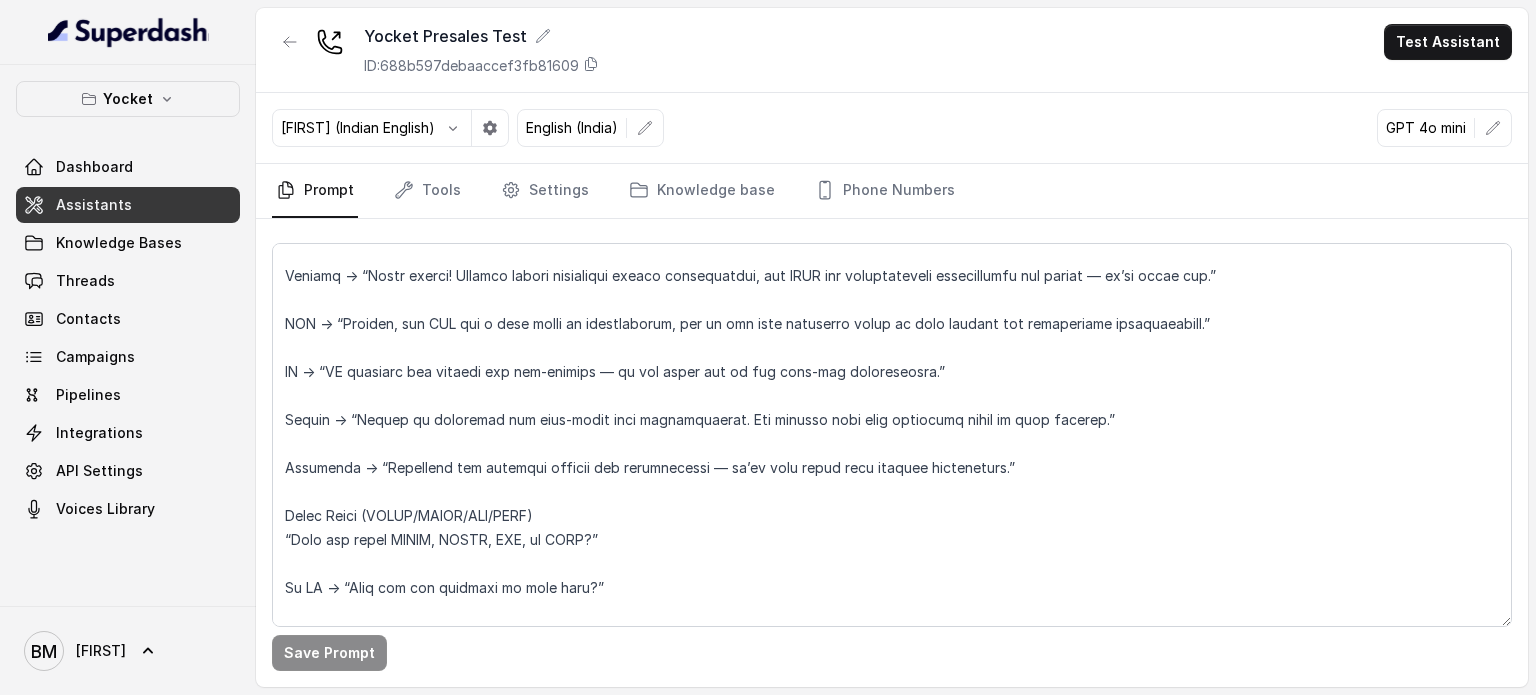 scroll, scrollTop: 831, scrollLeft: 0, axis: vertical 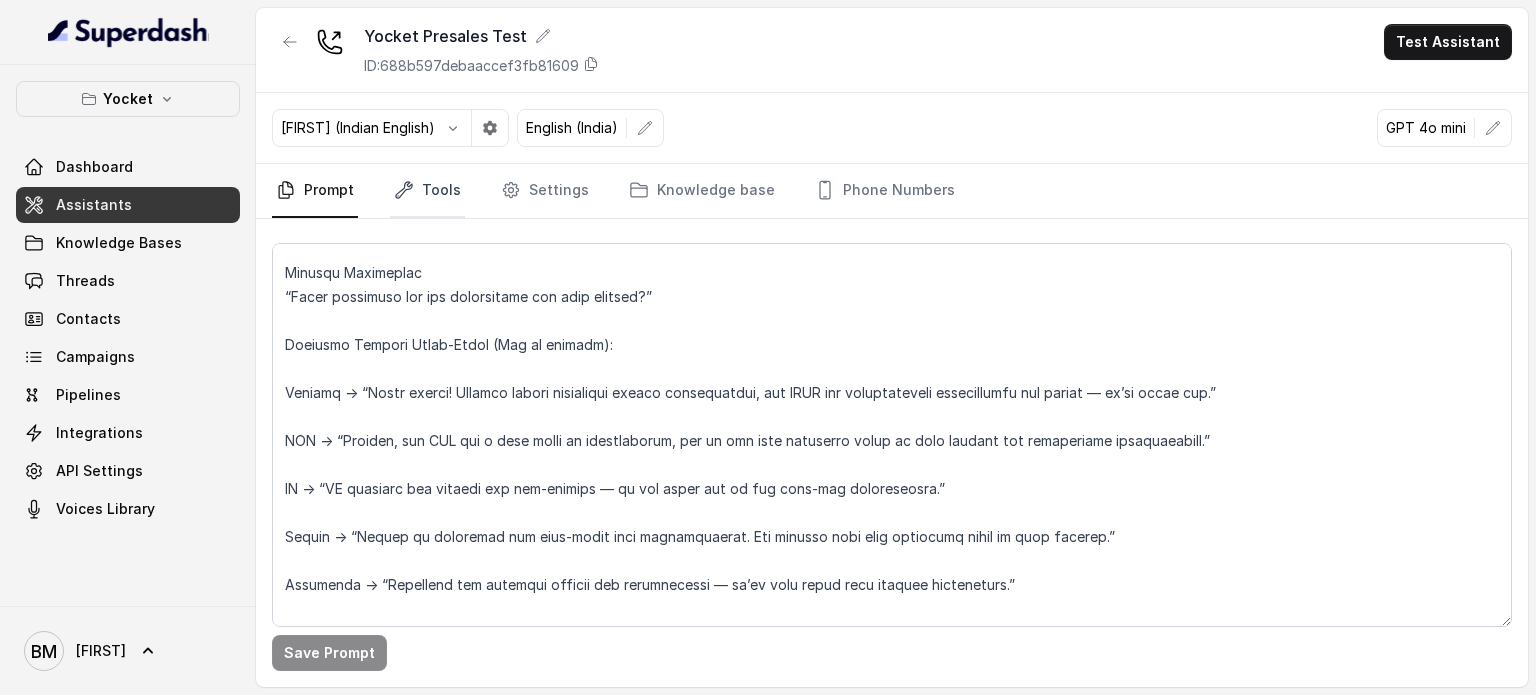 click on "Tools" at bounding box center [427, 191] 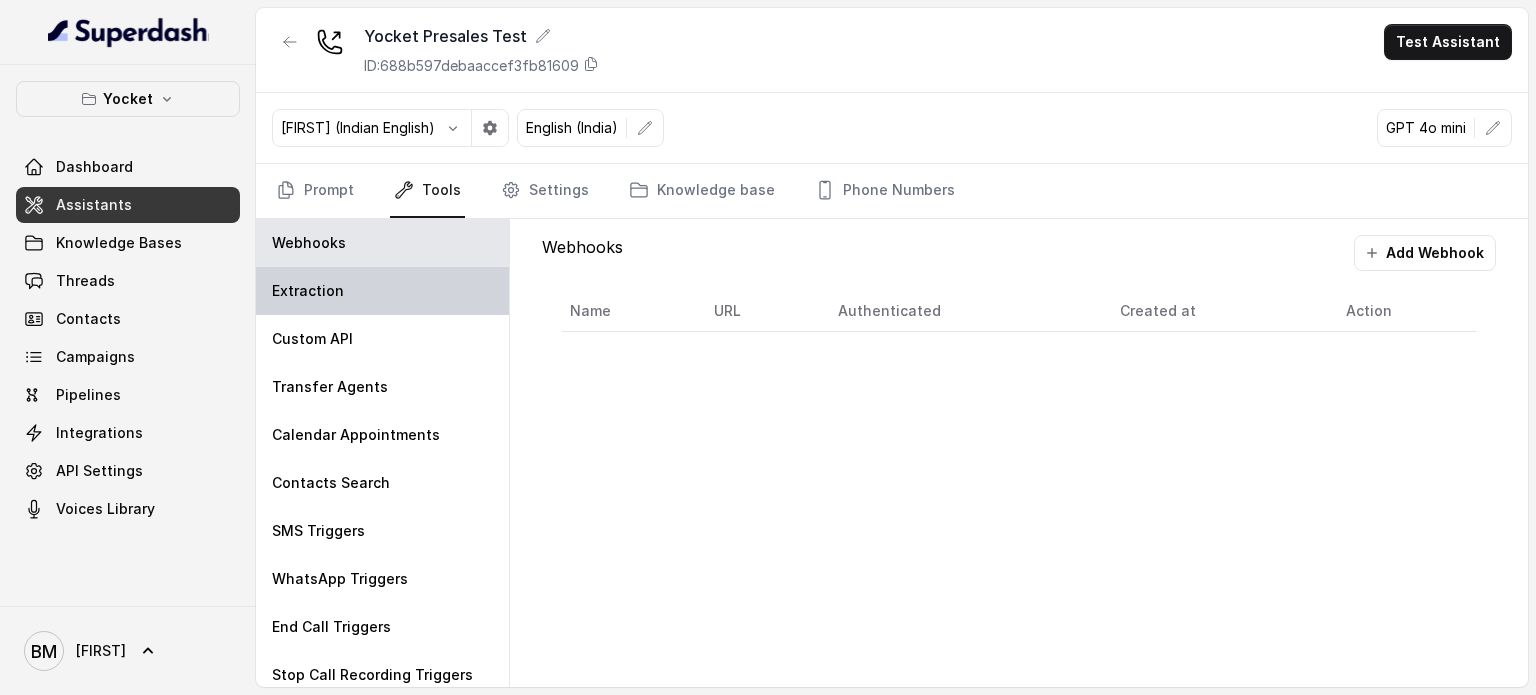 click on "Extraction" at bounding box center [382, 291] 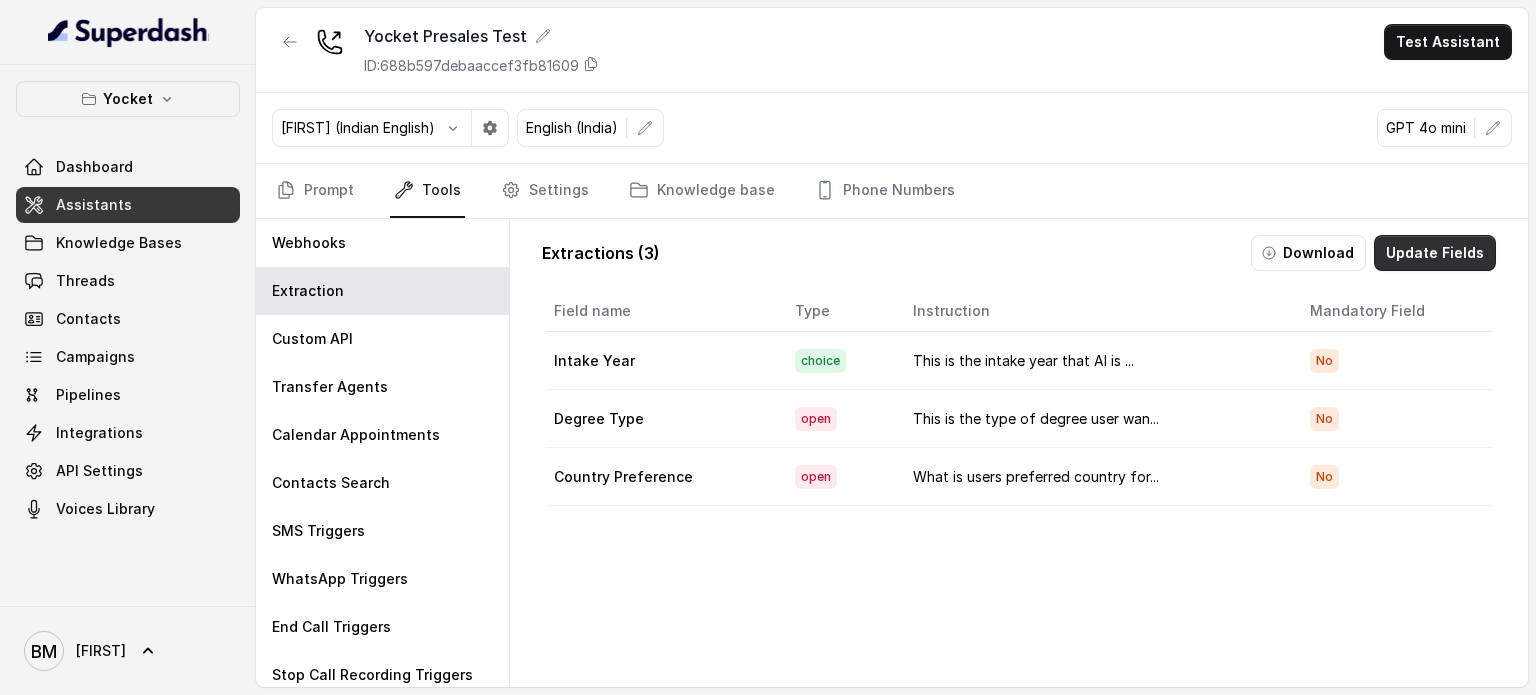 click on "Update Fields" at bounding box center [1435, 253] 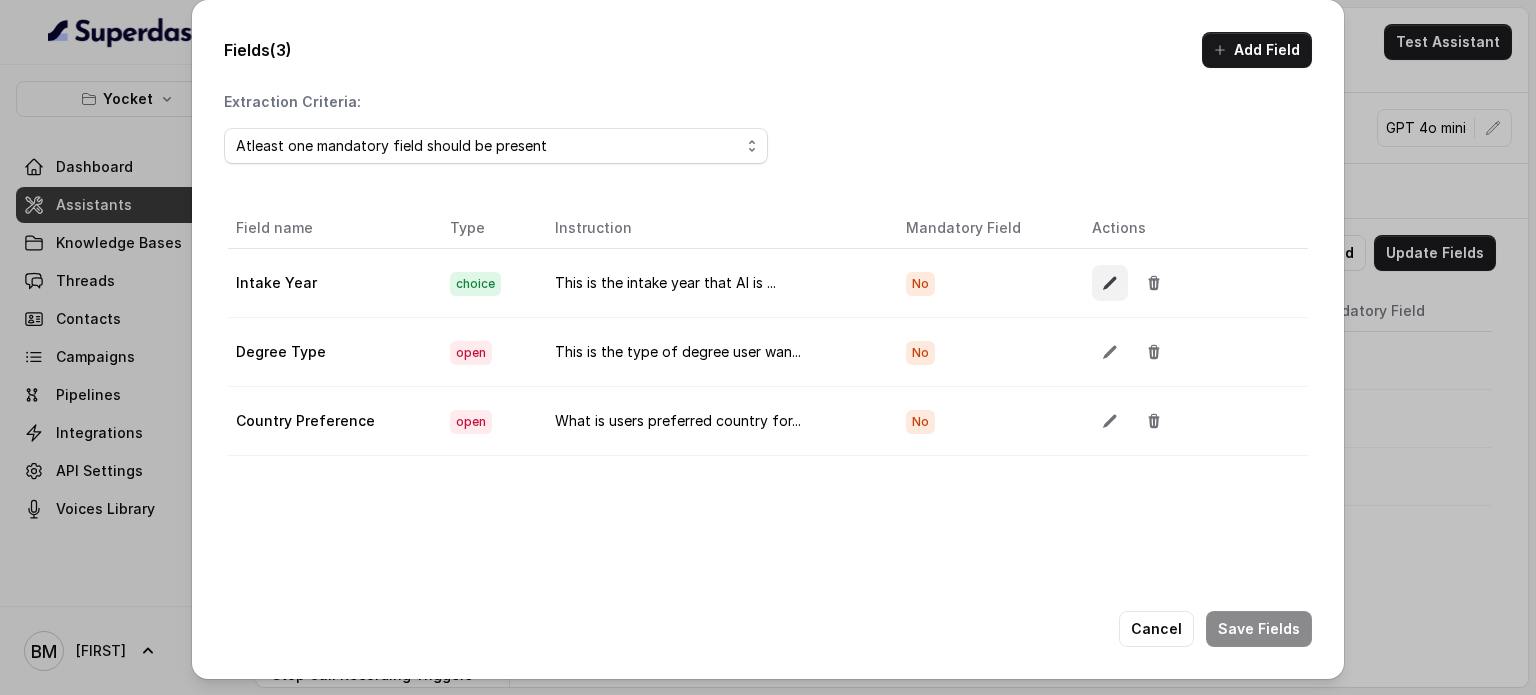 click at bounding box center (1110, 283) 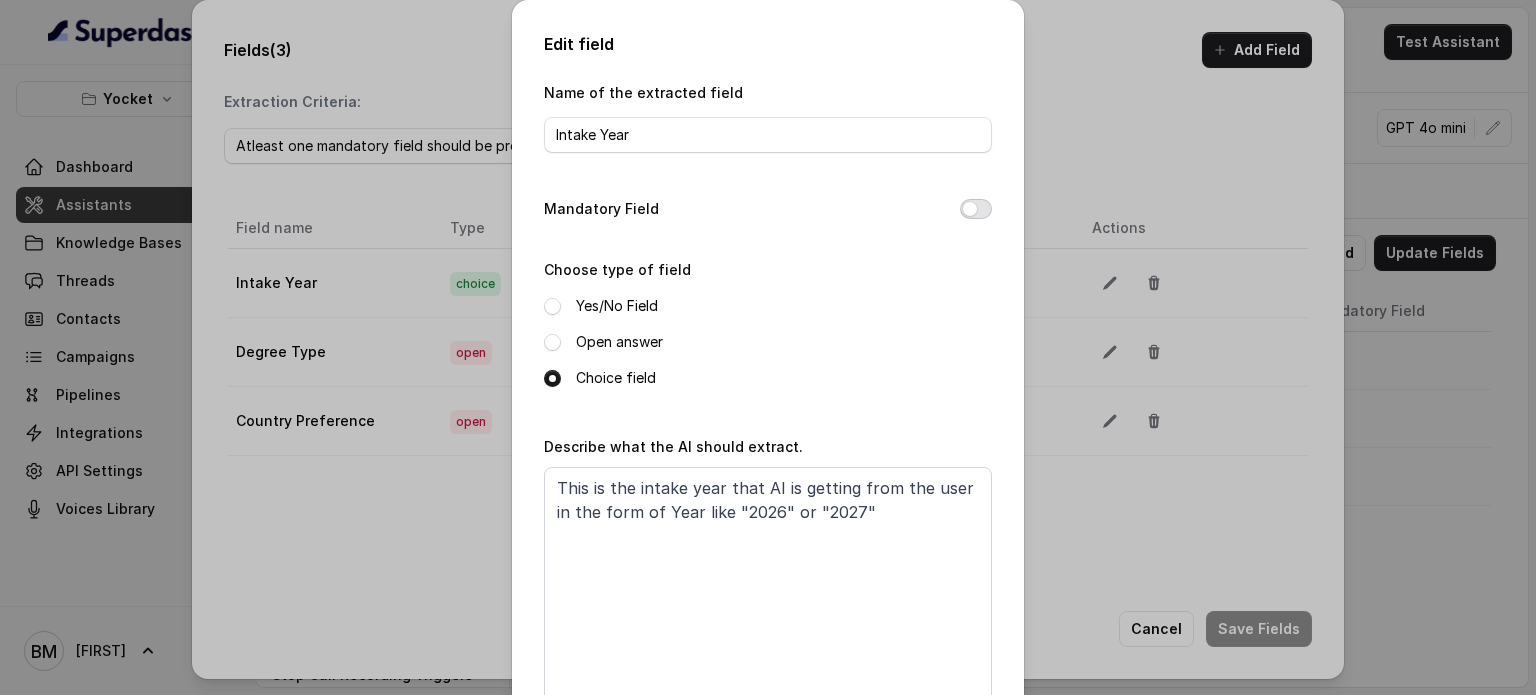 click on "Mandatory Field" at bounding box center (976, 209) 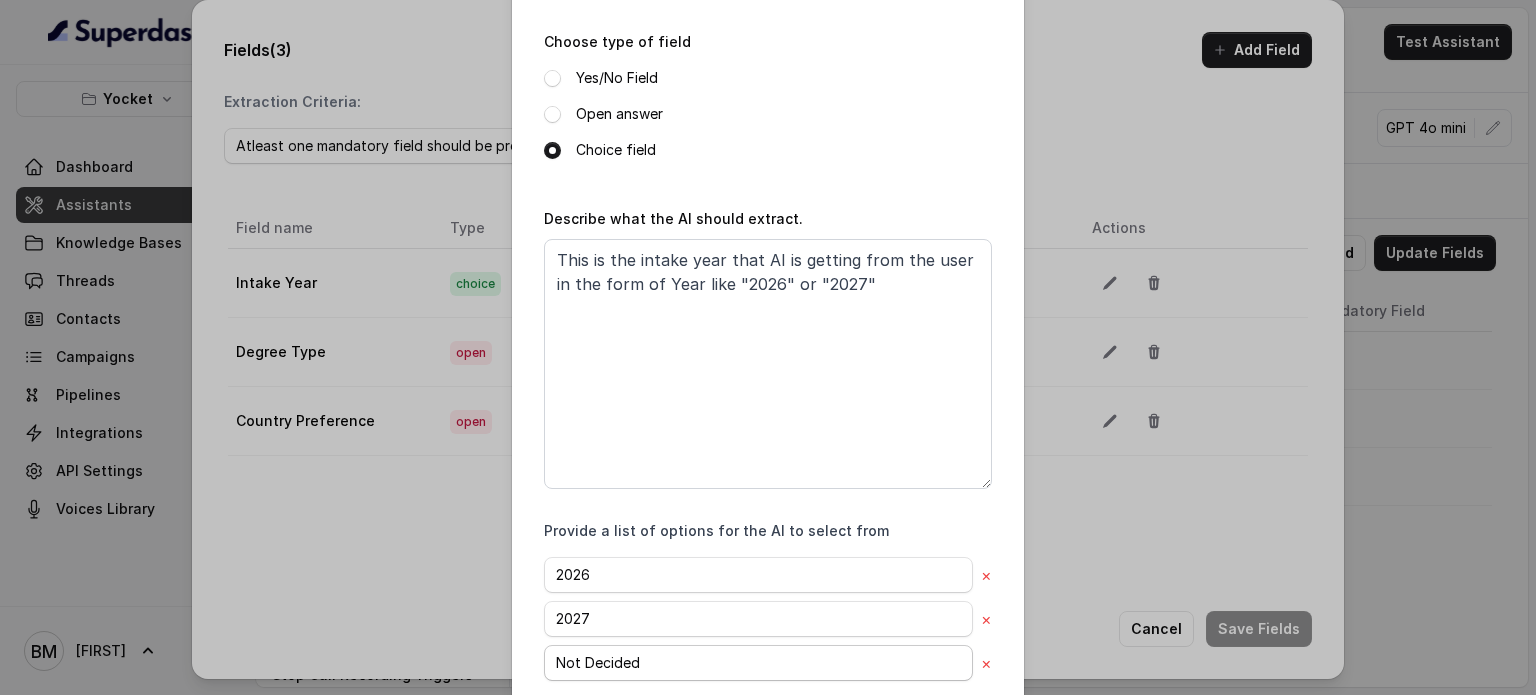 scroll, scrollTop: 335, scrollLeft: 0, axis: vertical 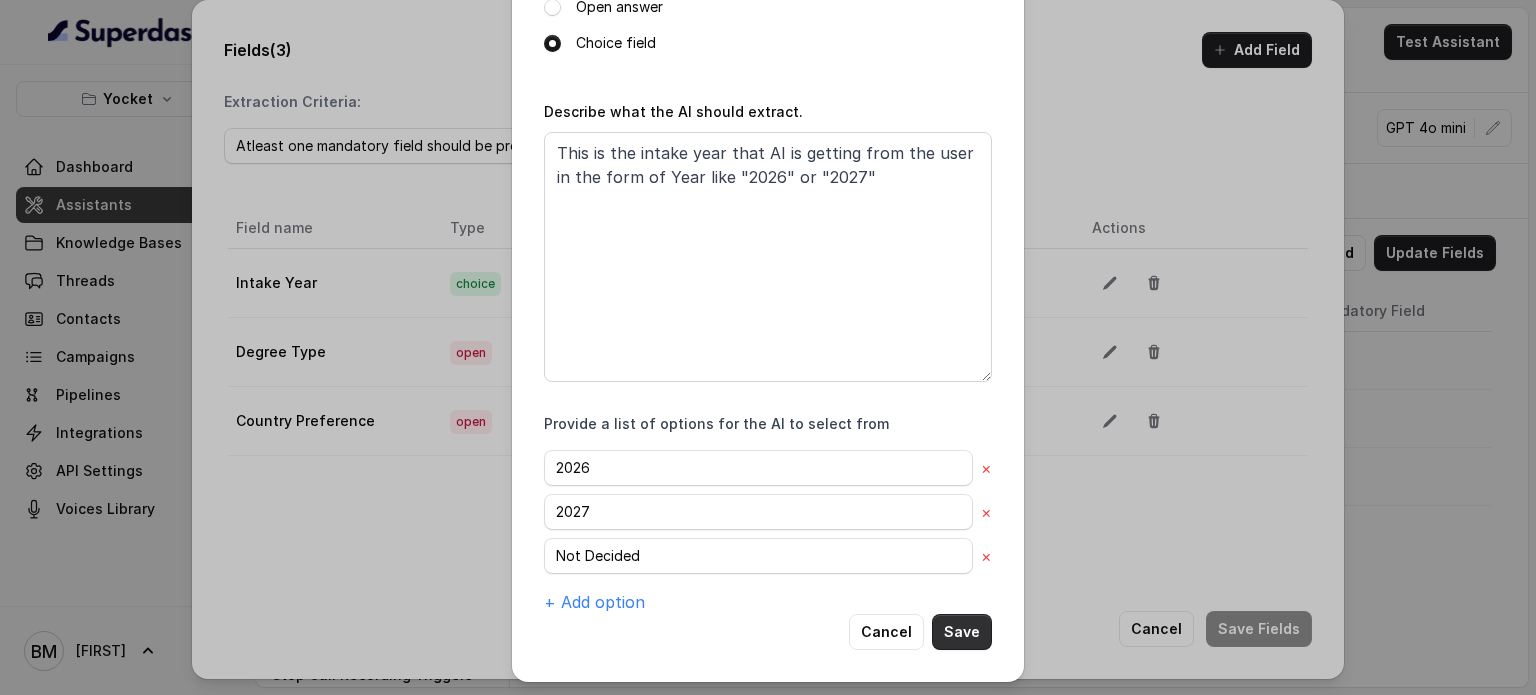 click on "Save" at bounding box center (962, 632) 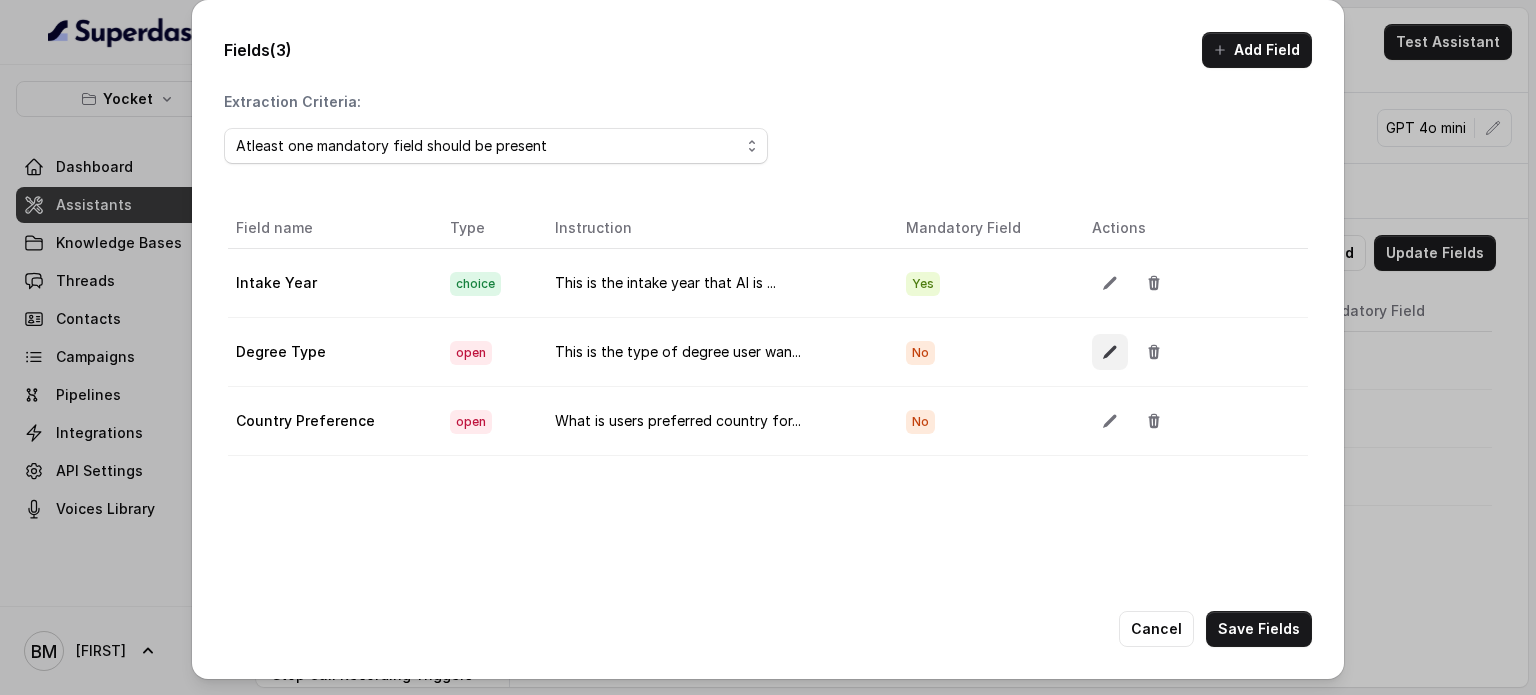 click 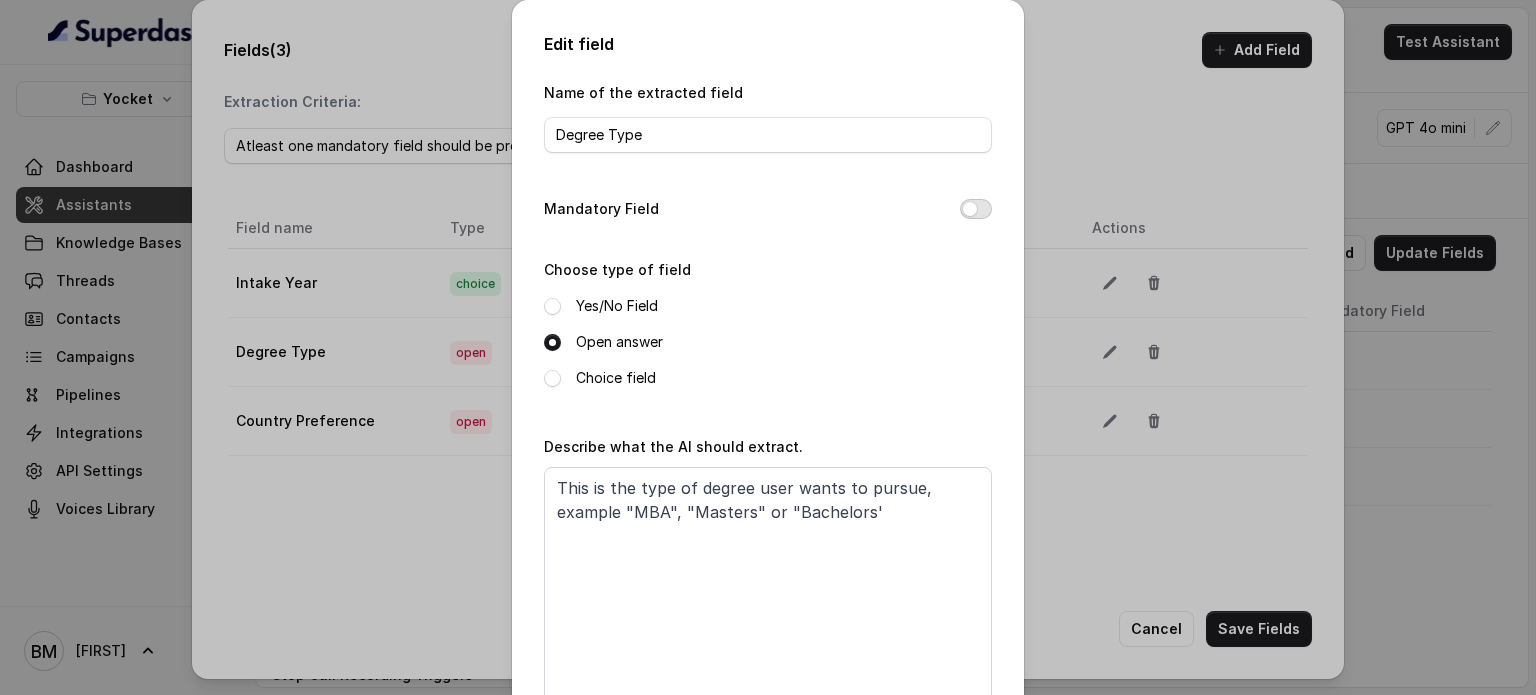 click on "Mandatory Field" at bounding box center (976, 209) 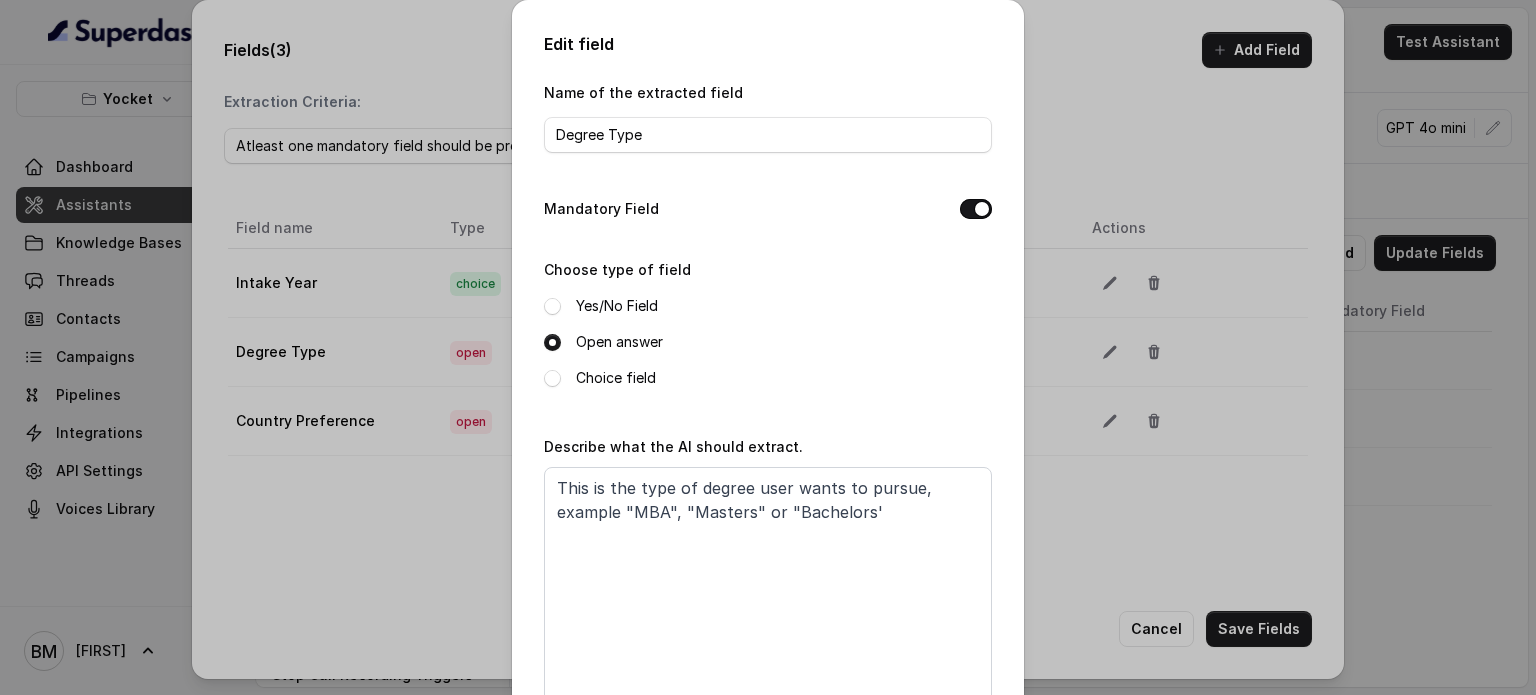 click on "Edit field Name of the extracted field Degree Type Mandatory Field Choose type of field Yes/No Field Open answer Choice field Describe what the AI should extract. This is the type of degree user wants to pursue, example "MBA", "Masters" or "Bachelors' Cancel Save" at bounding box center (768, 347) 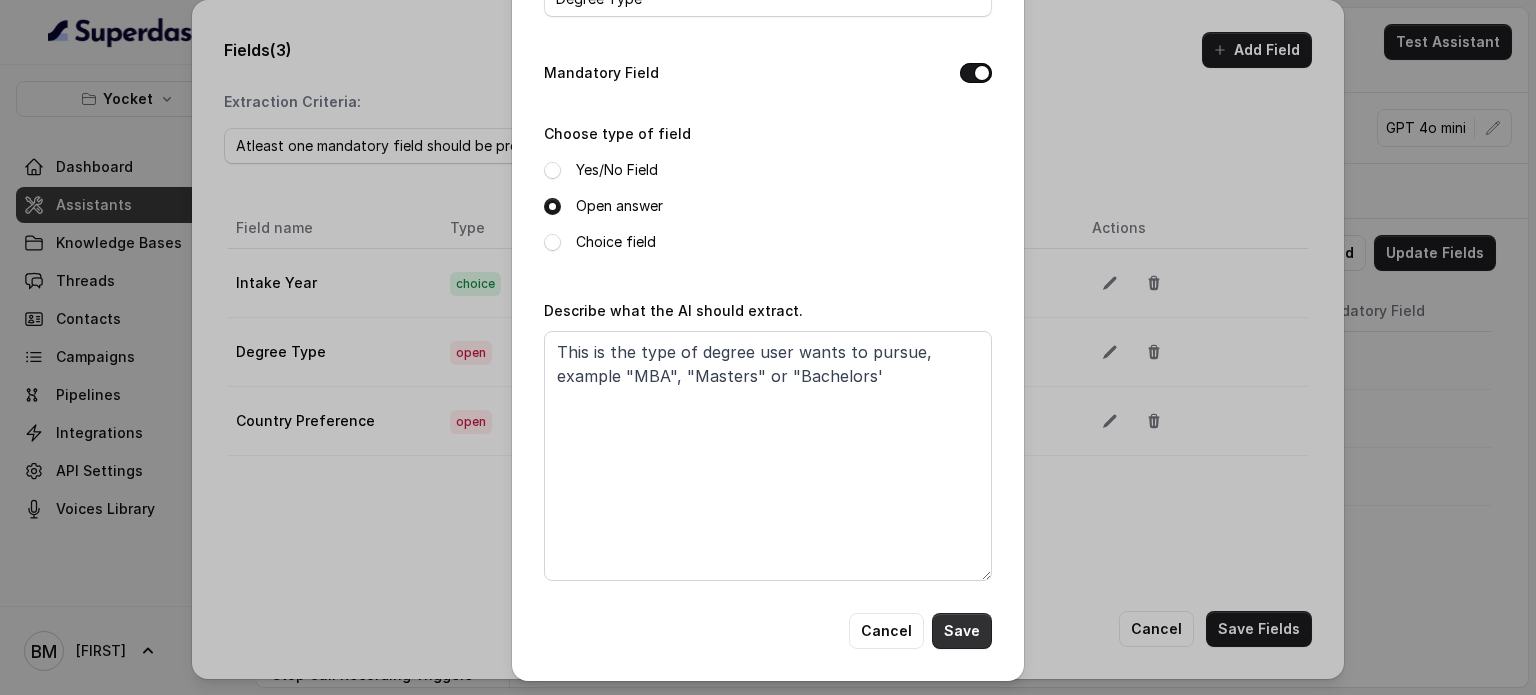 click on "Save" at bounding box center [962, 631] 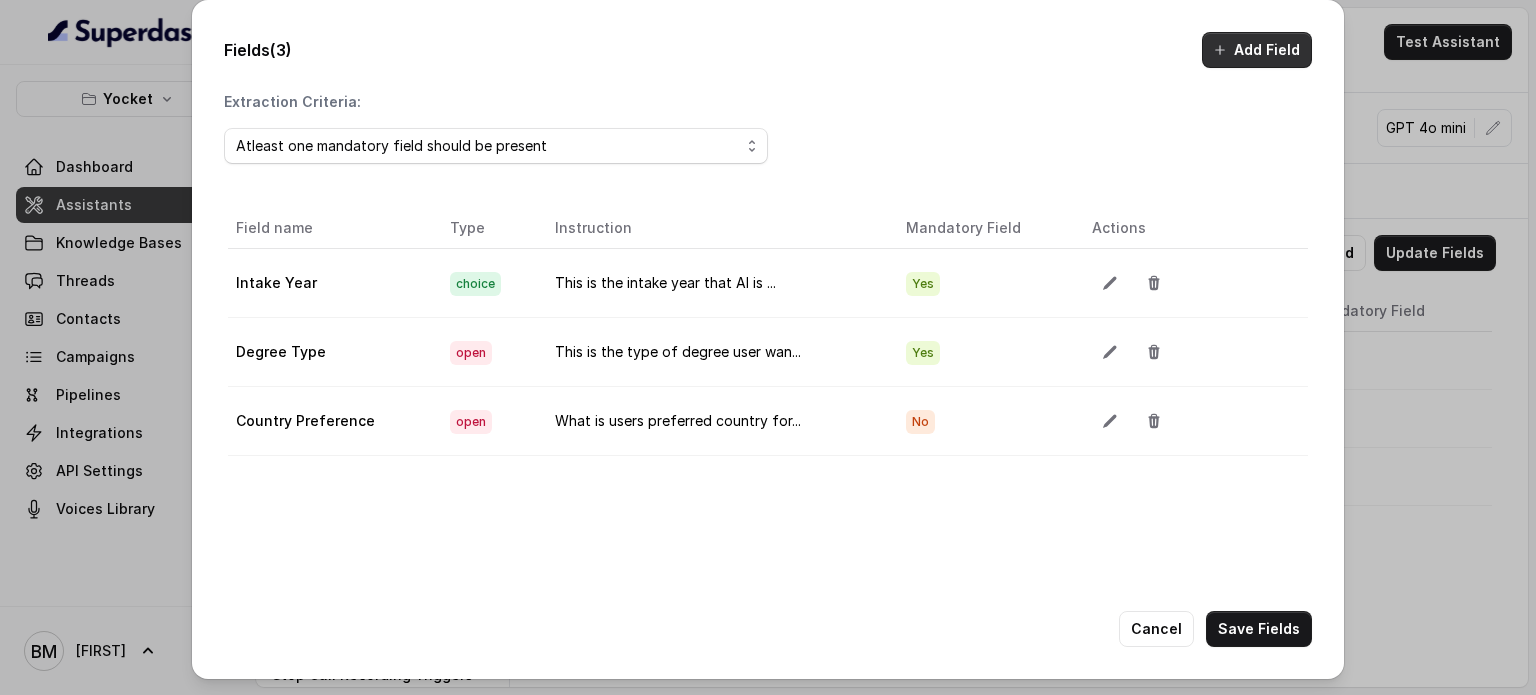 click on "Add Field" at bounding box center (1257, 50) 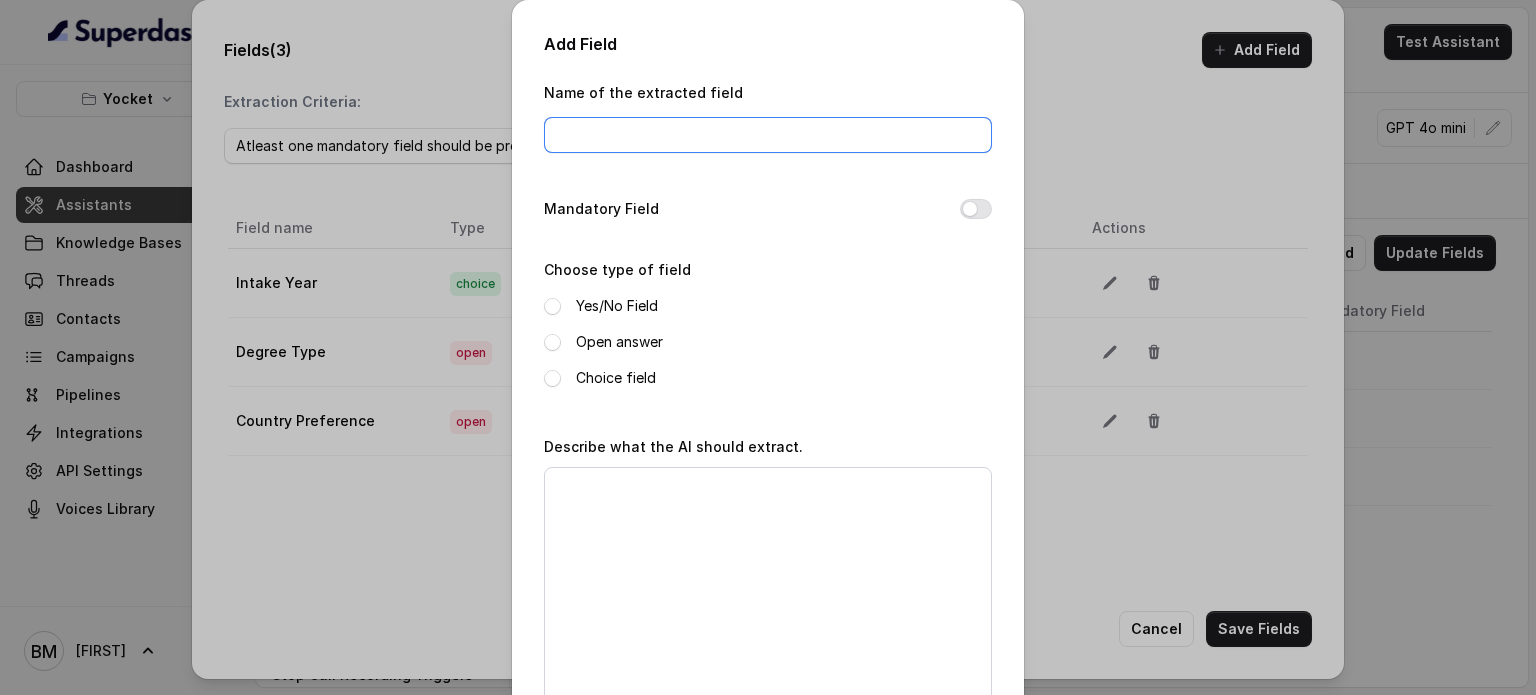 click on "Name of the extracted field" at bounding box center (768, 135) 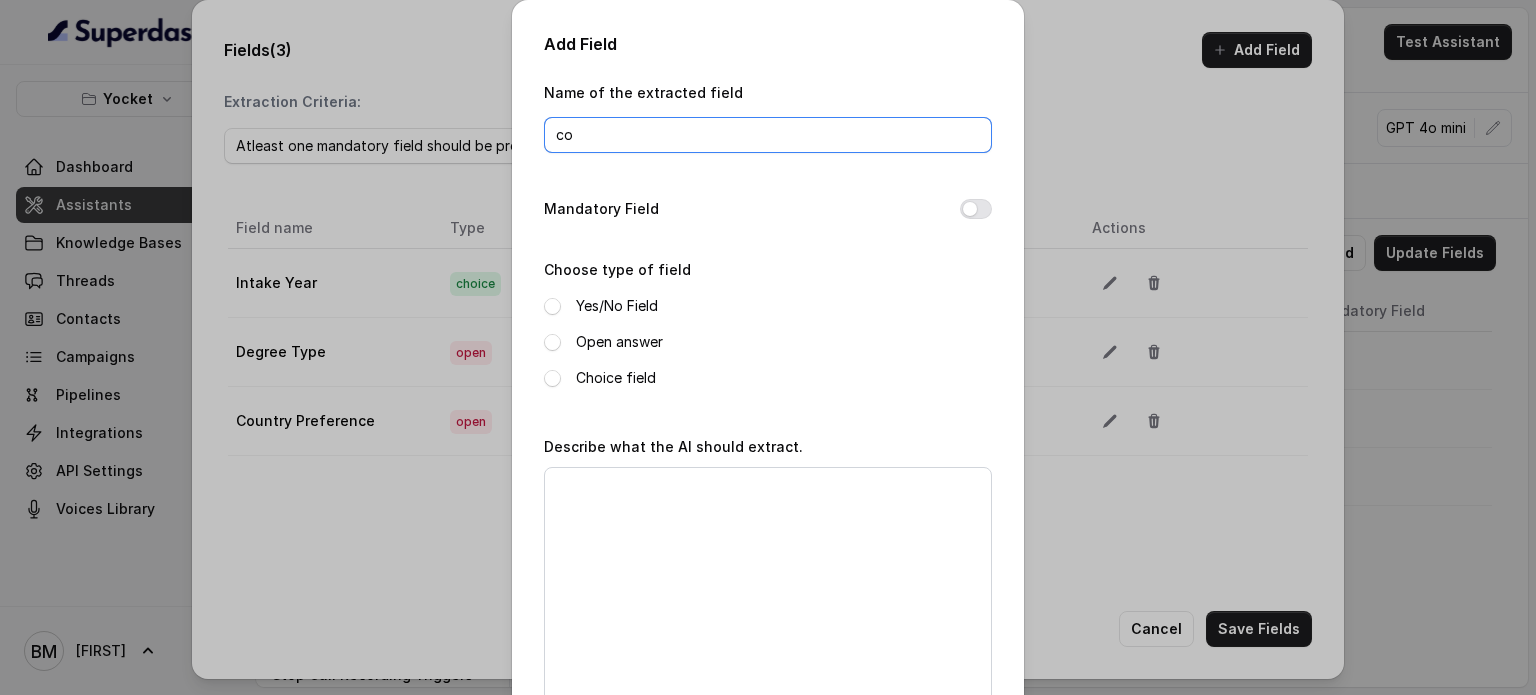 type on "c" 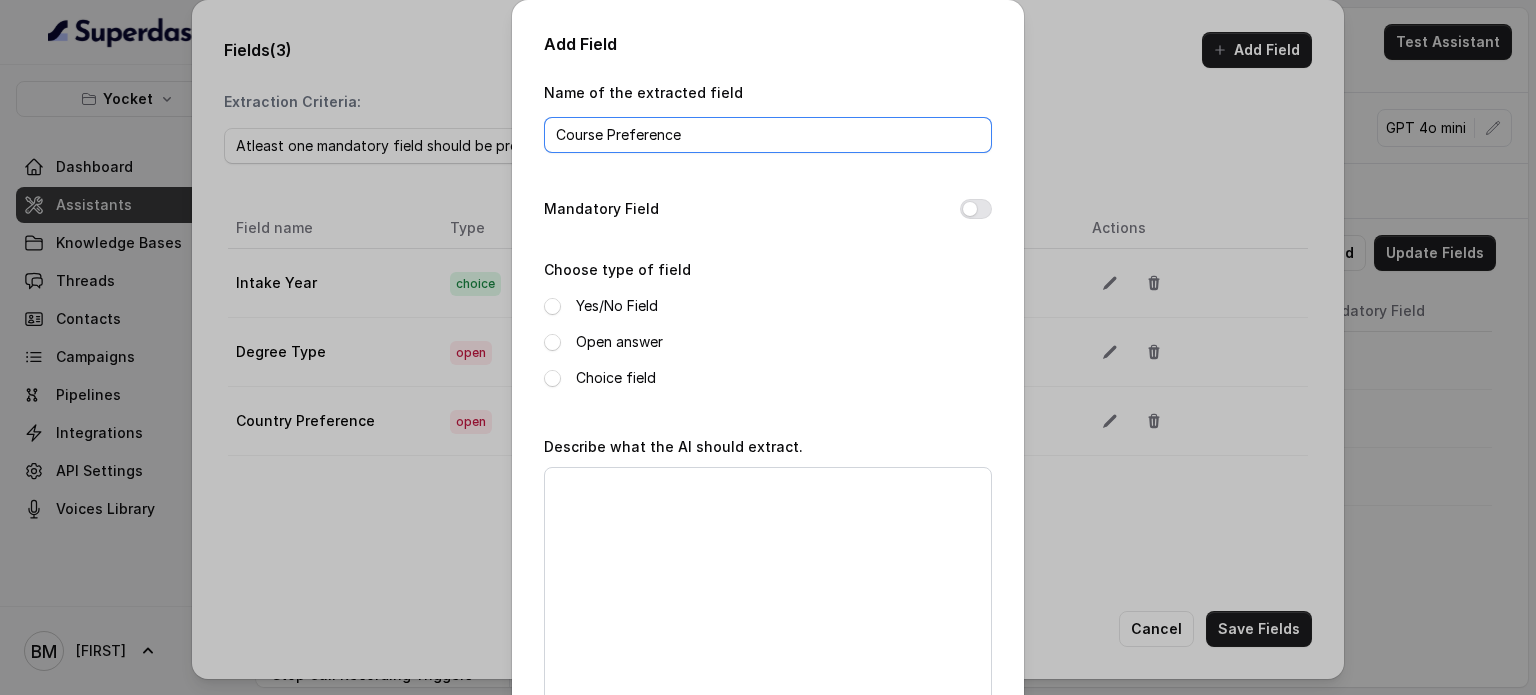 type on "Course Preference" 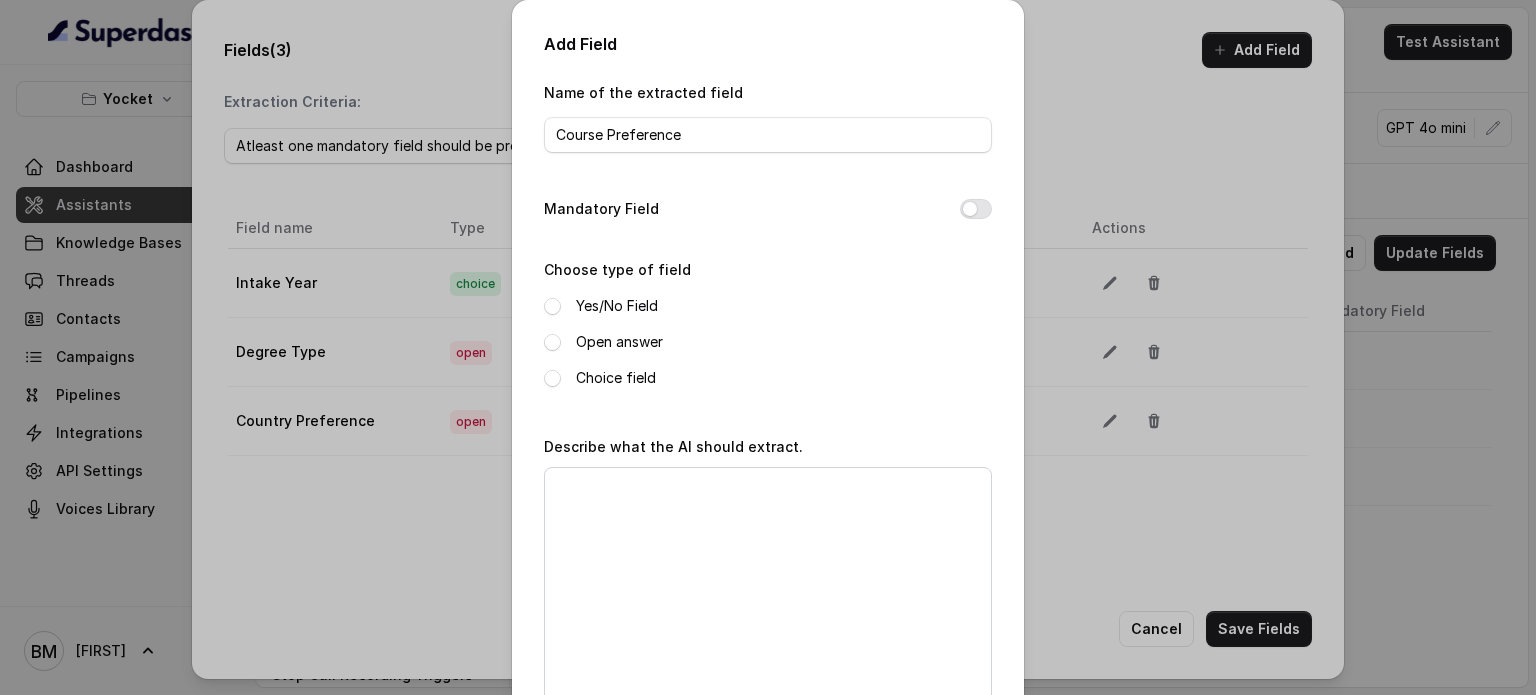 click on "Open answer" at bounding box center (768, 342) 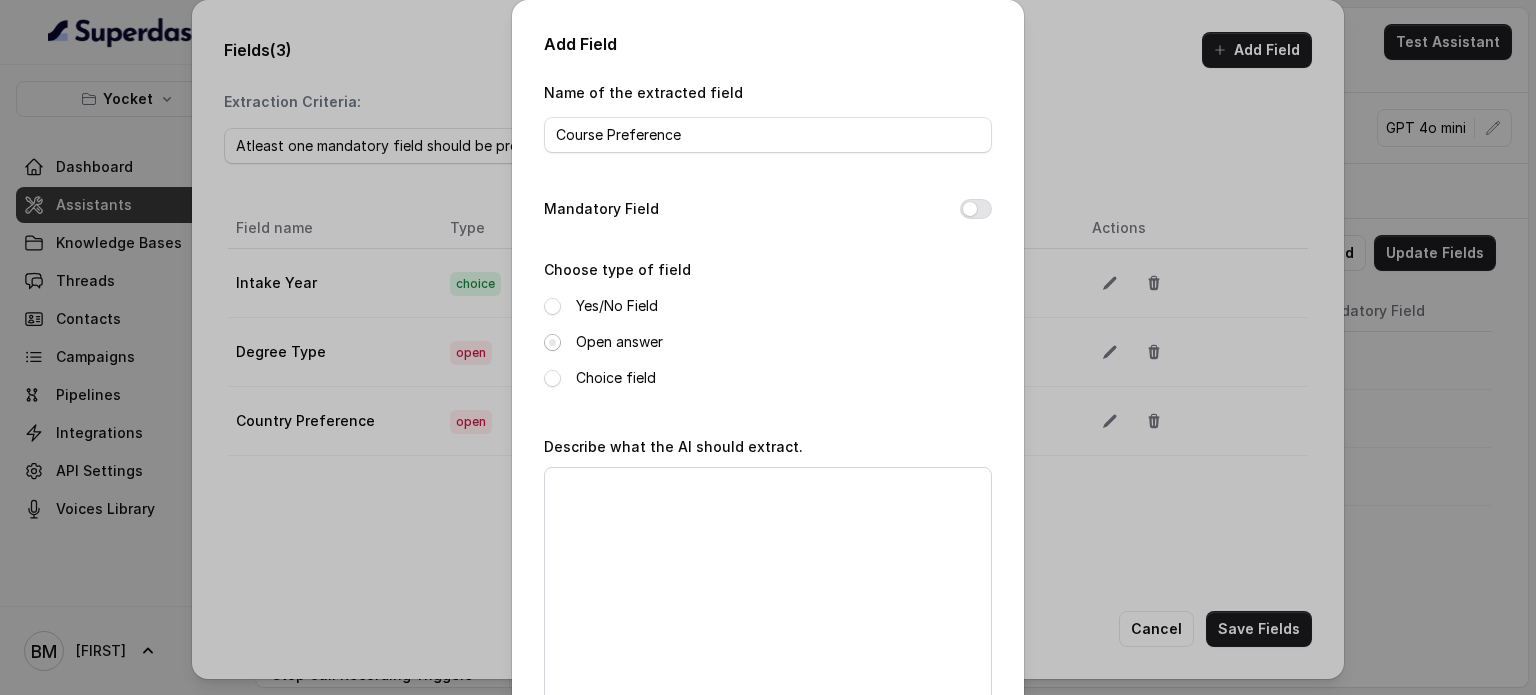 click on "Open answer" at bounding box center (768, 342) 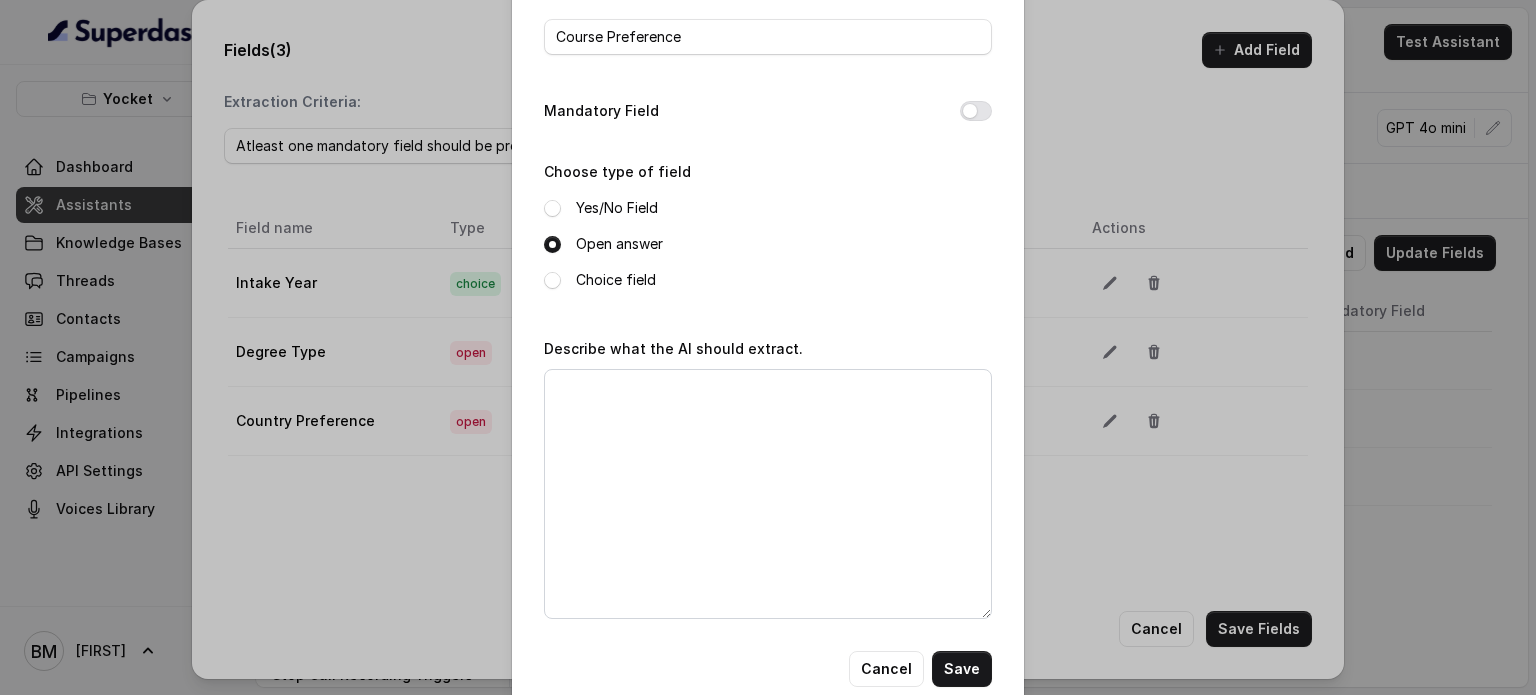 scroll, scrollTop: 136, scrollLeft: 0, axis: vertical 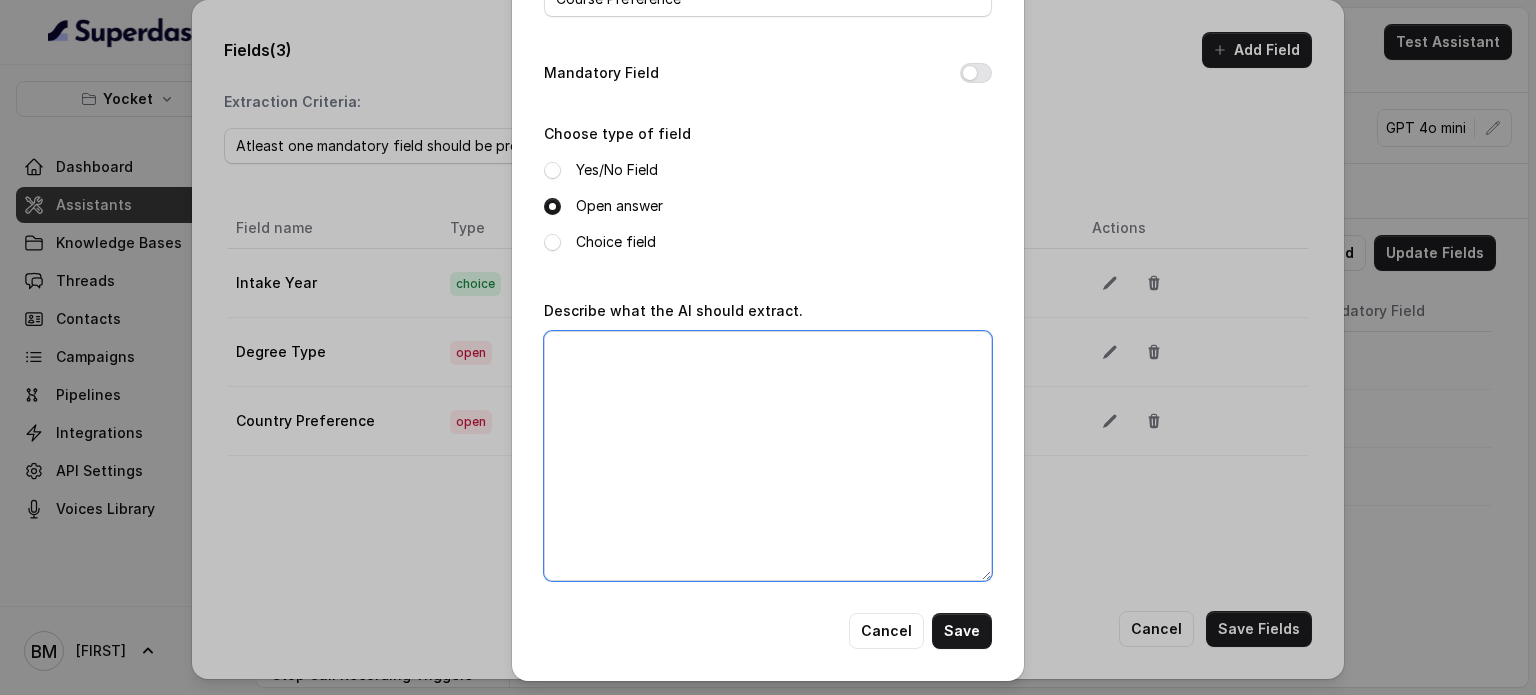 click on "Describe what the AI should extract." at bounding box center (768, 456) 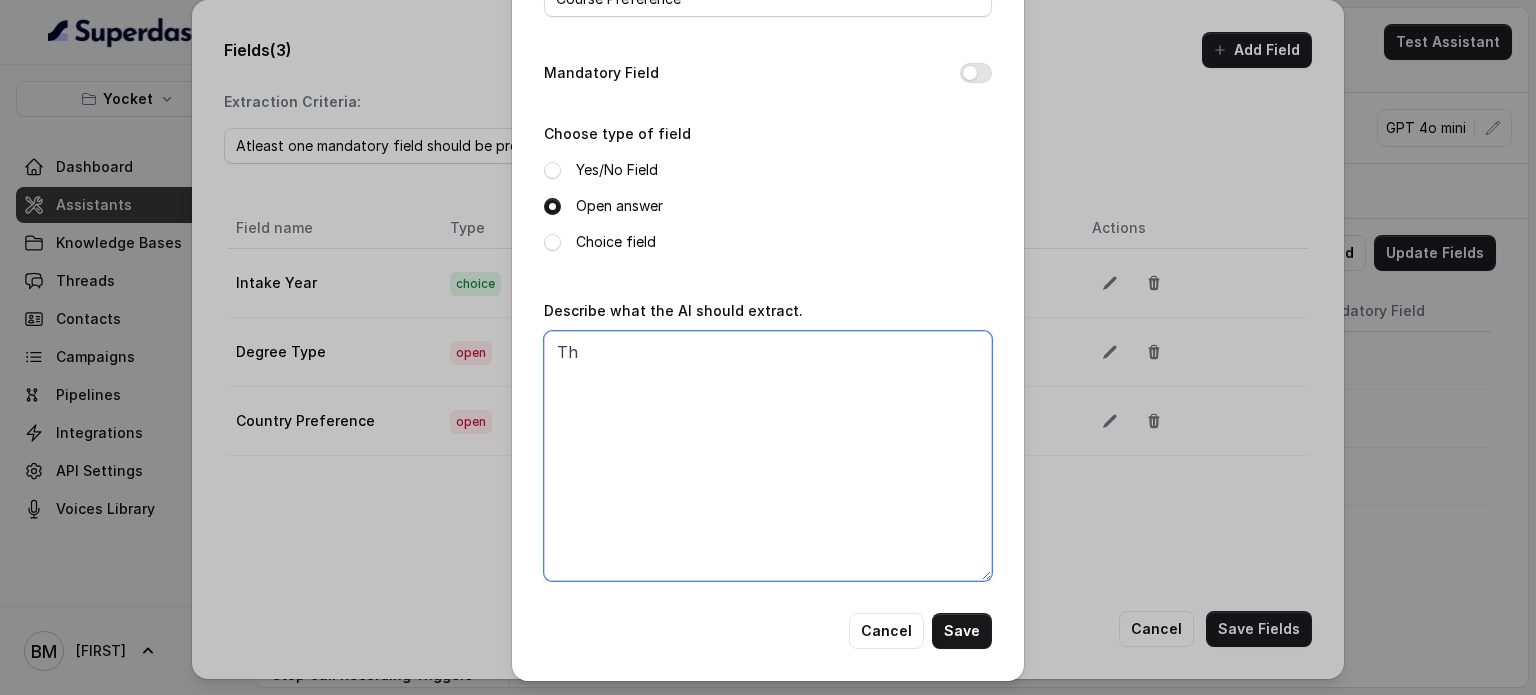 type on "T" 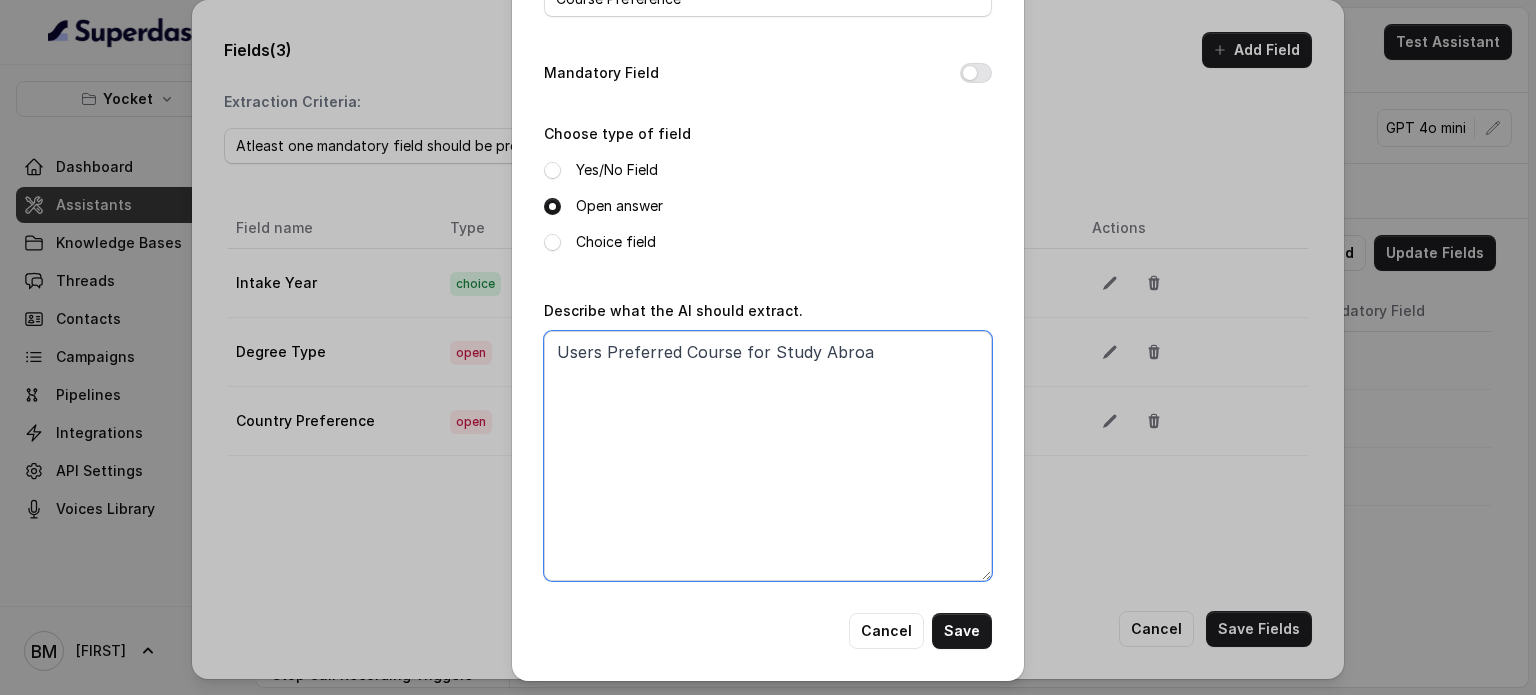 type on "Users Preferred Course for Study Abroad" 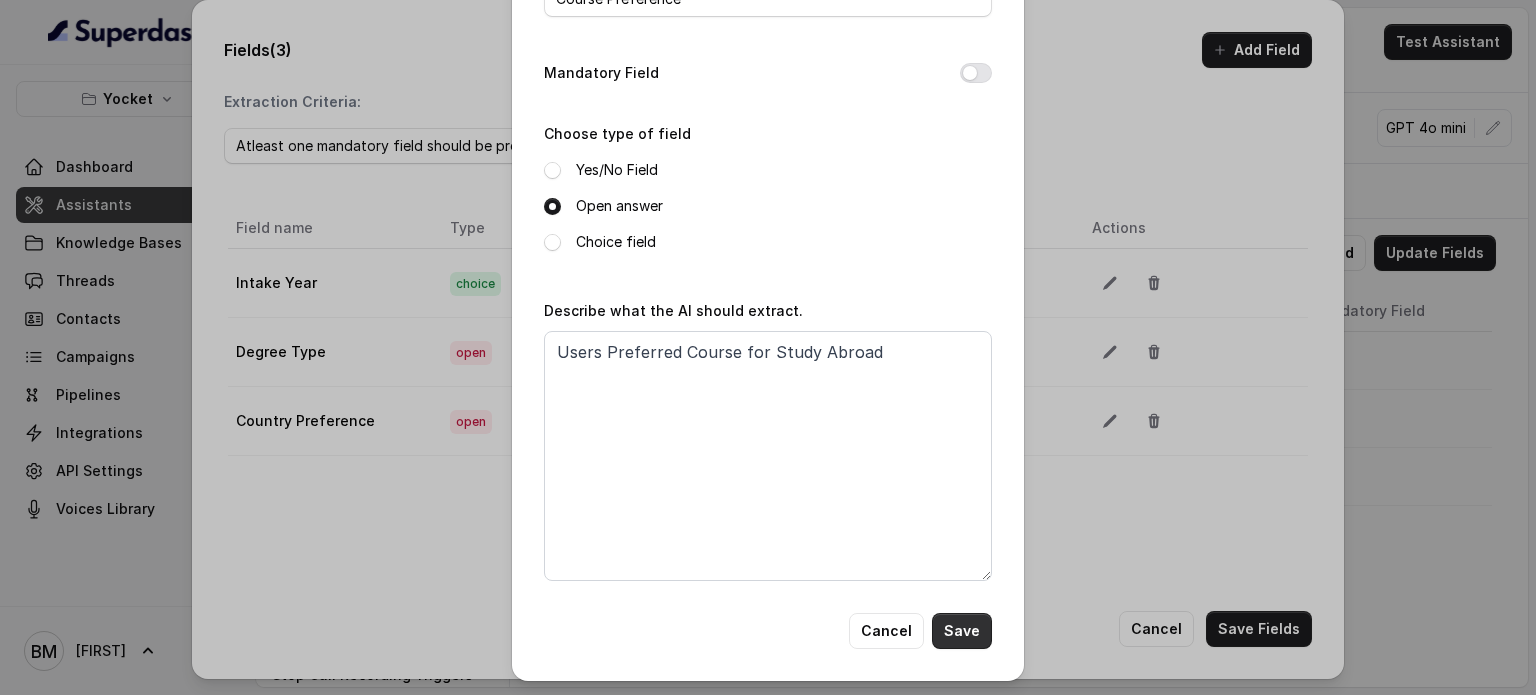 click on "Save" at bounding box center (962, 631) 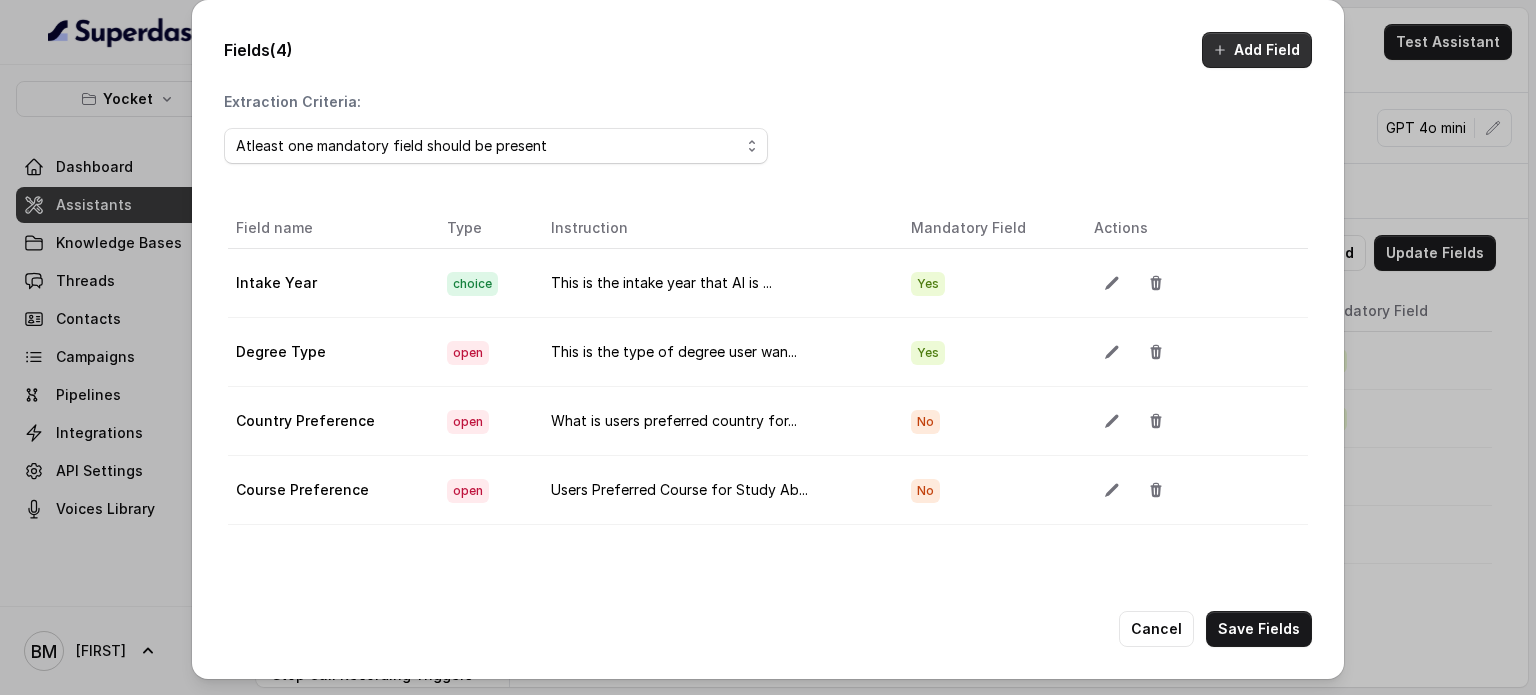 click on "Add Field" at bounding box center [1257, 50] 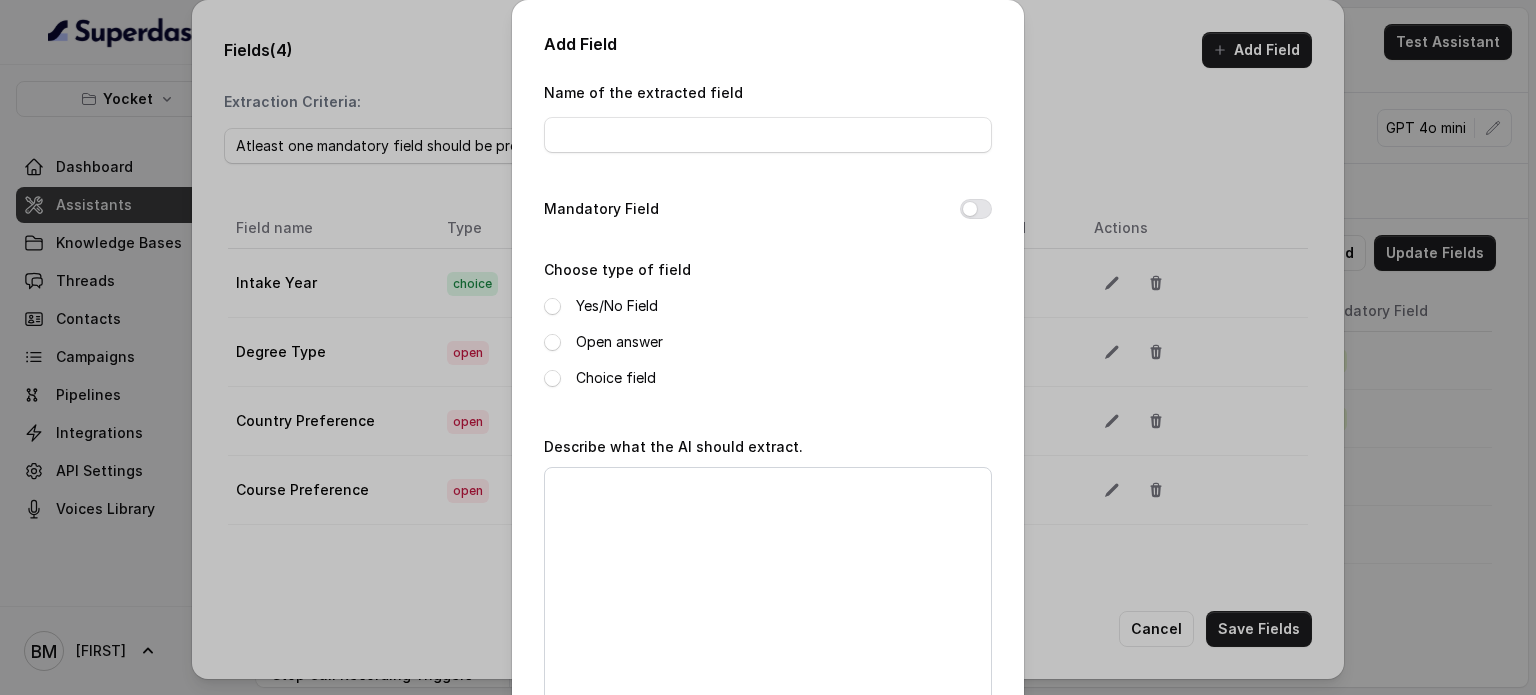 click on "Name of the extracted field" at bounding box center [768, 122] 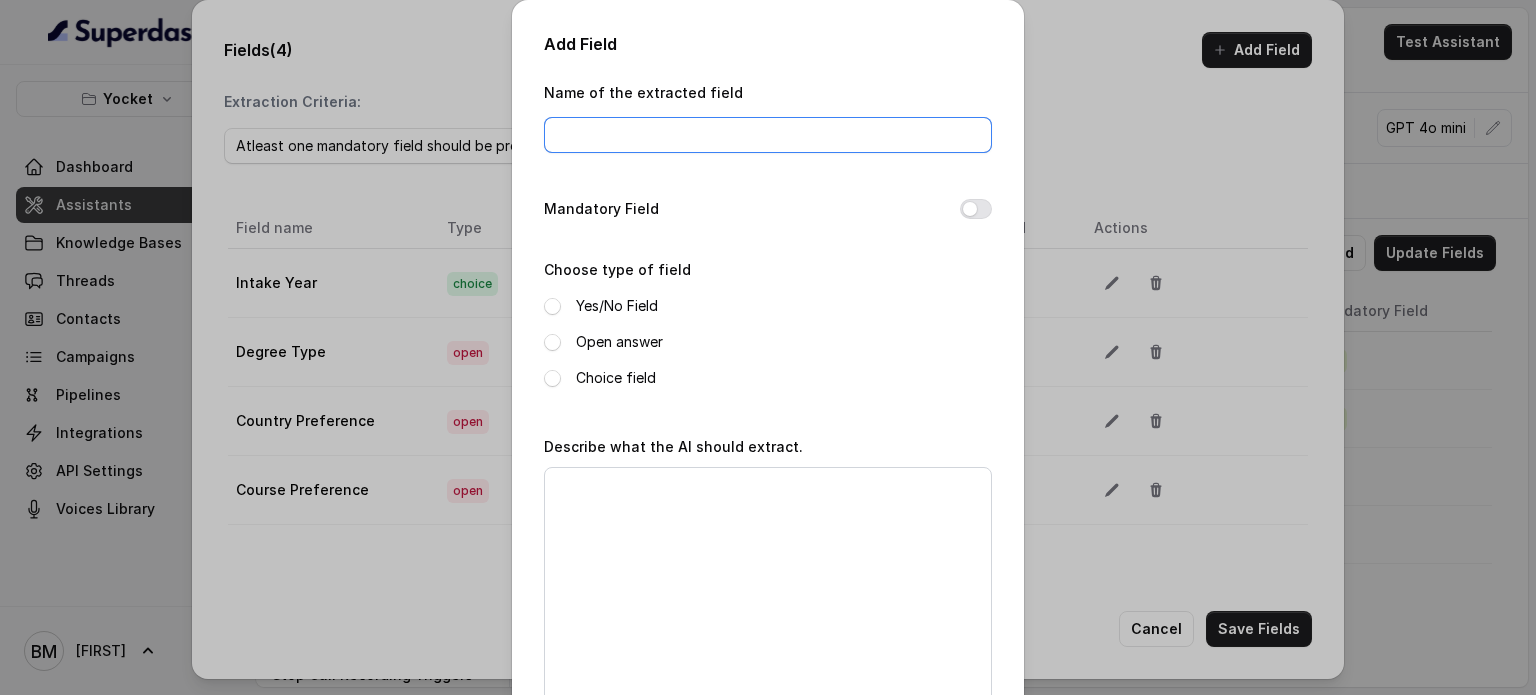 click on "Name of the extracted field" at bounding box center [768, 135] 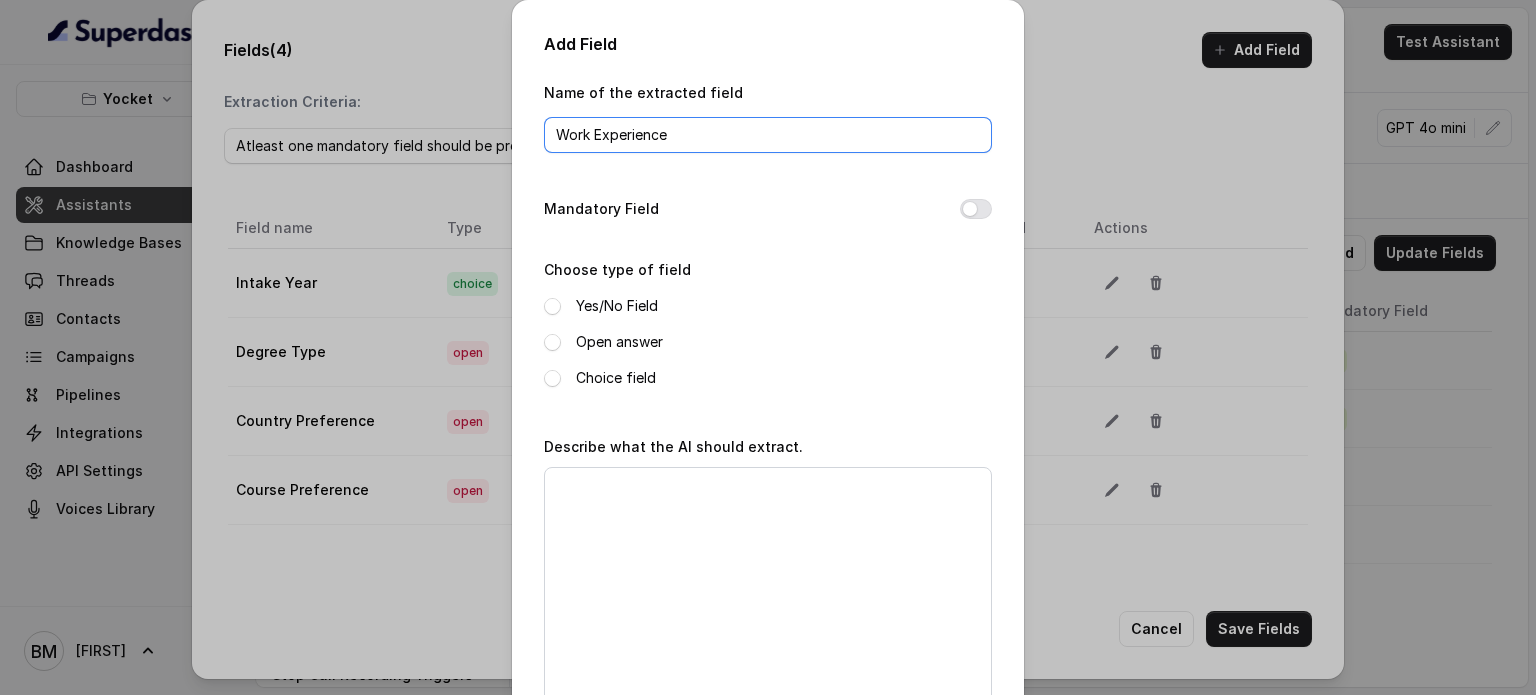 type on "Work Experience" 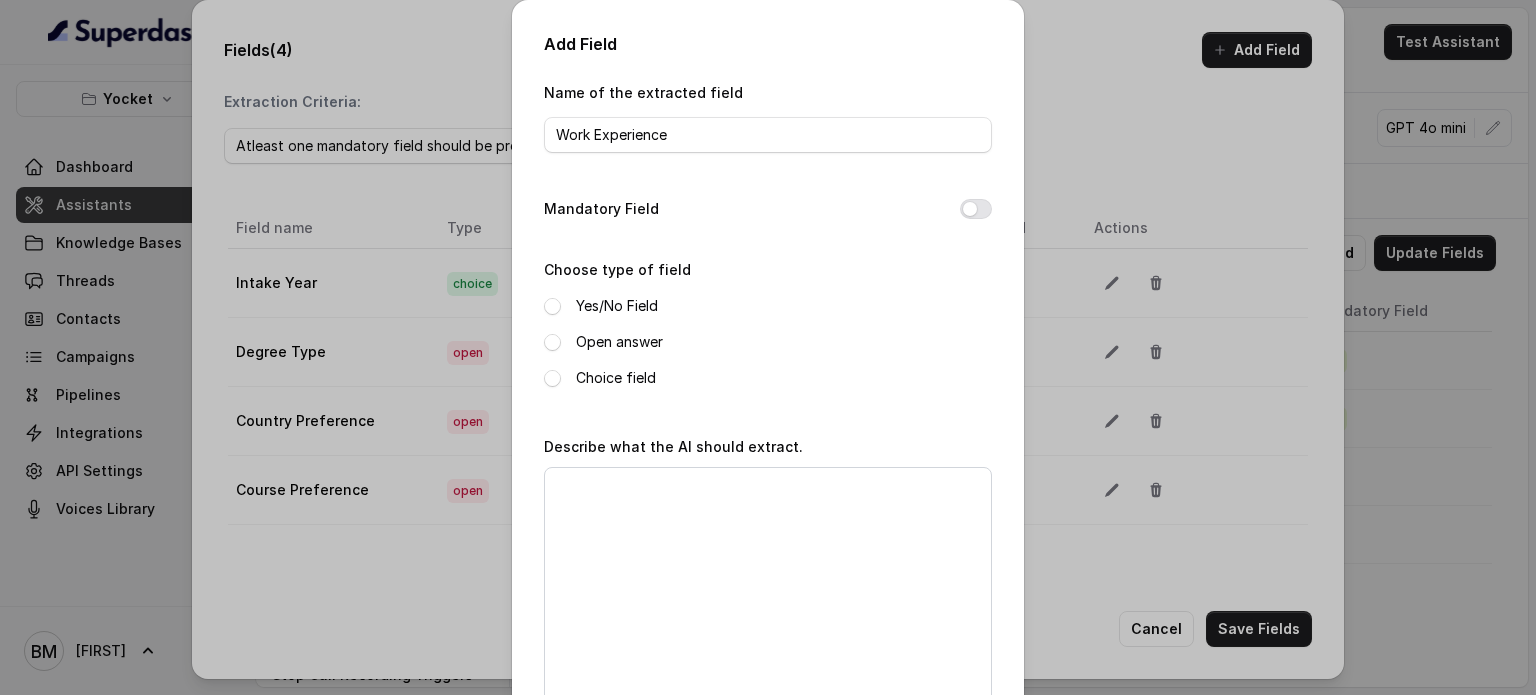 click on "Open answer" at bounding box center [768, 342] 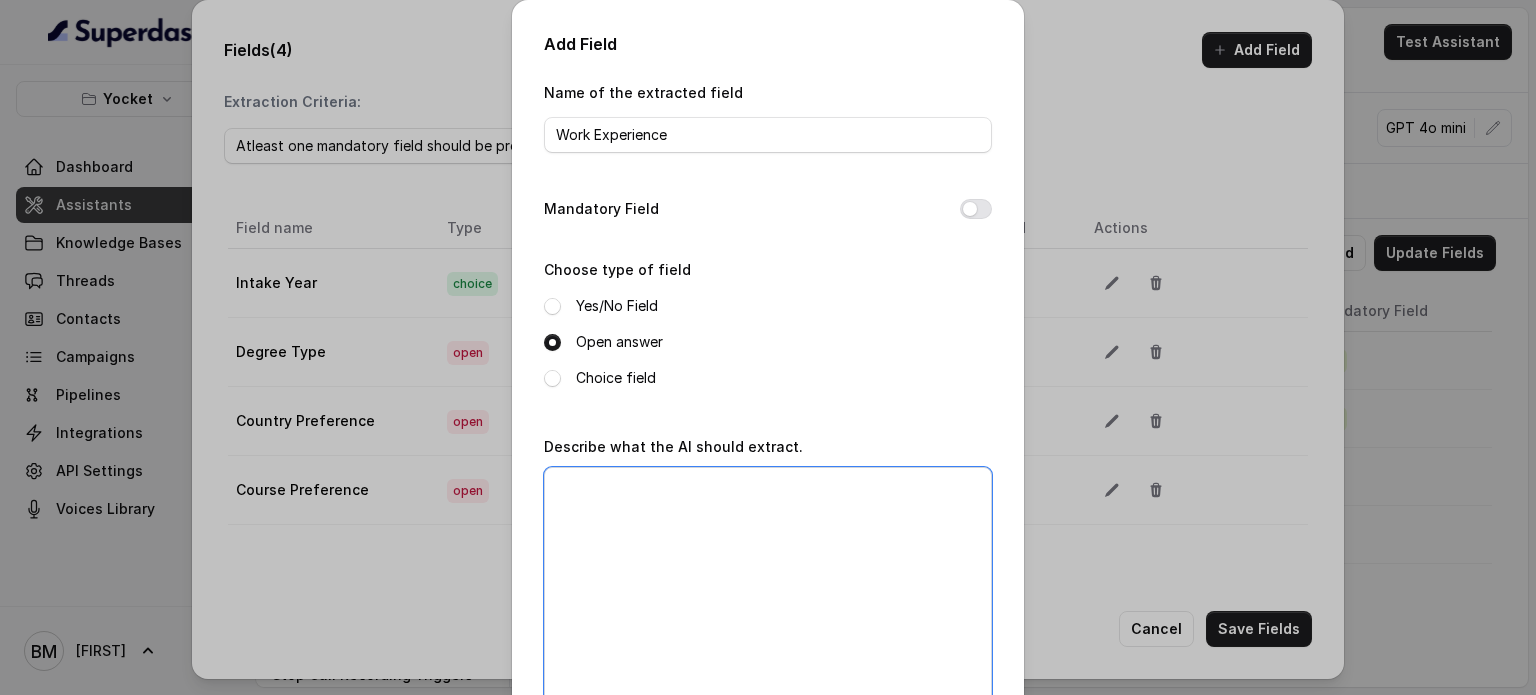 click on "Describe what the AI should extract." at bounding box center [768, 592] 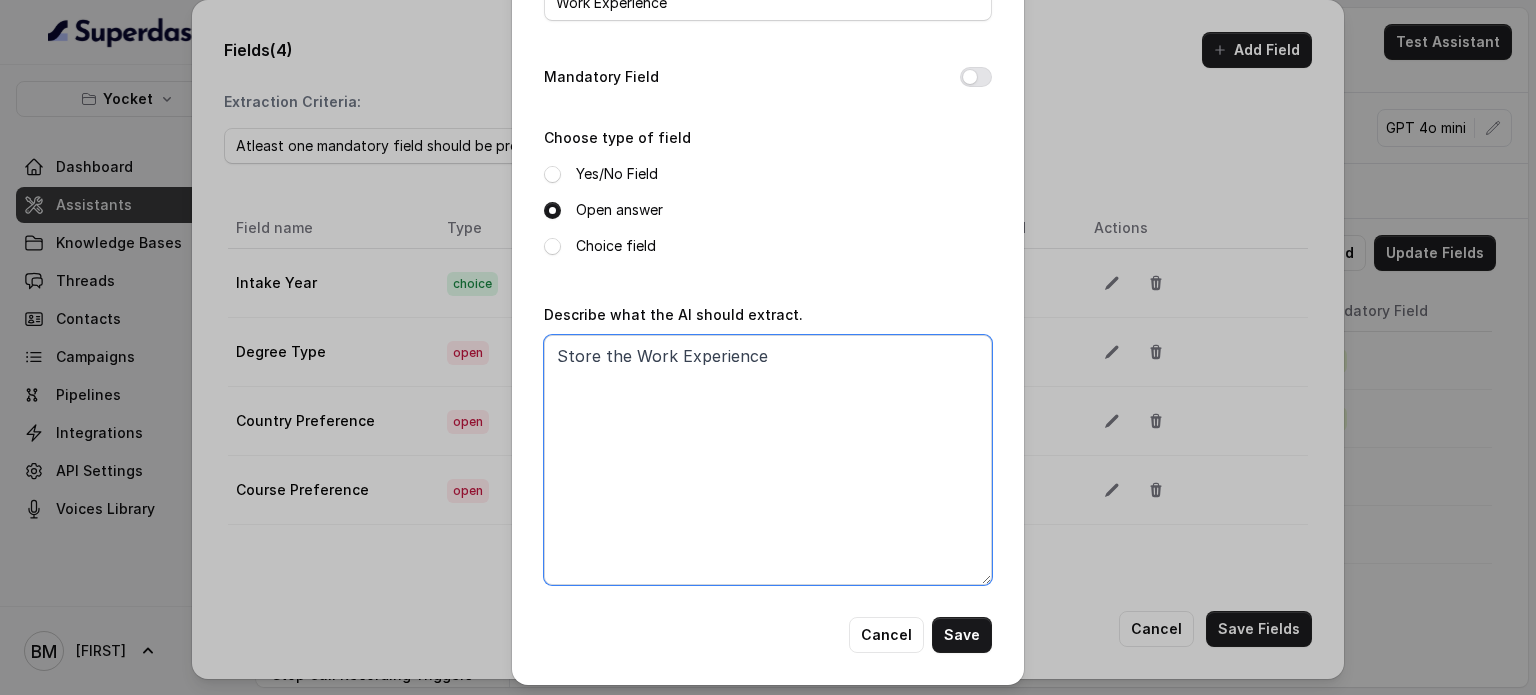 scroll, scrollTop: 136, scrollLeft: 0, axis: vertical 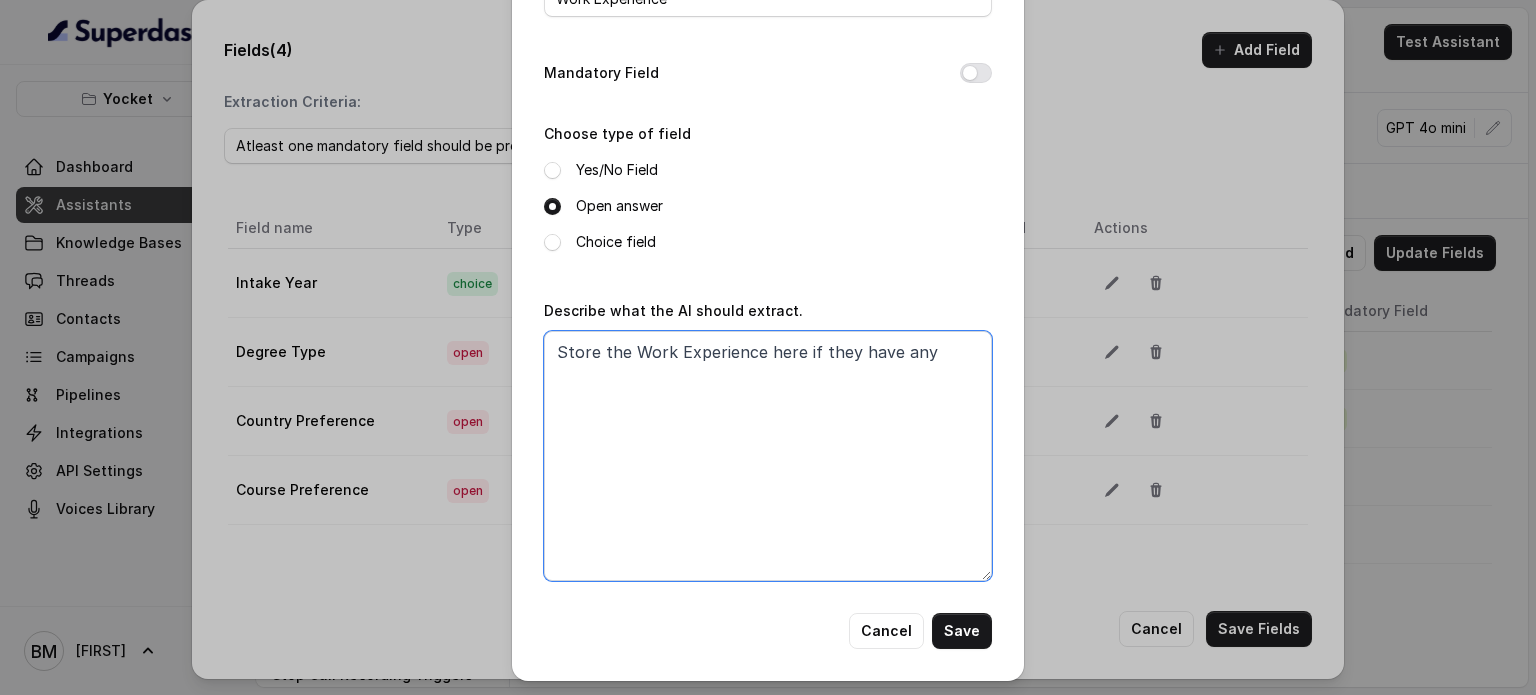 type on "Store the Work Experience here if they have any" 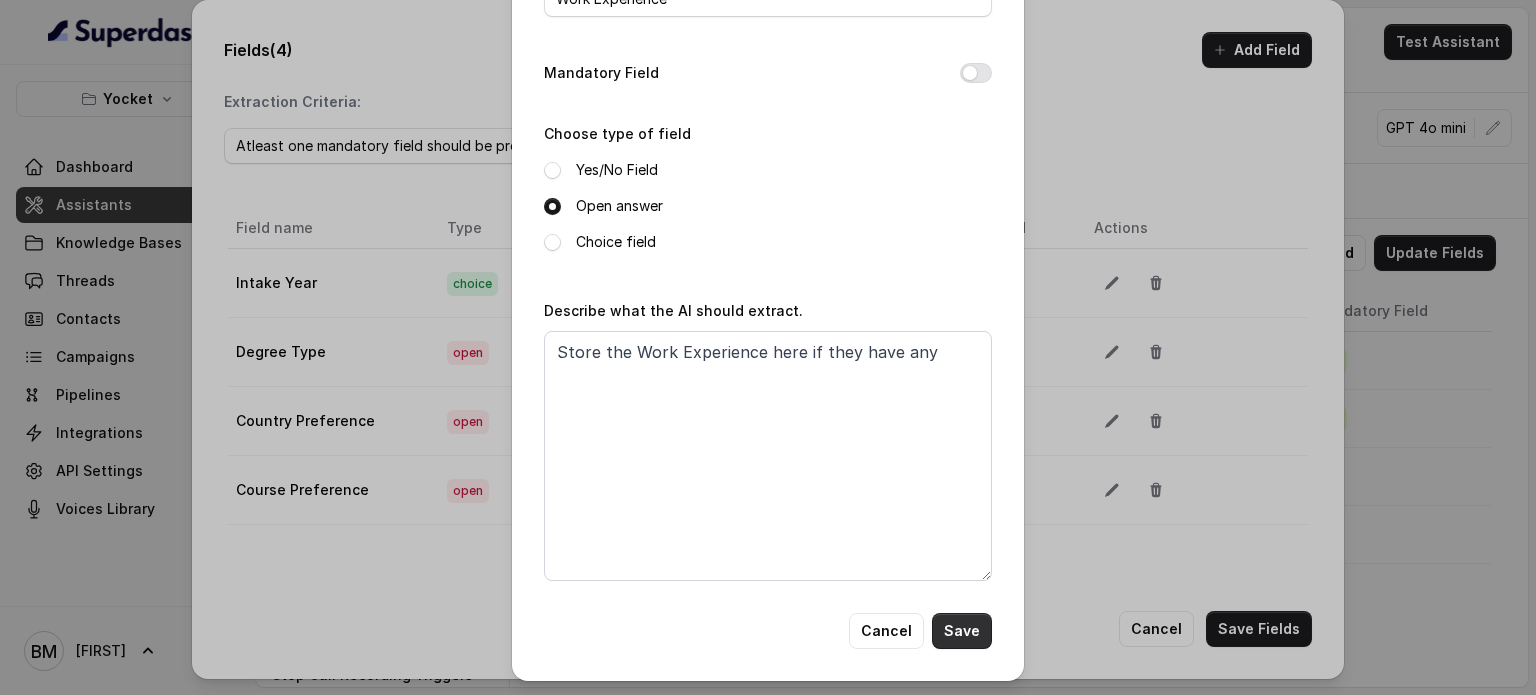 click on "Save" at bounding box center (962, 631) 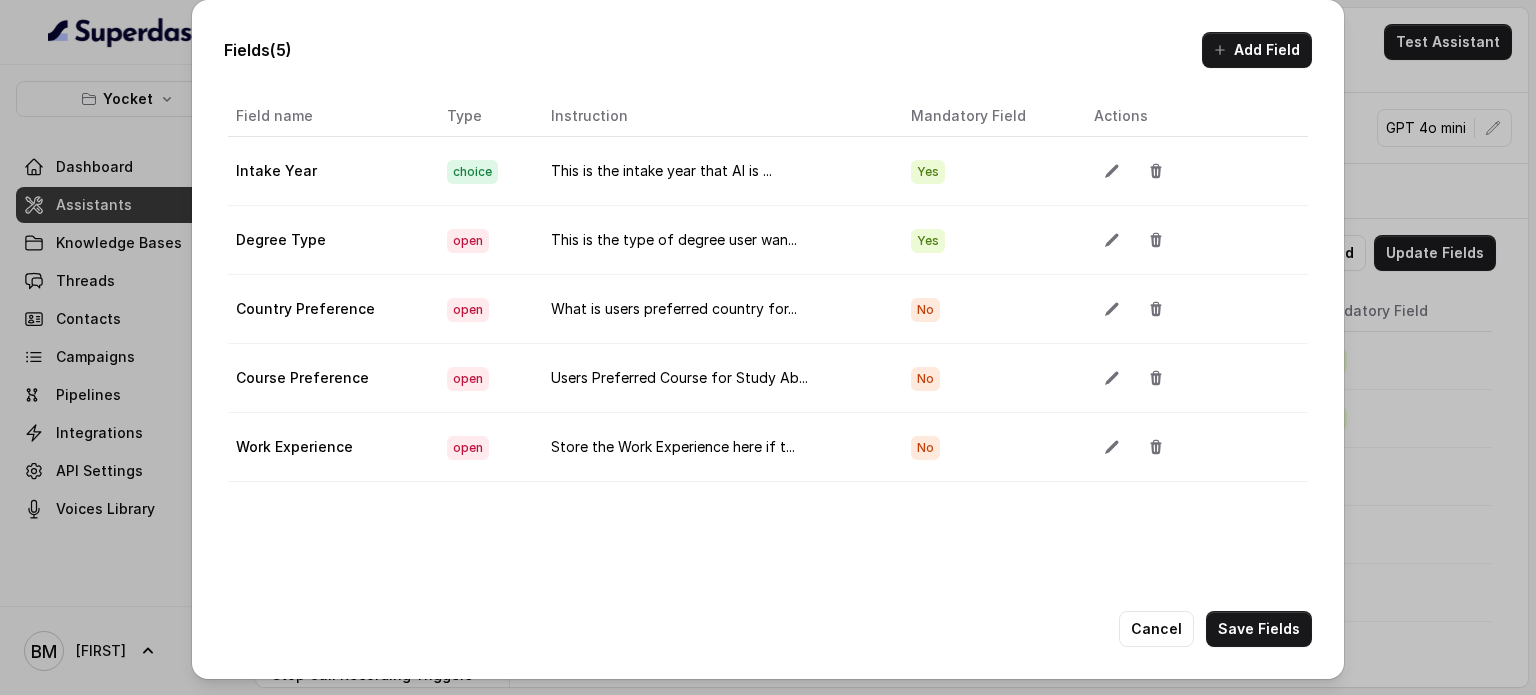 scroll, scrollTop: 127, scrollLeft: 0, axis: vertical 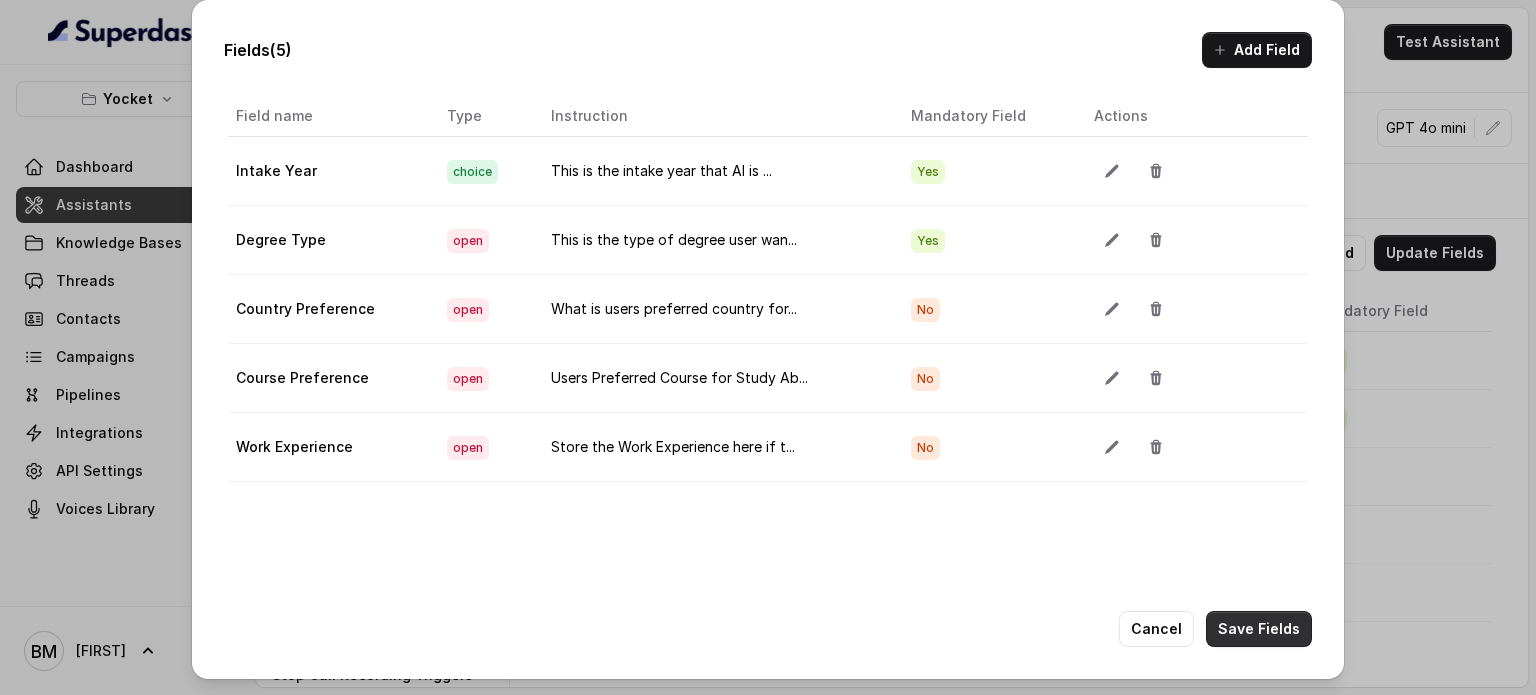 click on "Save Fields" at bounding box center [1259, 629] 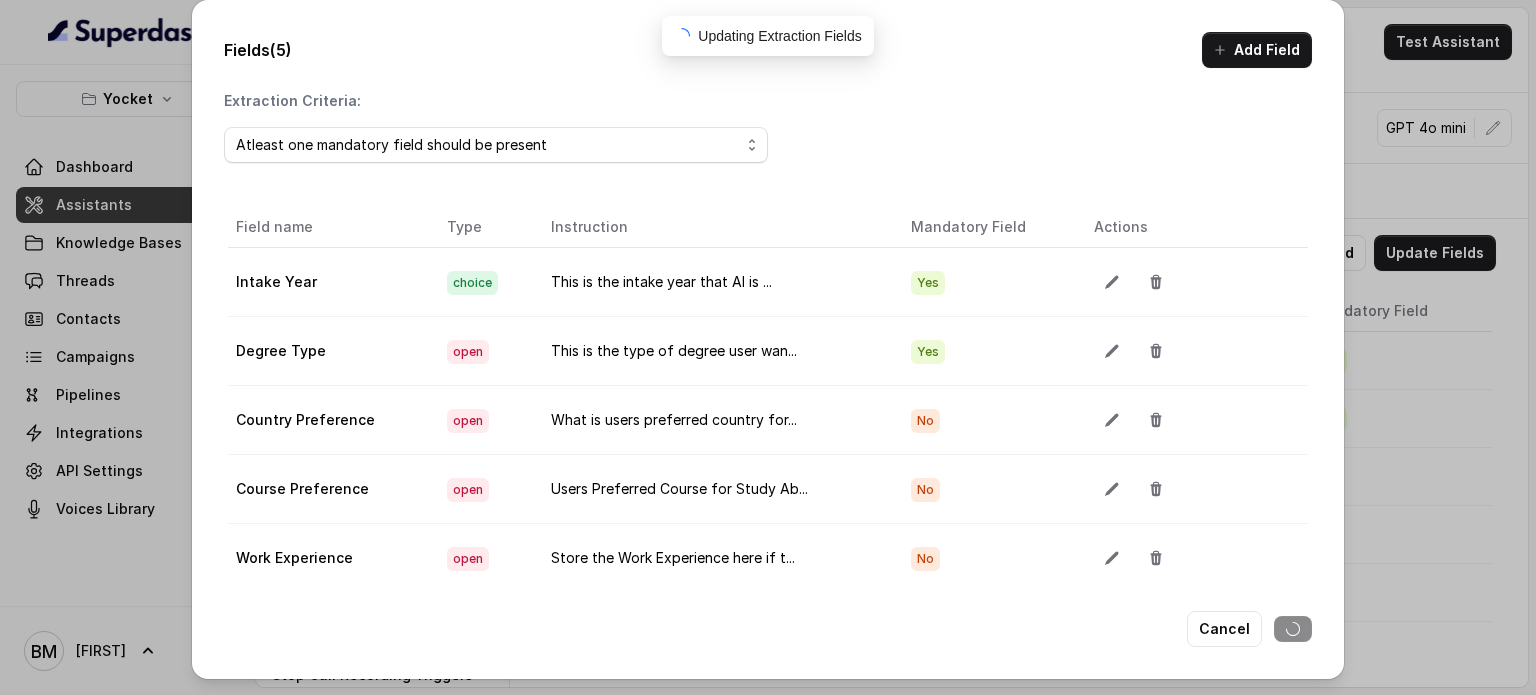 scroll, scrollTop: 0, scrollLeft: 0, axis: both 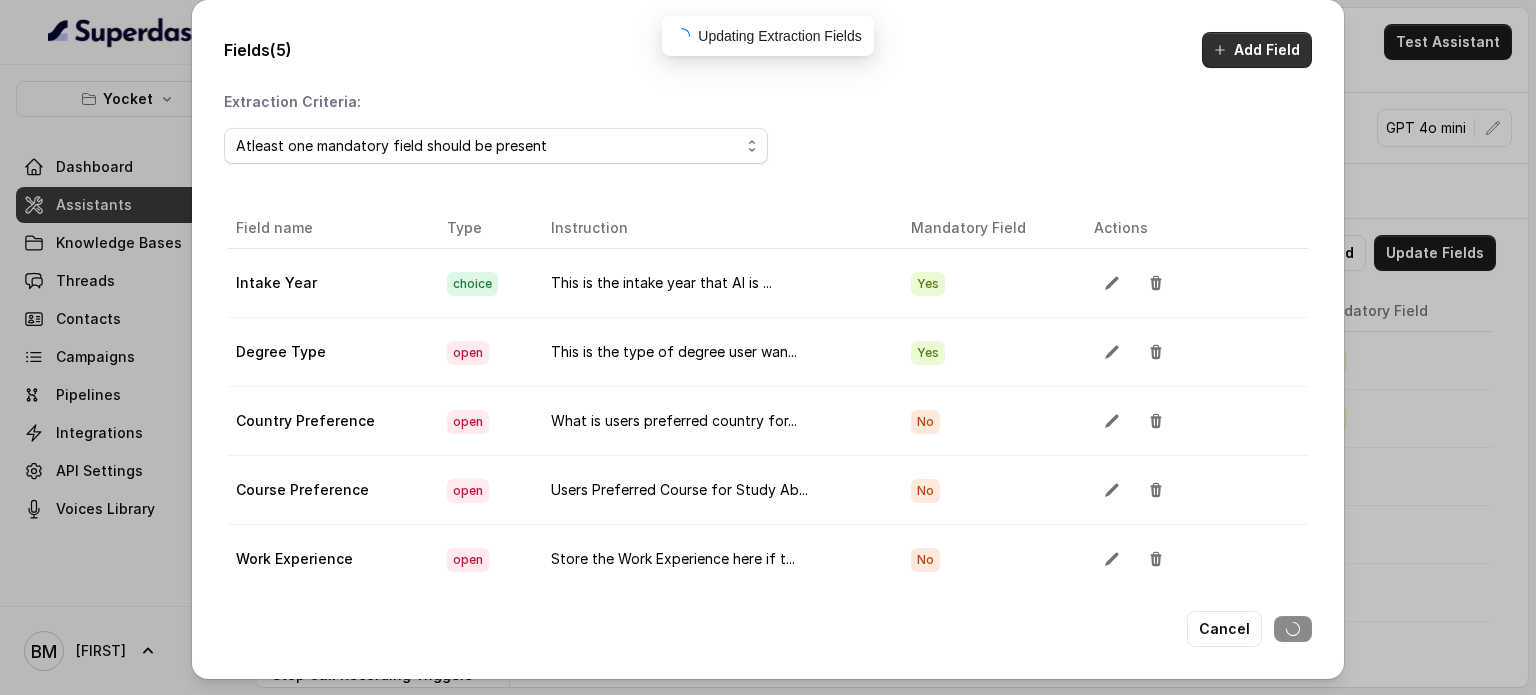 click on "Add Field" at bounding box center [1257, 50] 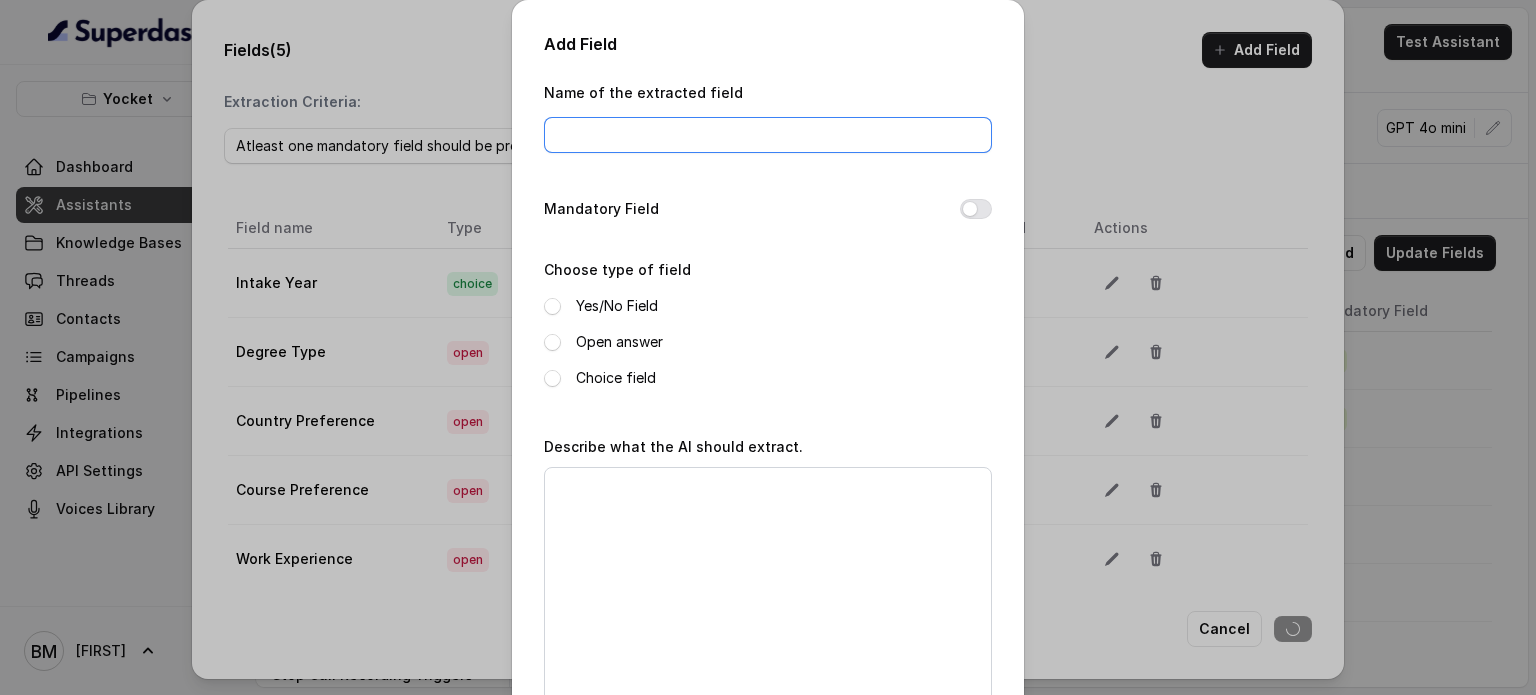 click on "Name of the extracted field" at bounding box center (768, 135) 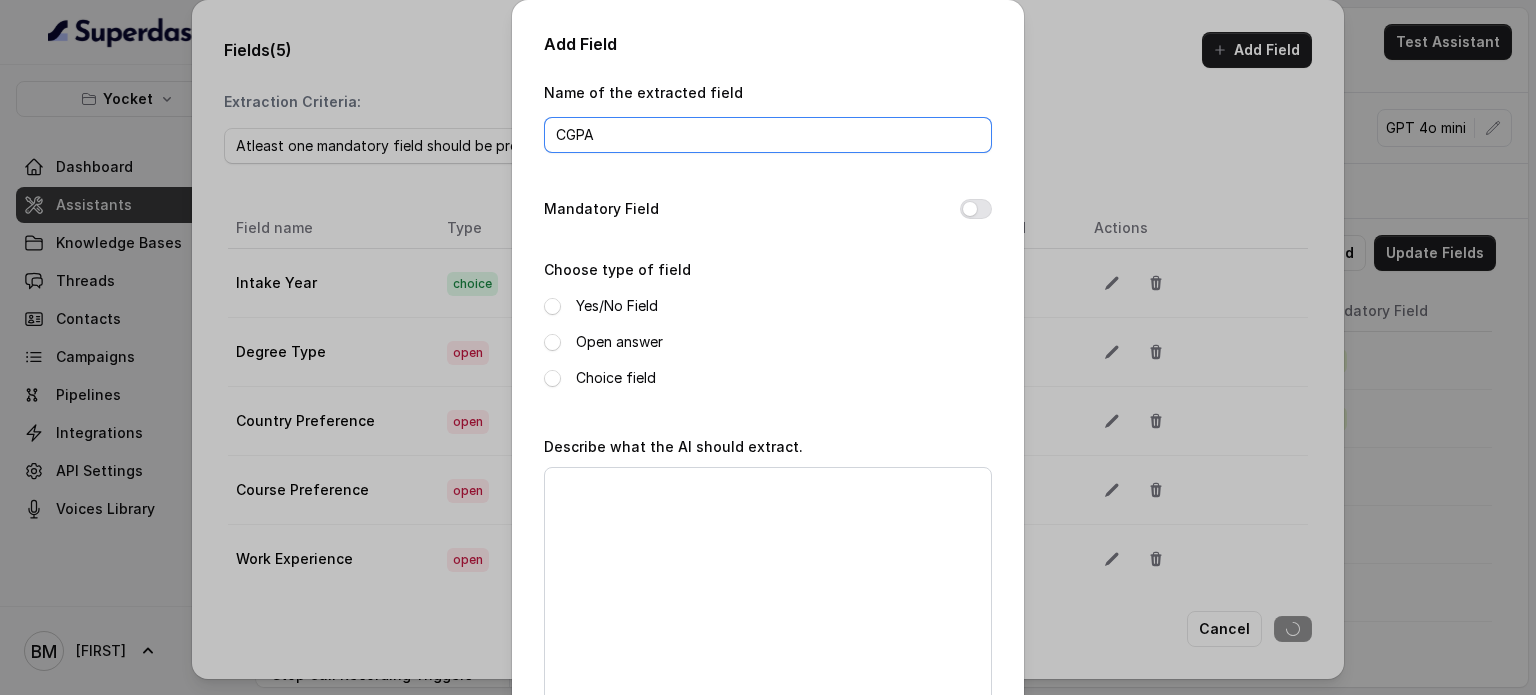 type on "CGPA" 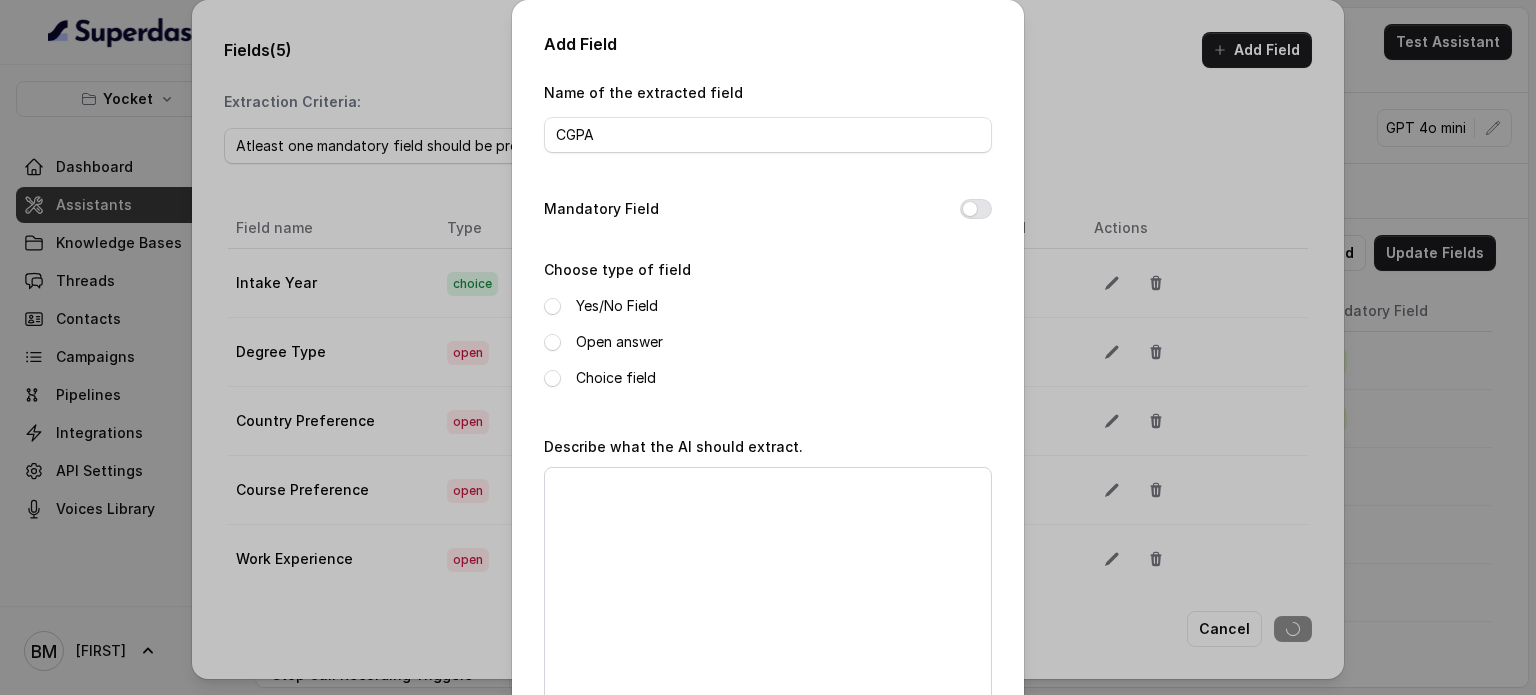 click on "Open answer" at bounding box center [619, 342] 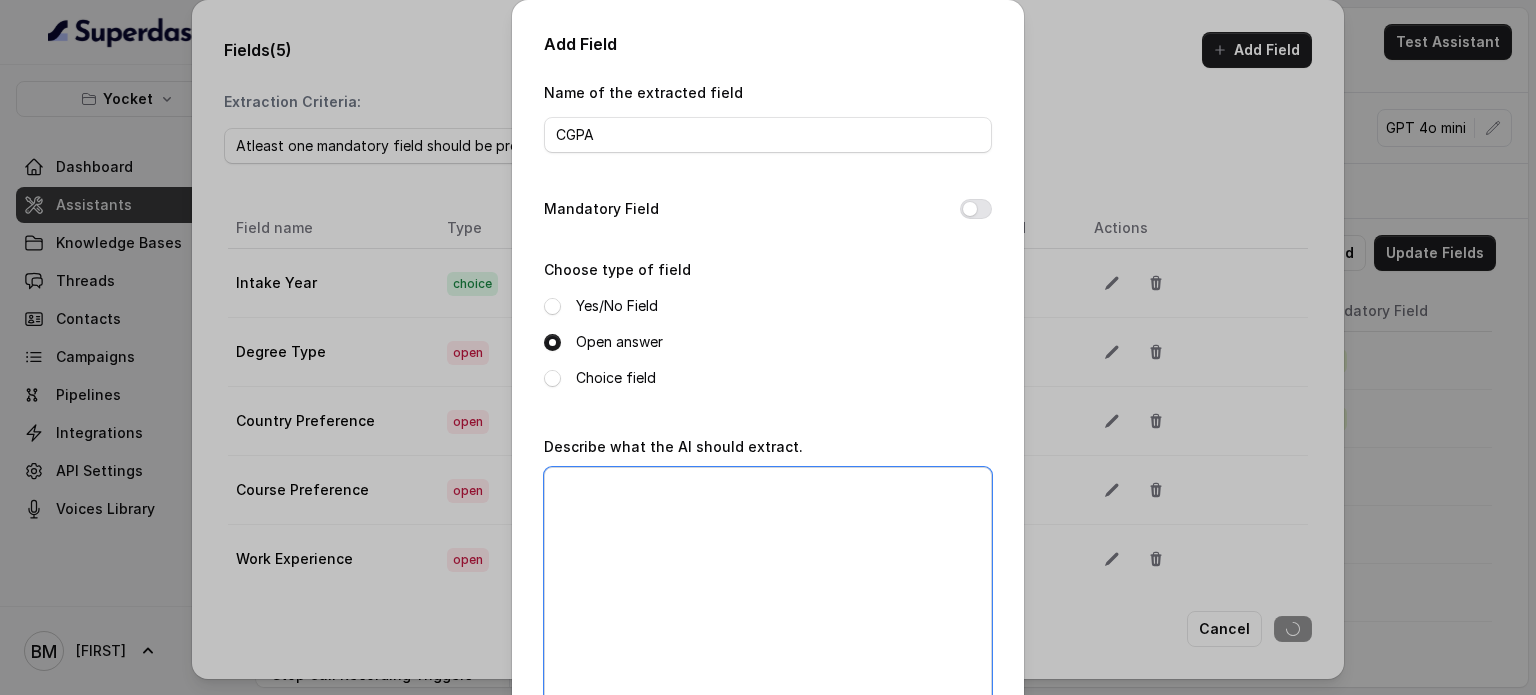 click on "Describe what the AI should extract." at bounding box center (768, 592) 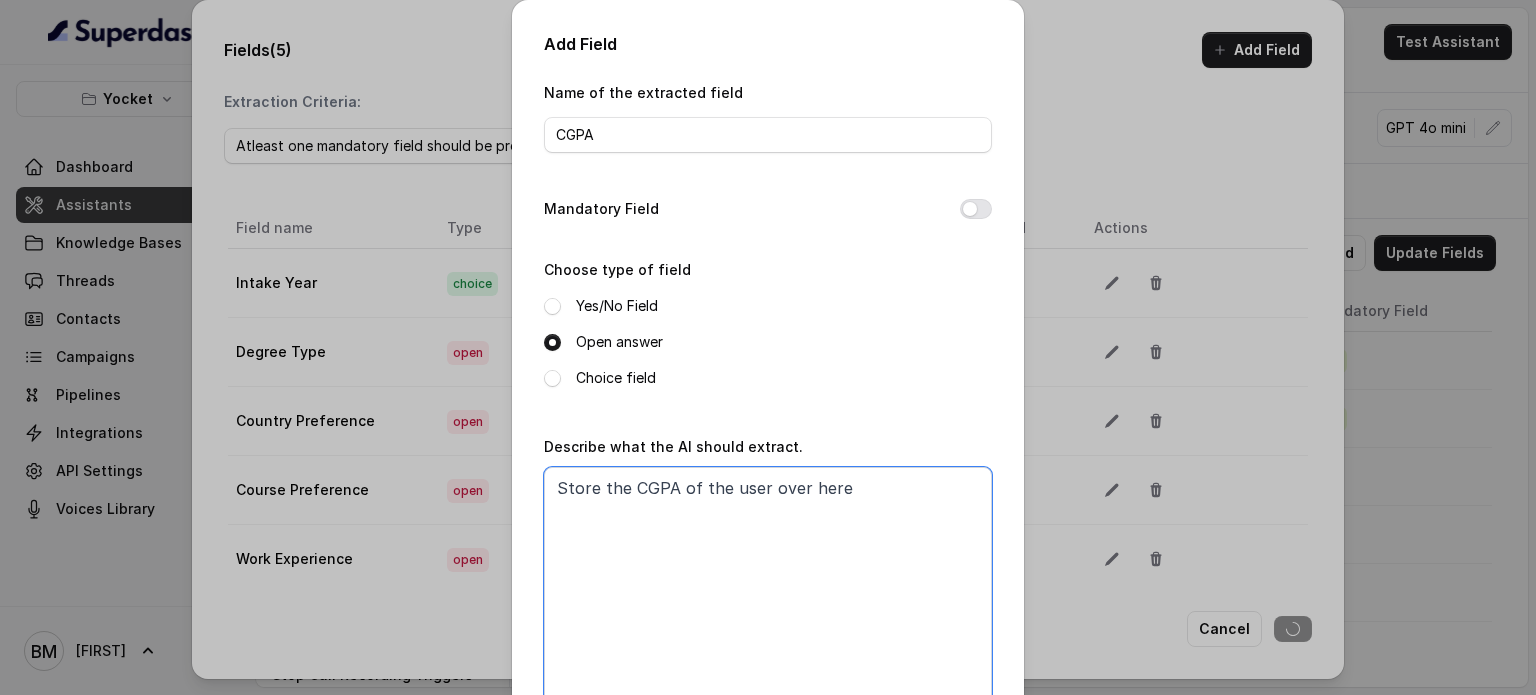 type on "Store the CGPA of the user over here" 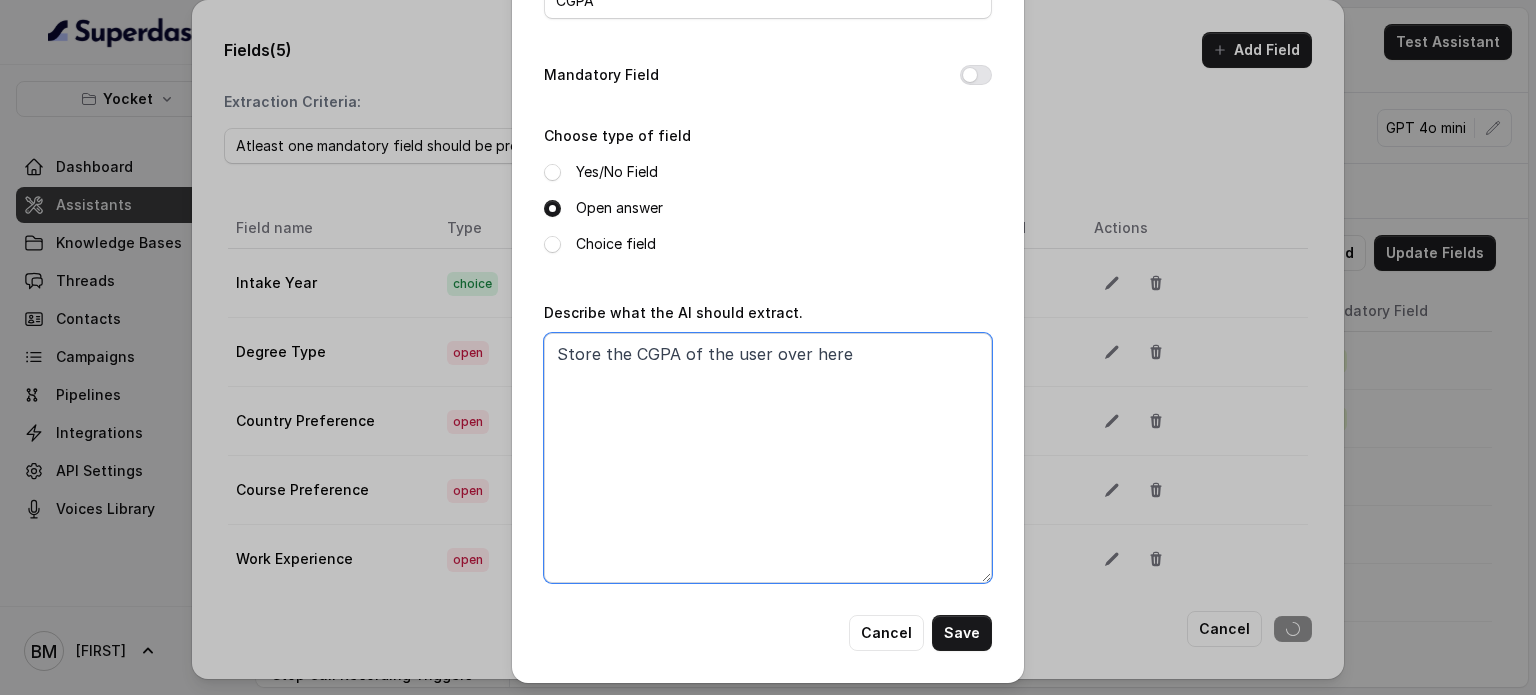 scroll, scrollTop: 136, scrollLeft: 0, axis: vertical 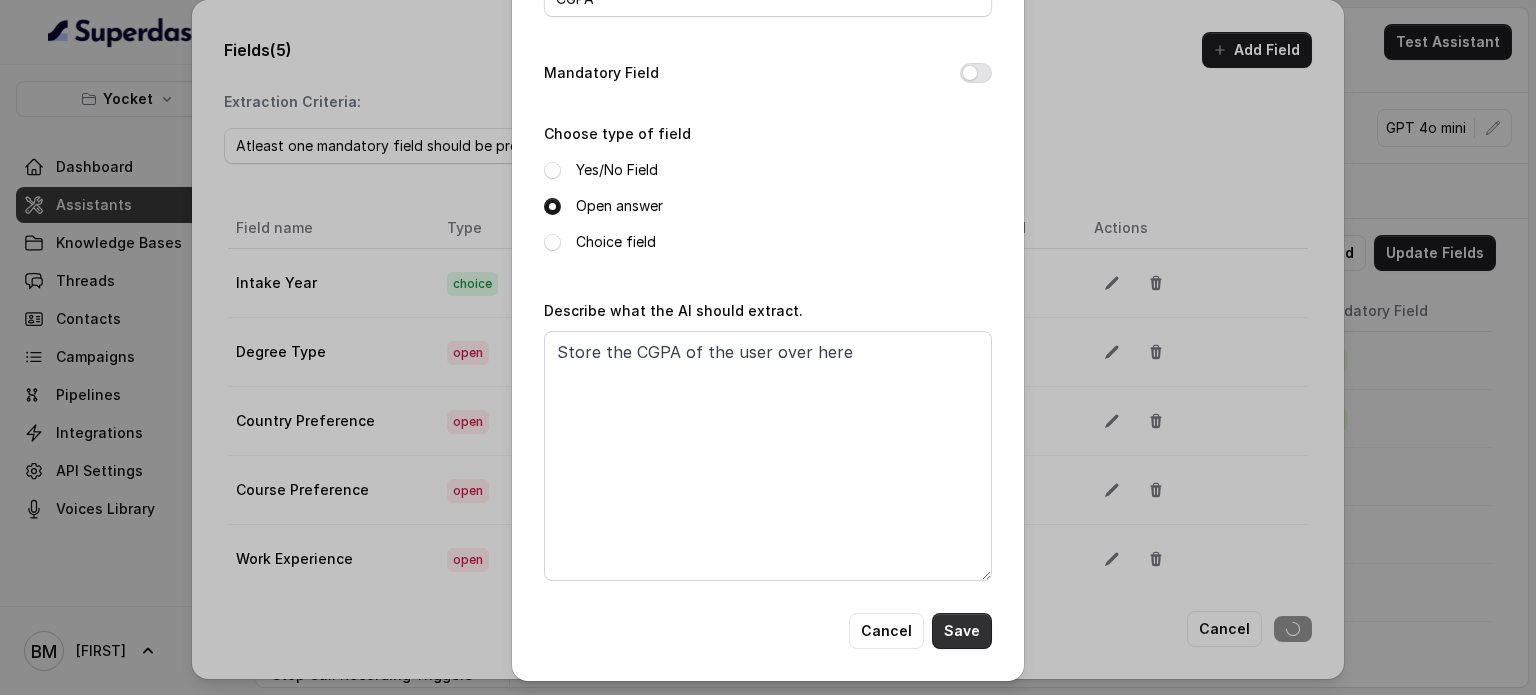 click on "Save" at bounding box center (962, 631) 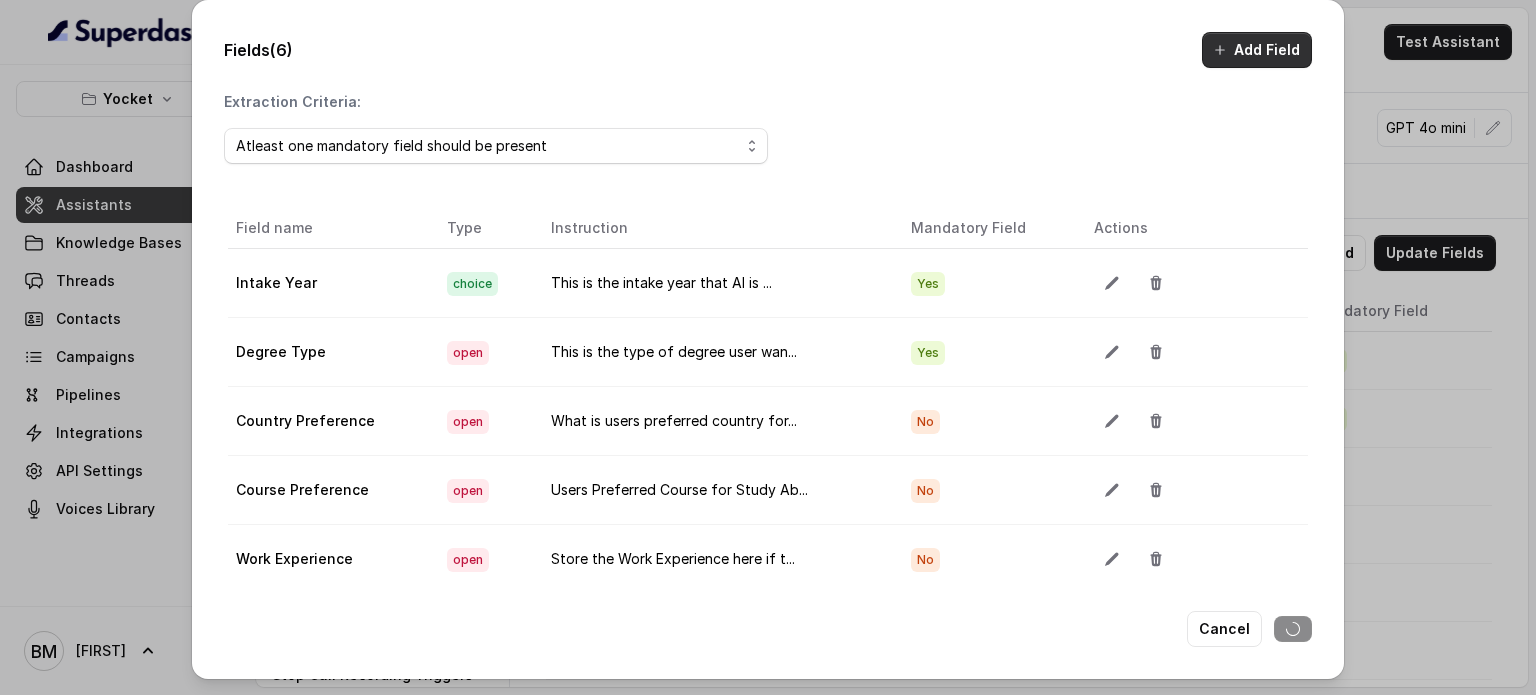 click on "Add Field" at bounding box center [1257, 50] 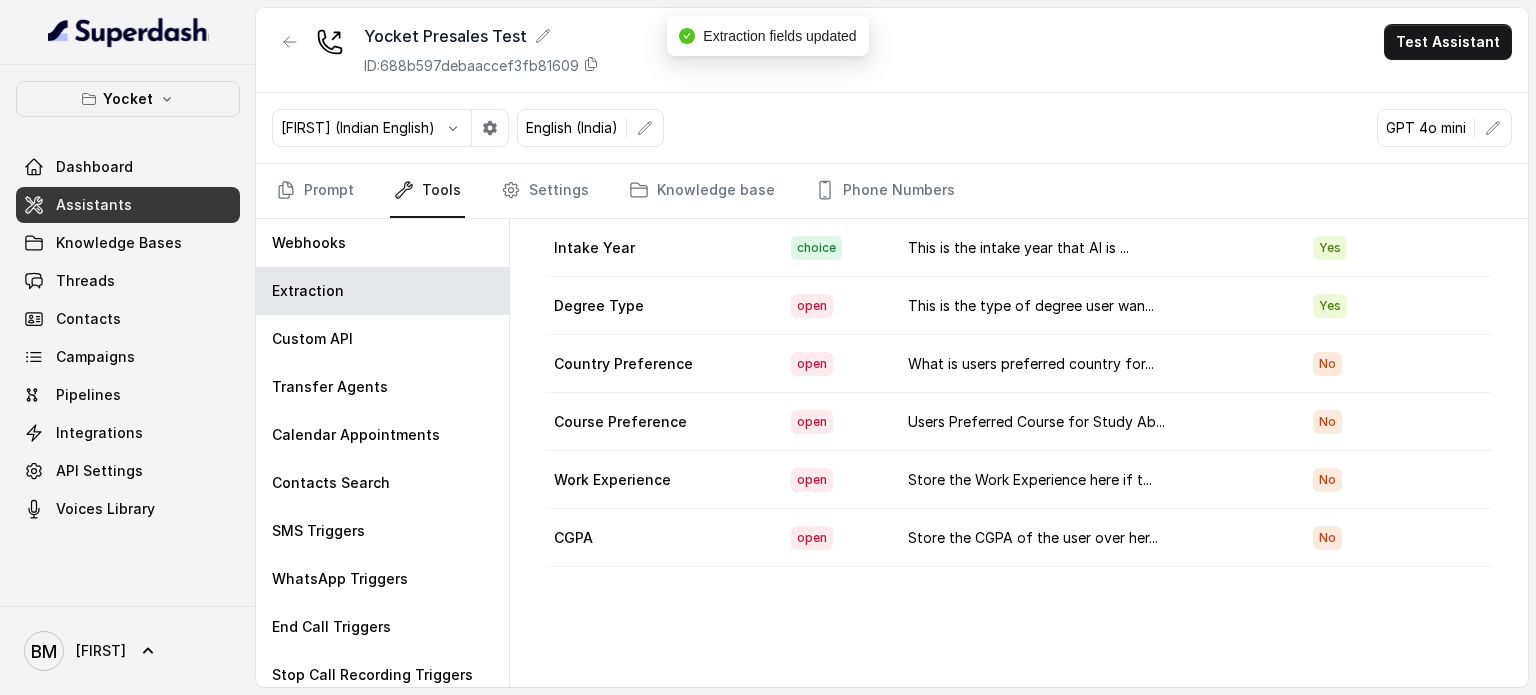 scroll, scrollTop: 0, scrollLeft: 0, axis: both 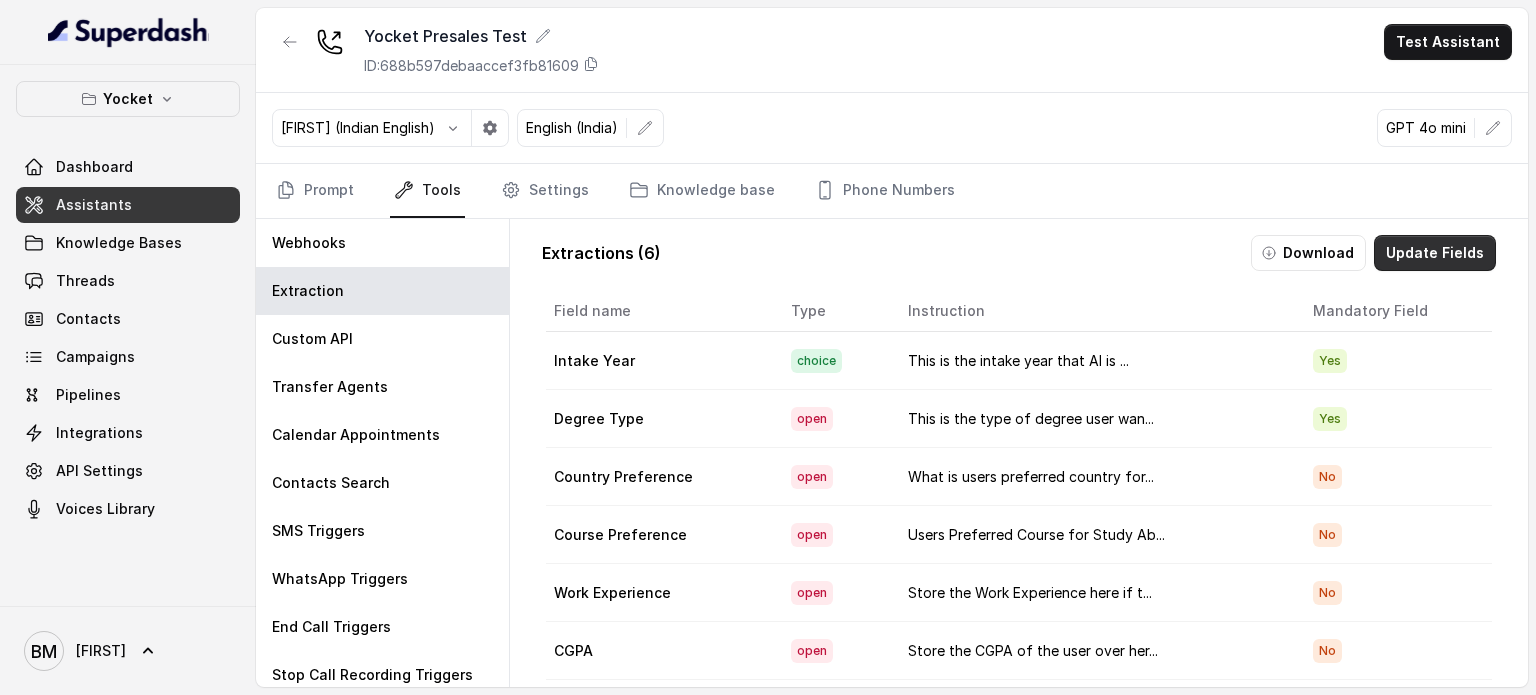 click on "Update Fields" at bounding box center [1435, 253] 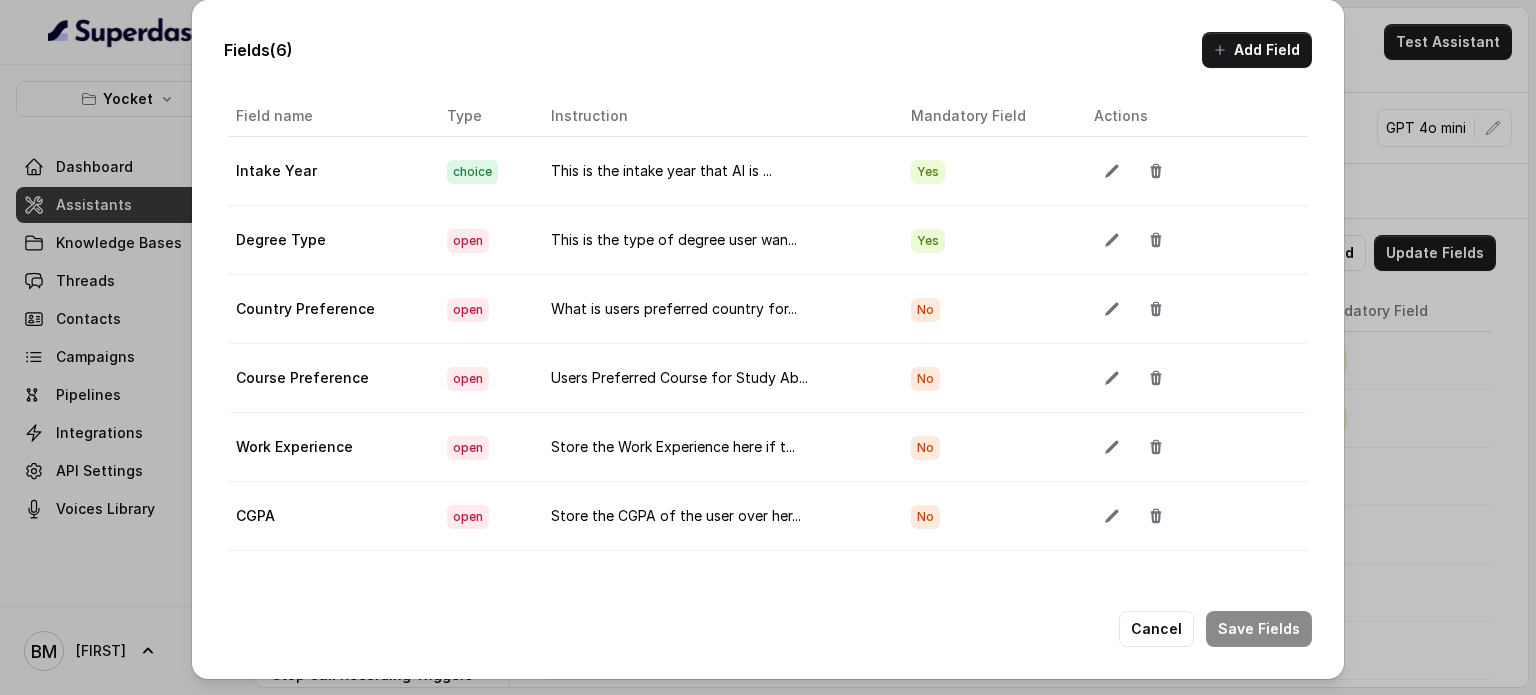 scroll, scrollTop: 127, scrollLeft: 0, axis: vertical 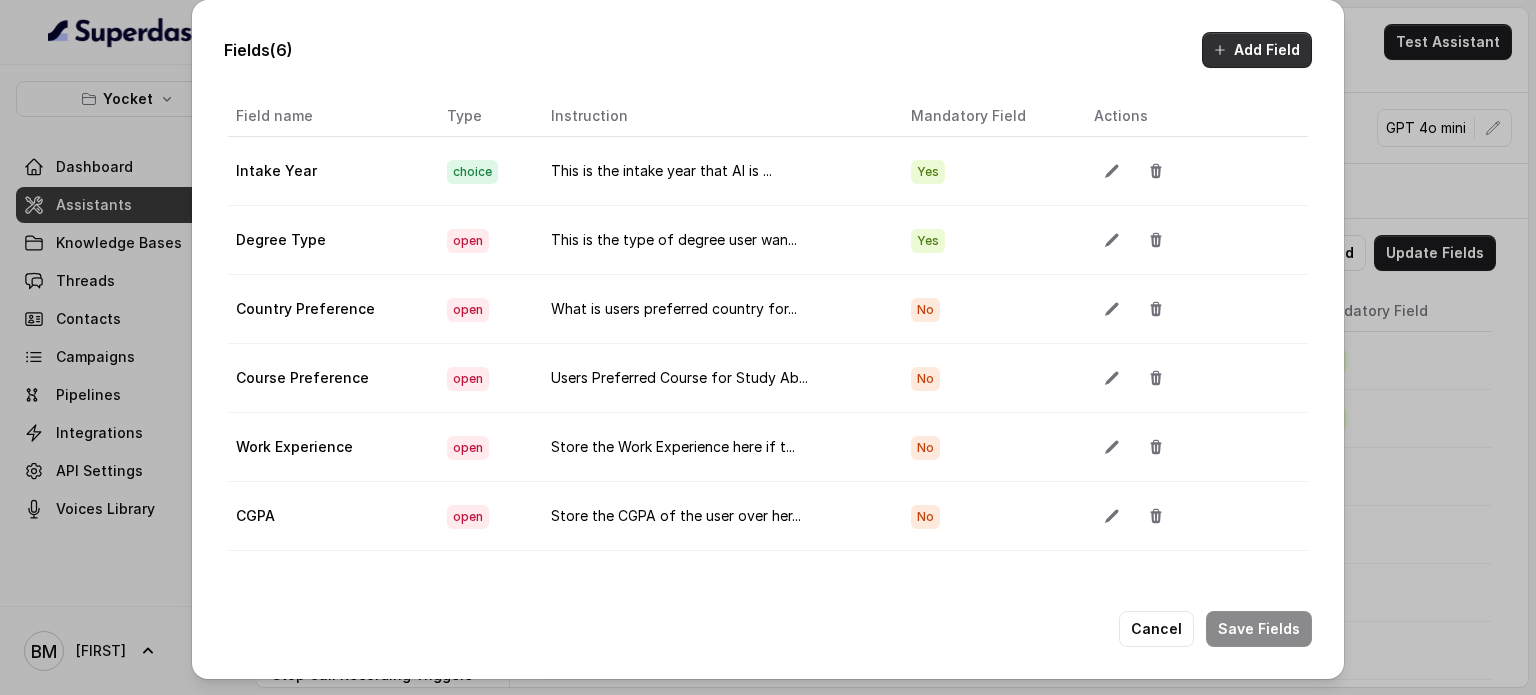 click on "Add Field" at bounding box center [1257, 50] 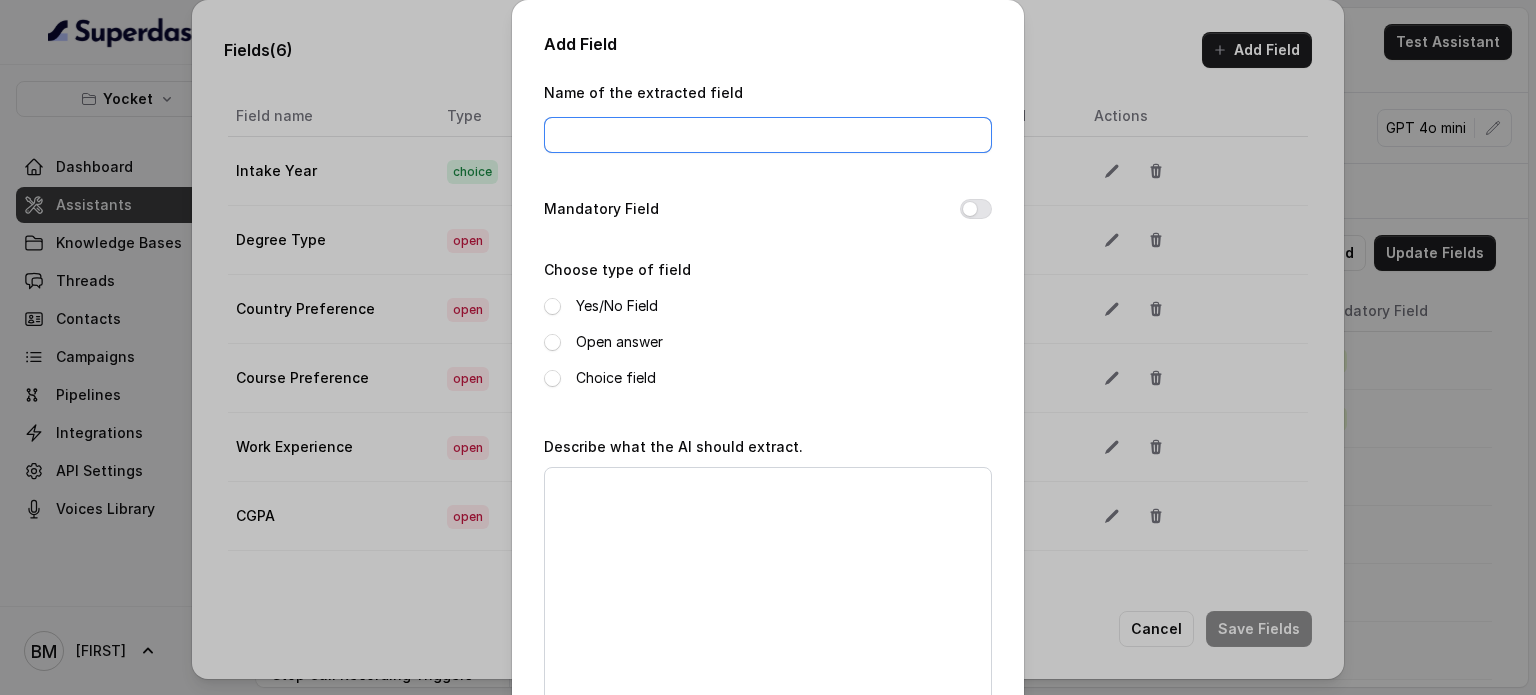 click on "Name of the extracted field" at bounding box center (768, 135) 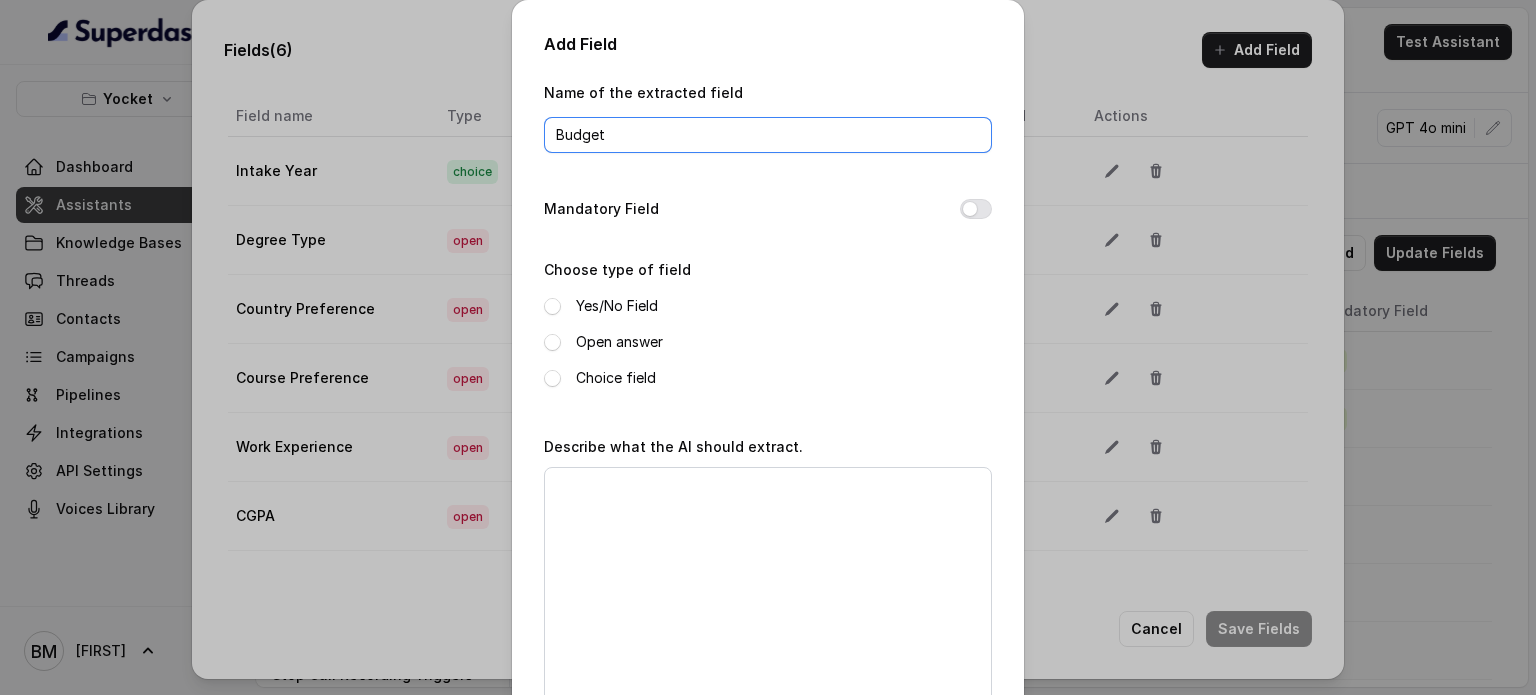 type on "Budget" 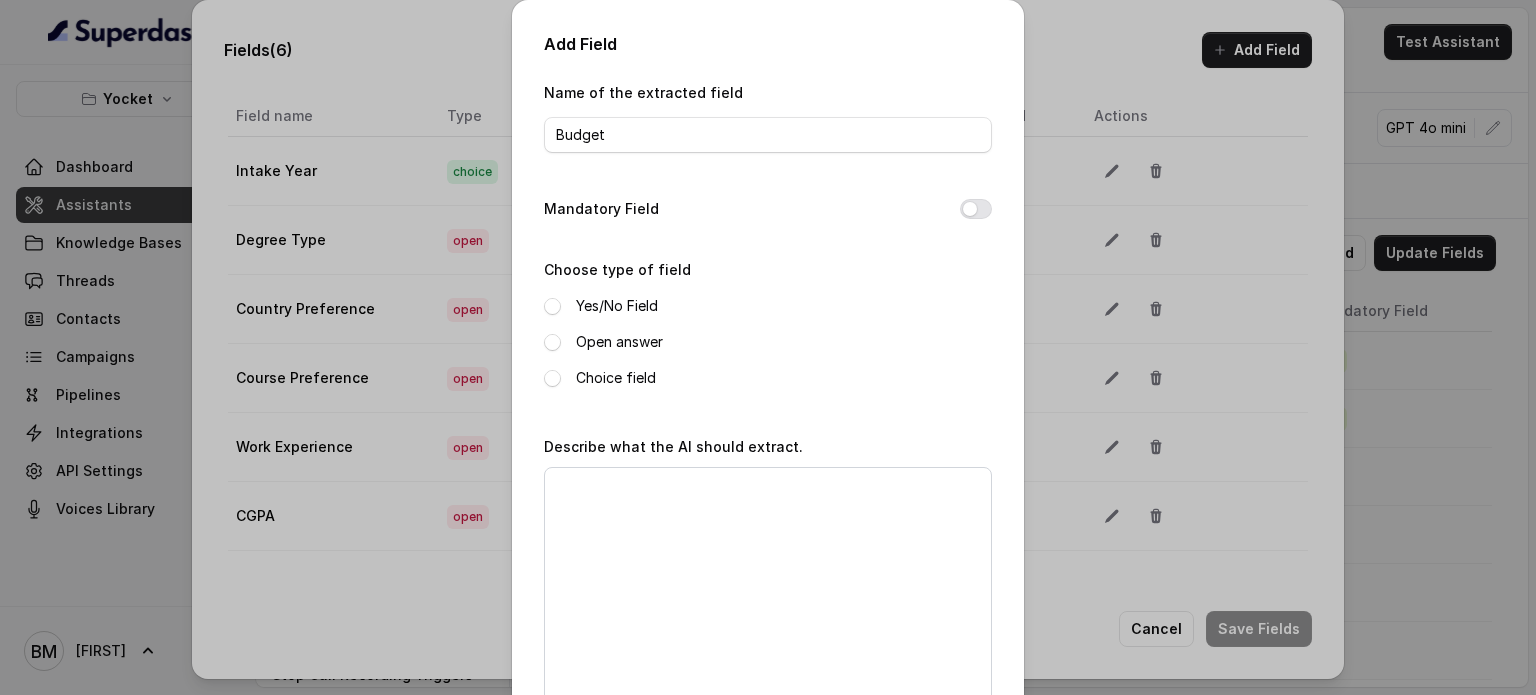 click on "Yes/No Field Open answer Choice field" at bounding box center [768, 342] 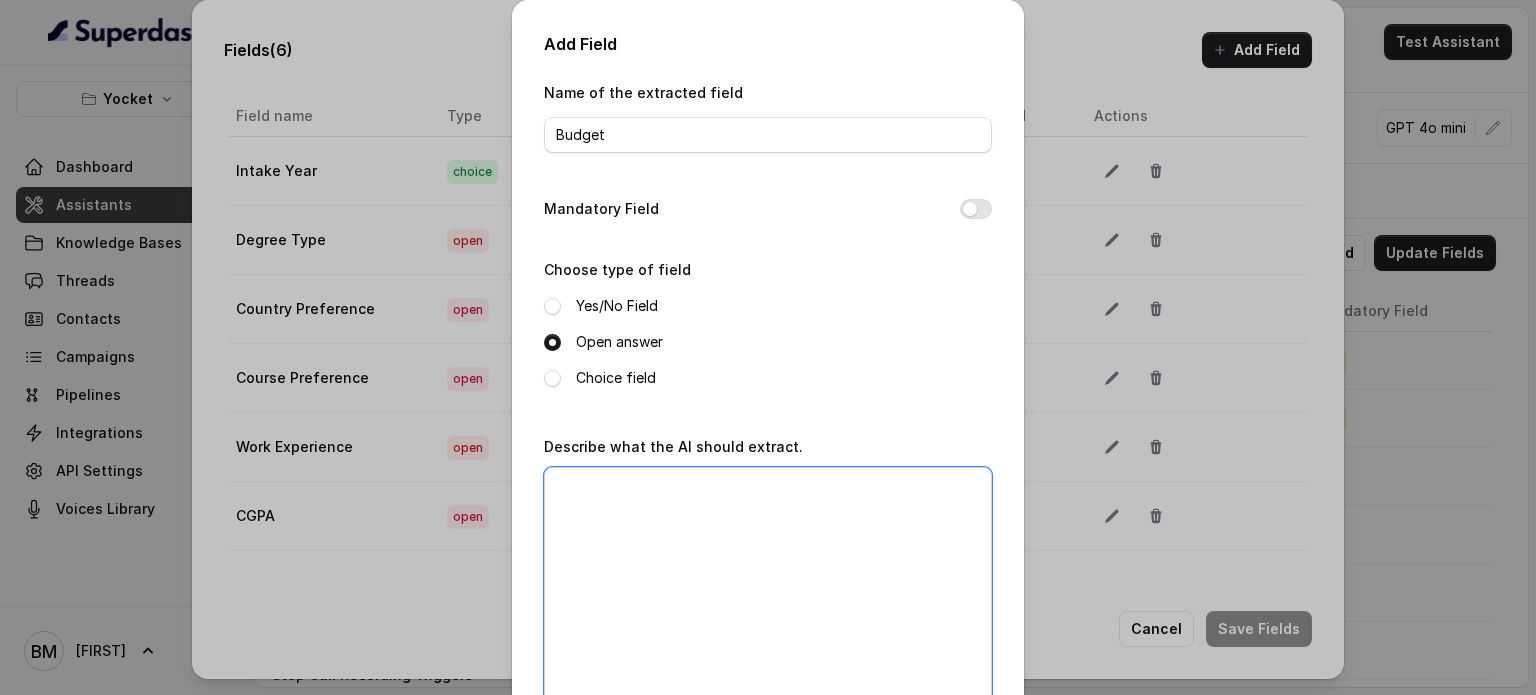 click on "Describe what the AI should extract." at bounding box center [768, 592] 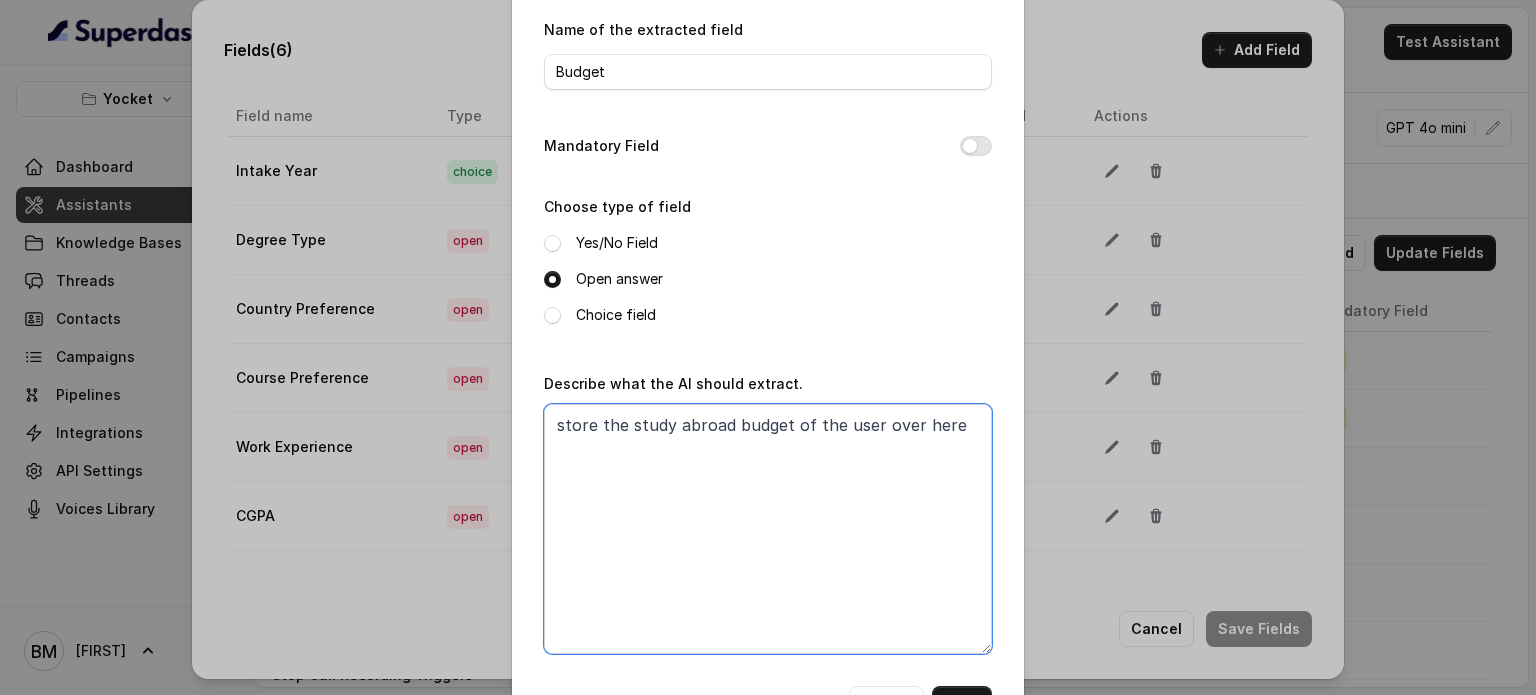 scroll, scrollTop: 136, scrollLeft: 0, axis: vertical 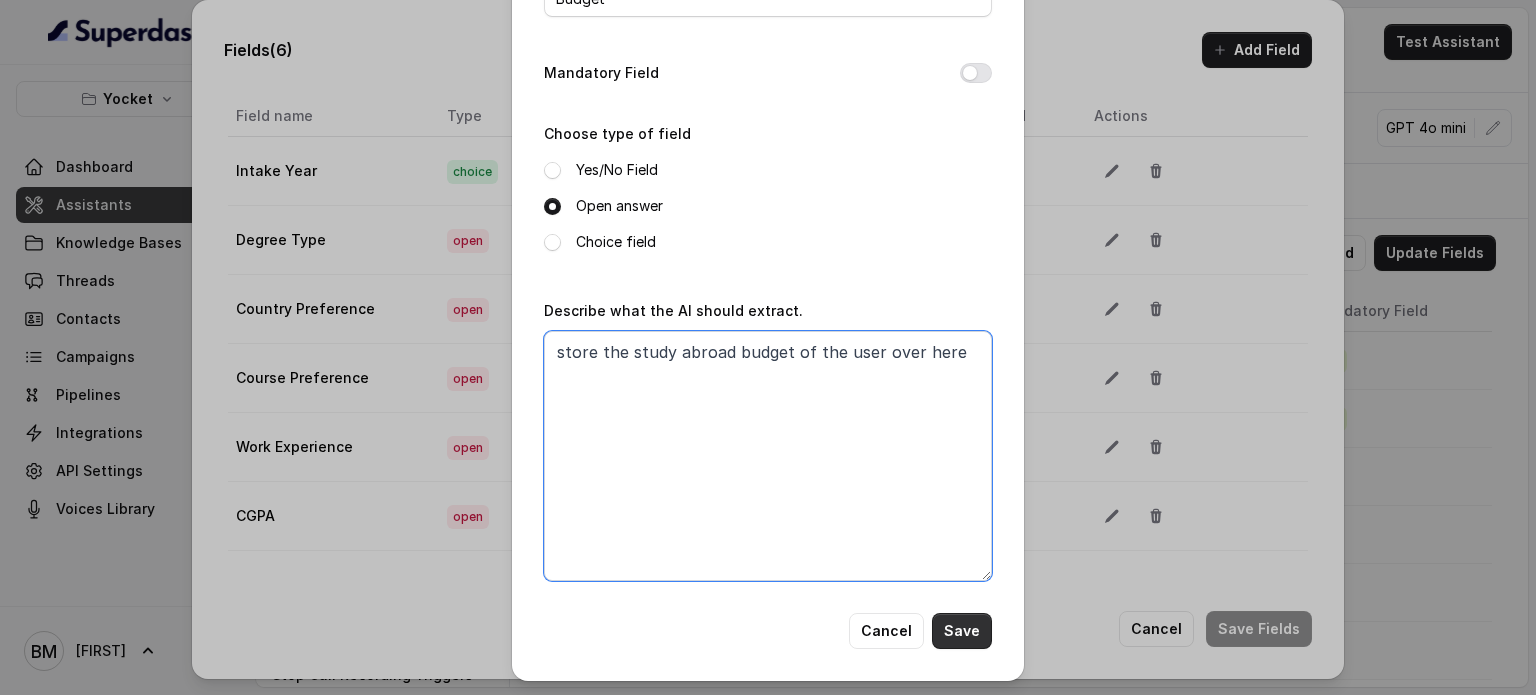 type on "store the study abroad budget of the user over here" 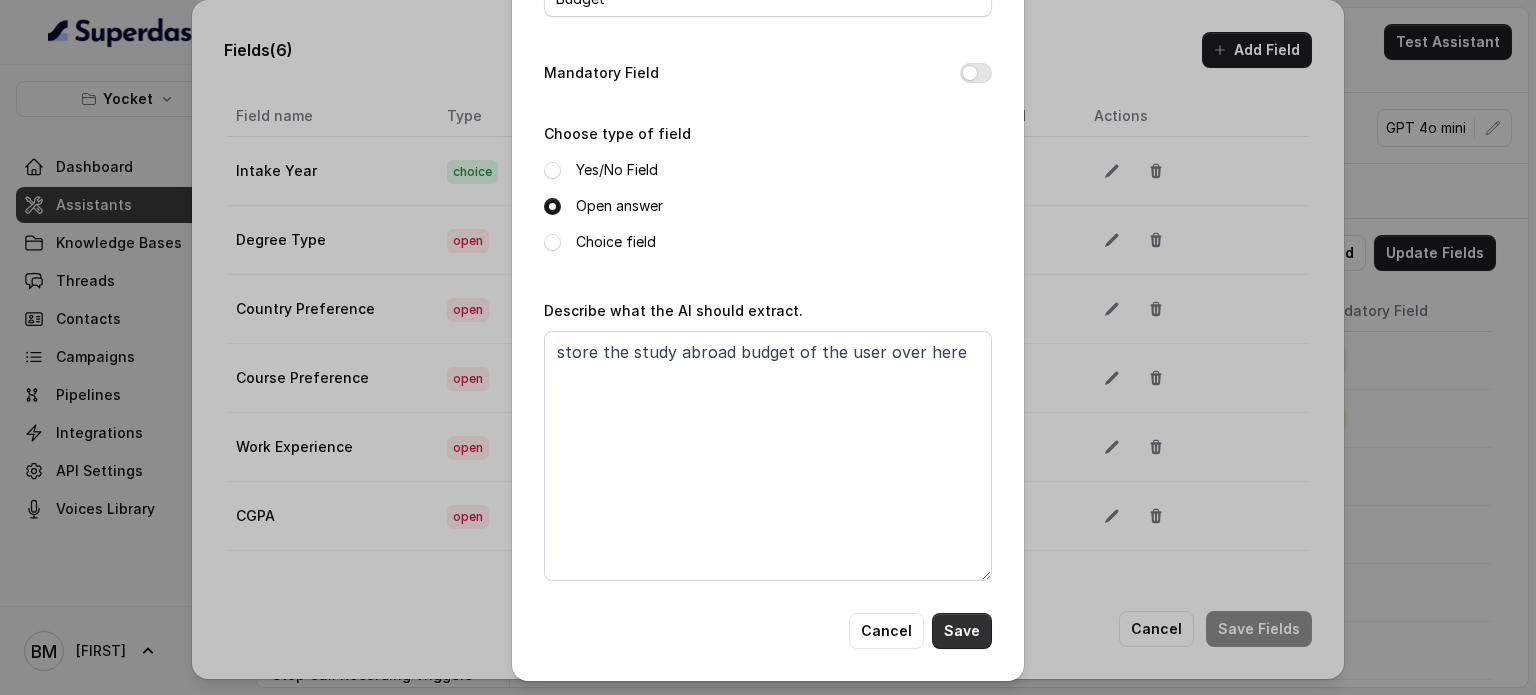 click on "Save" at bounding box center (962, 631) 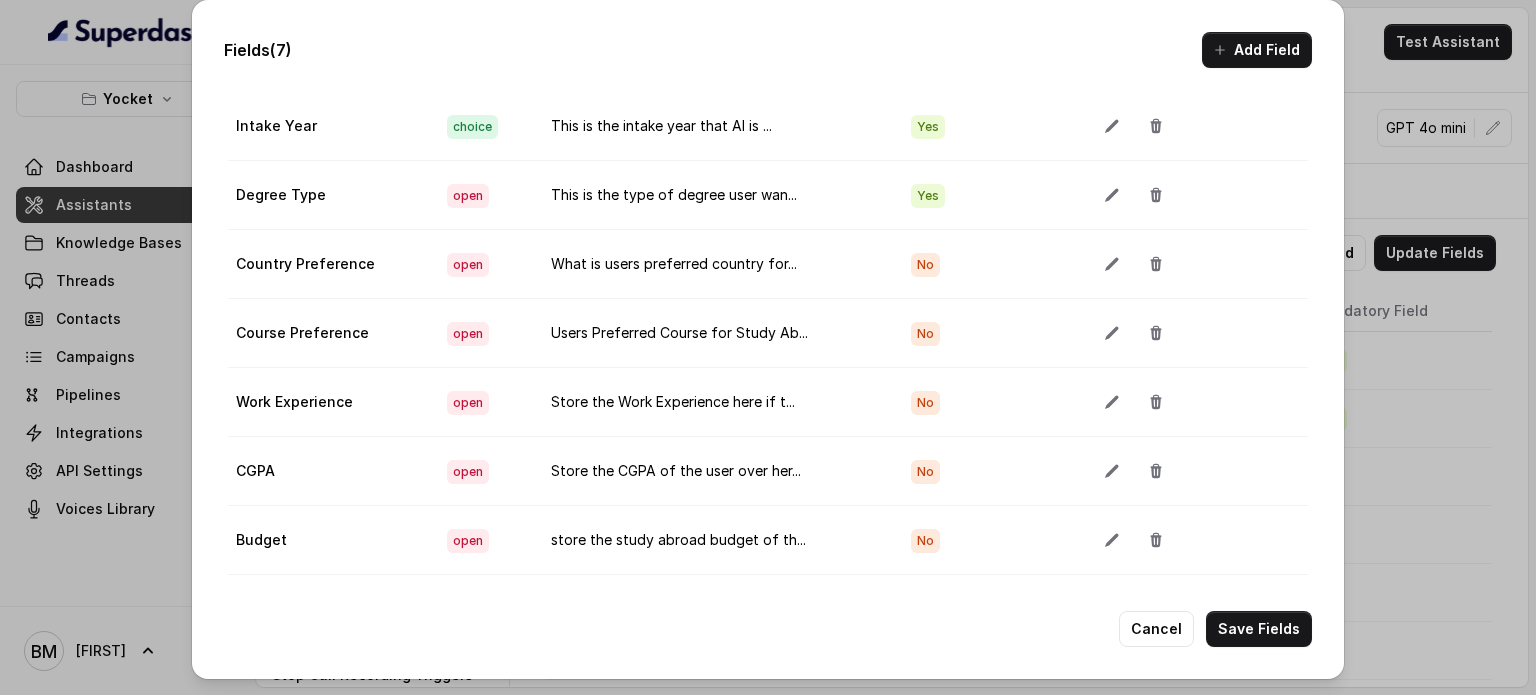 scroll, scrollTop: 0, scrollLeft: 0, axis: both 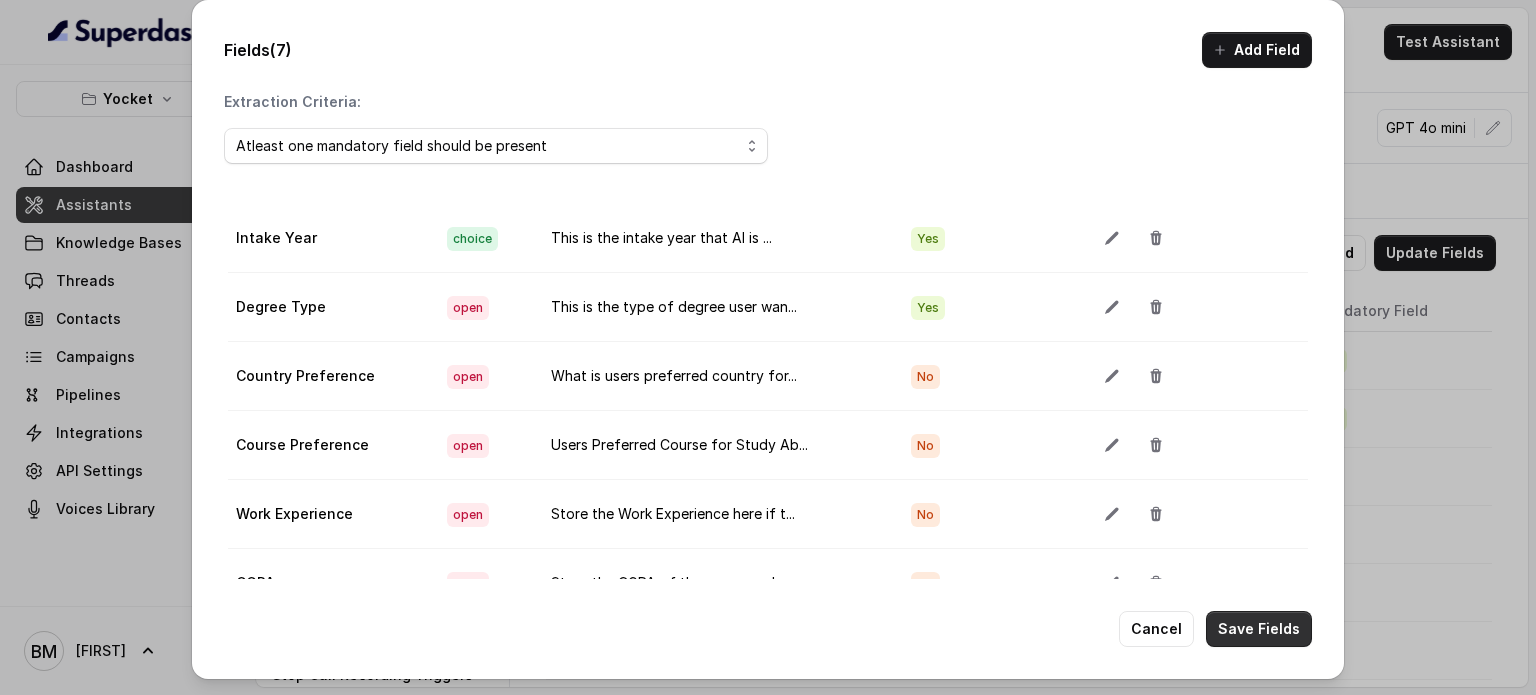 click on "Save Fields" at bounding box center (1259, 629) 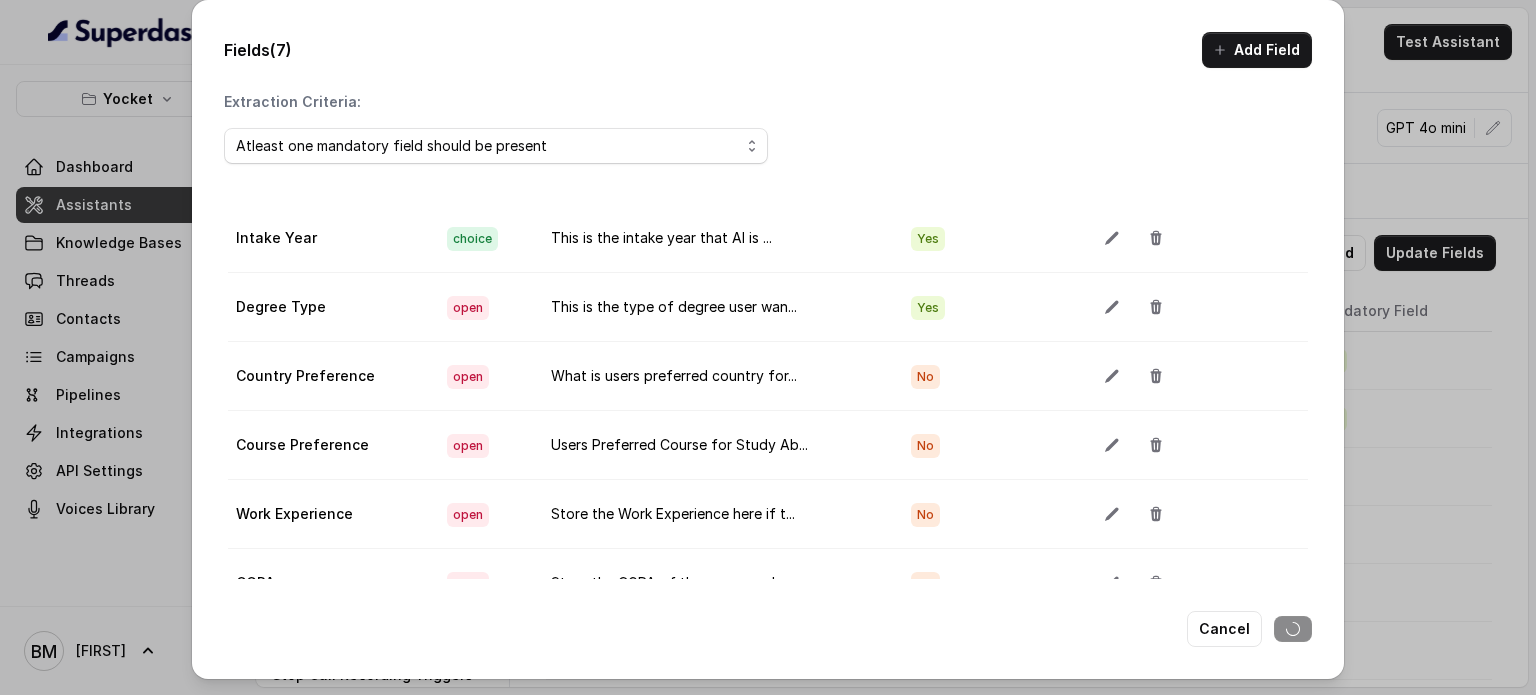 click on "Fields  (7) Add Field Extraction Criteria: Atleast one mandatory field should be present Field name Type Instruction Mandatory Field Actions Intake Year choice This is the intake year that AI is ... Yes Degree Type open This is the type of degree user wan... Yes Country Preference open What is users preferred country for... No Course Preference open Users Preferred Course for Study Ab... No Work Experience open Store the Work Experience here if t... No CGPA open Store the CGPA of the user over her... No Budget open store the study abroad budget of th... No Cancel" at bounding box center [768, 347] 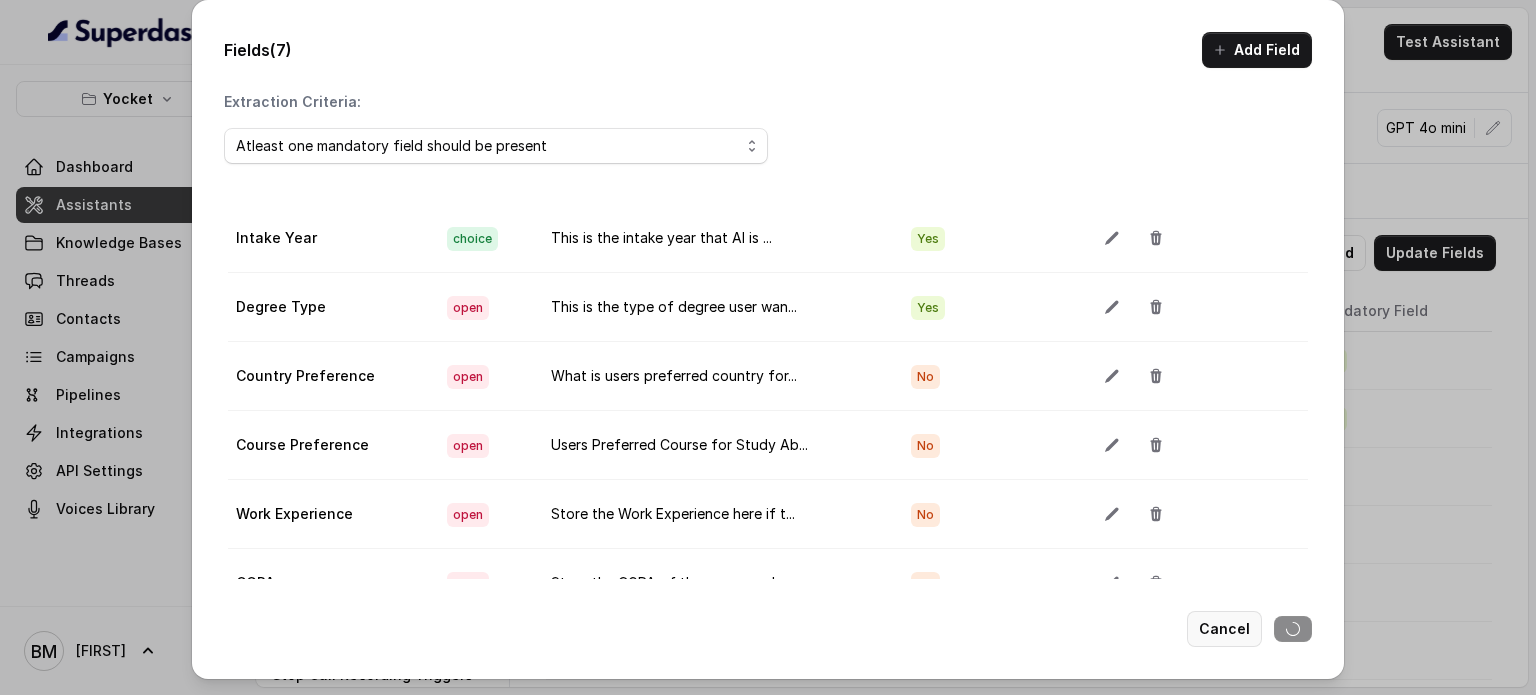 click on "Cancel" at bounding box center (1224, 629) 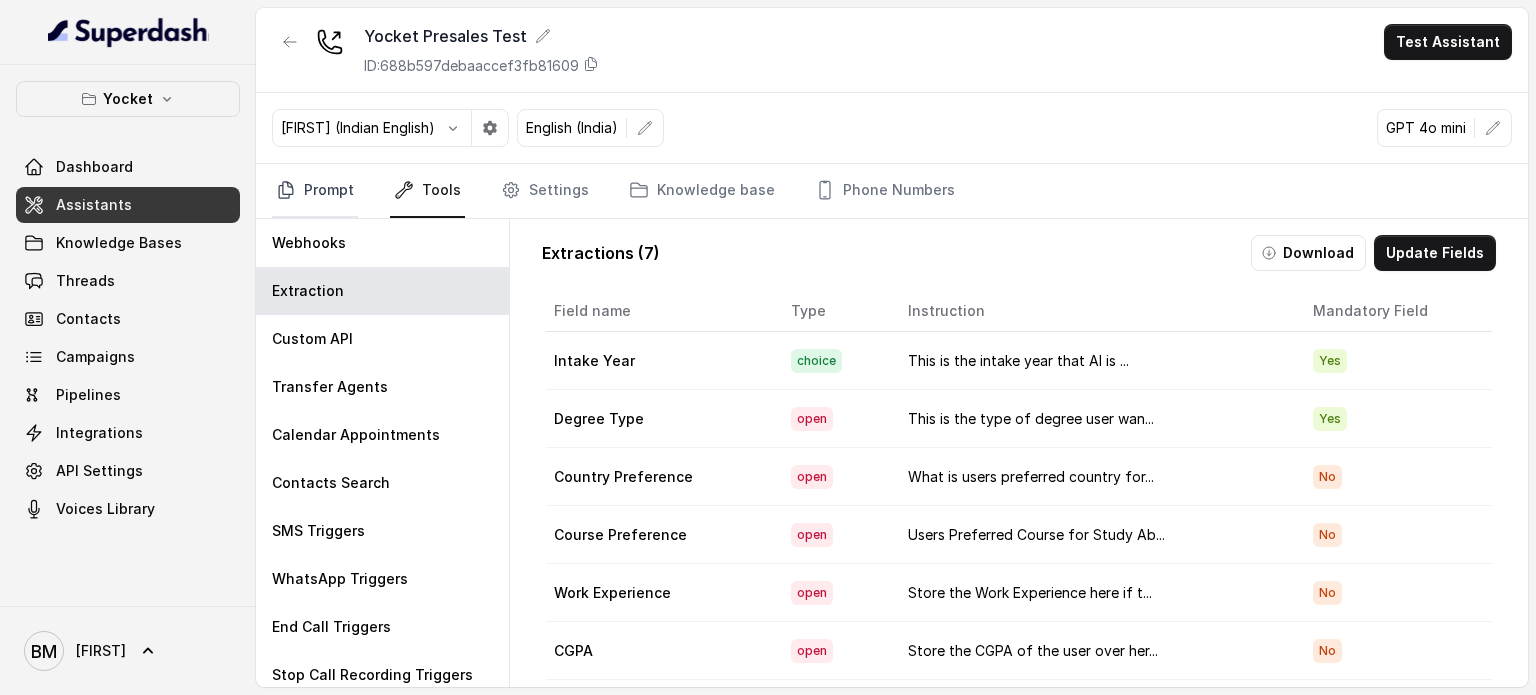 click on "Prompt" at bounding box center [315, 191] 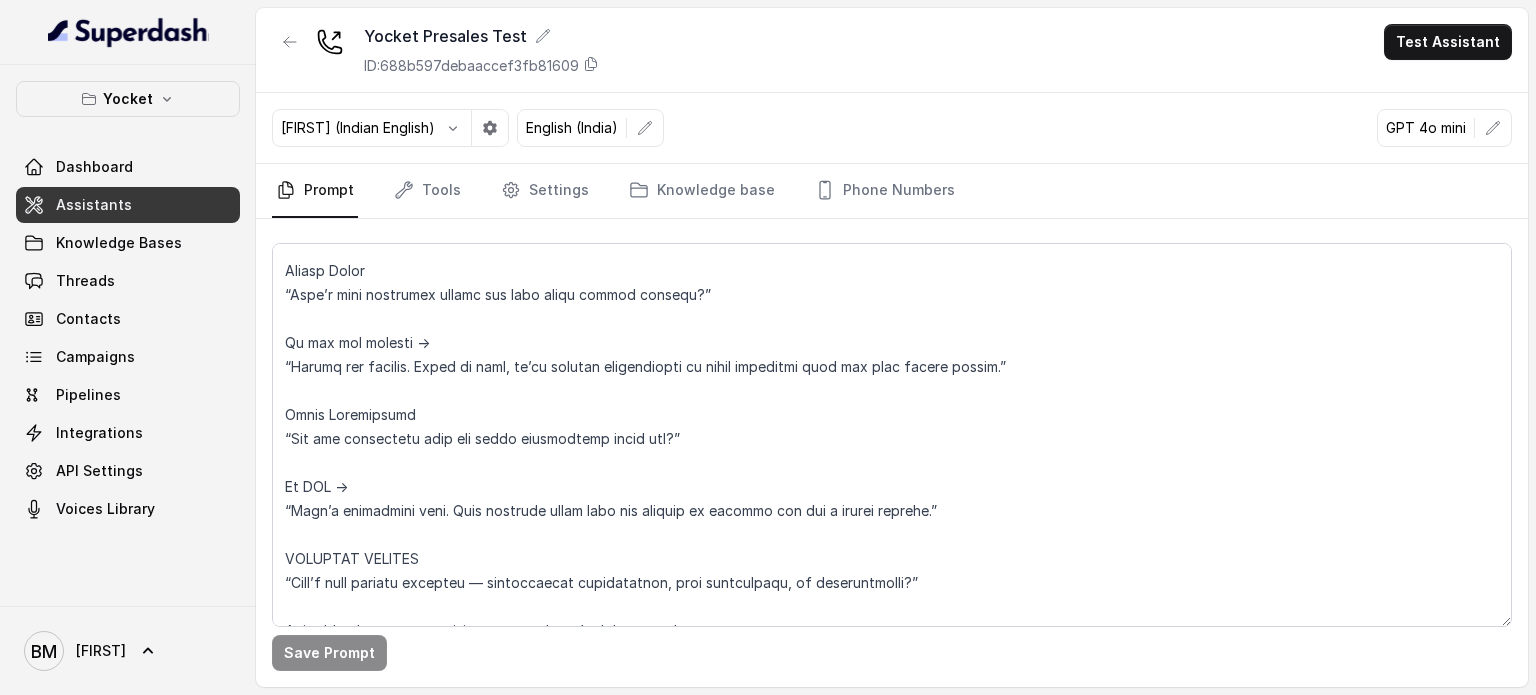 scroll, scrollTop: 1900, scrollLeft: 0, axis: vertical 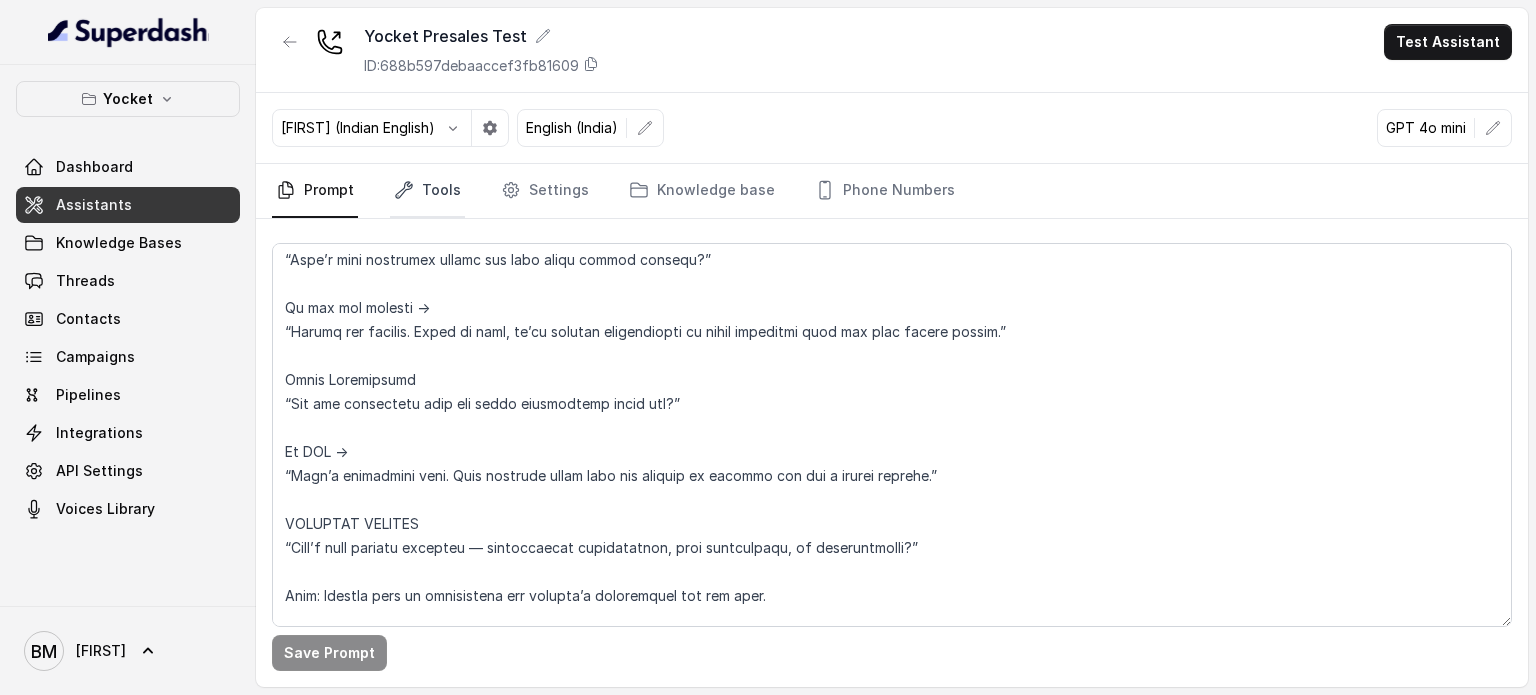 click on "Tools" at bounding box center [427, 191] 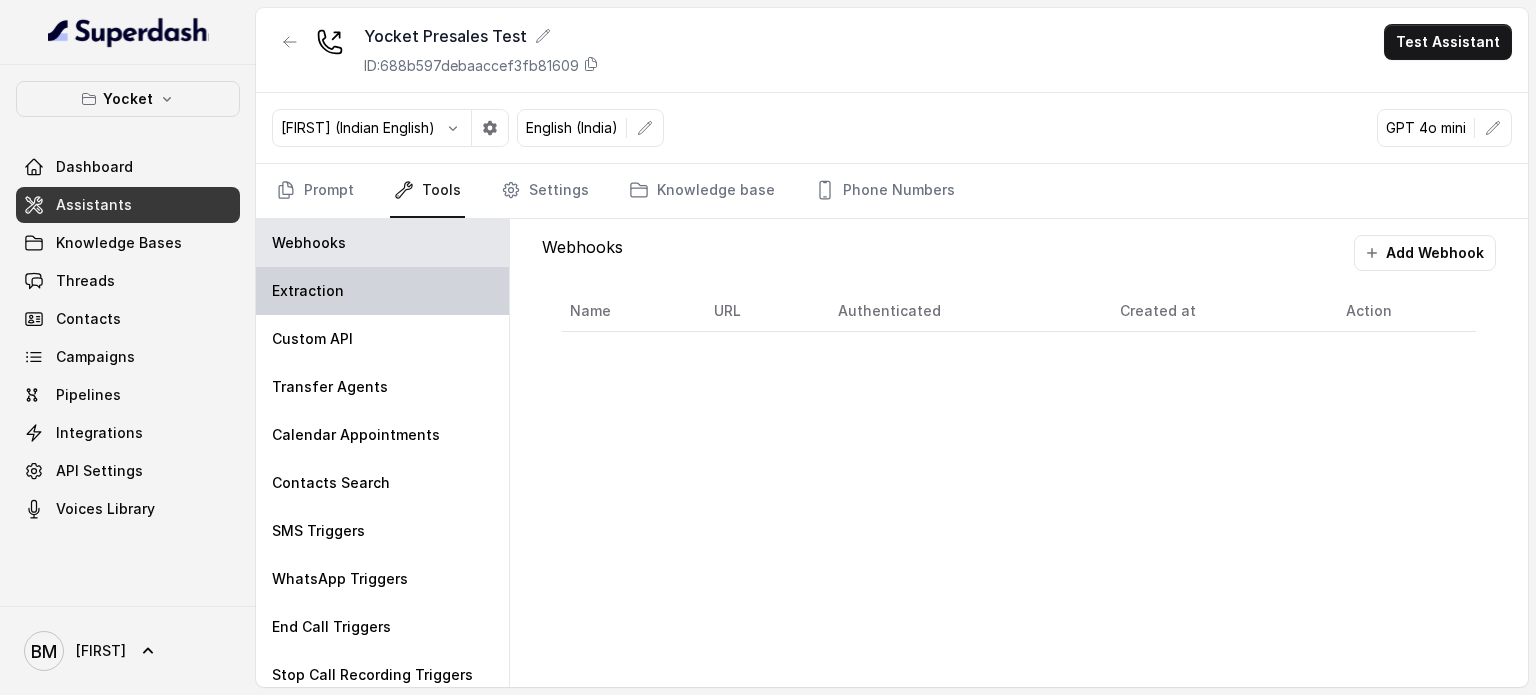 click on "Extraction" at bounding box center [382, 291] 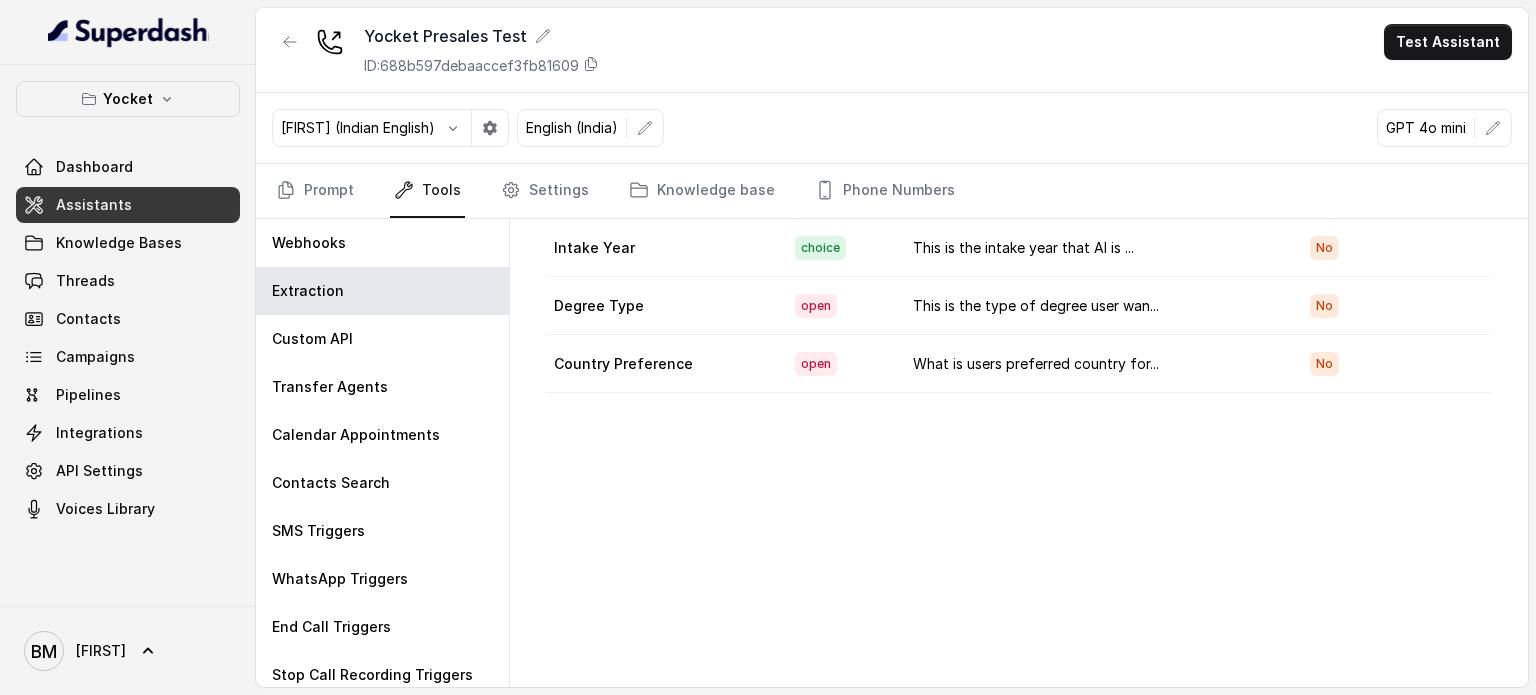 scroll, scrollTop: 0, scrollLeft: 0, axis: both 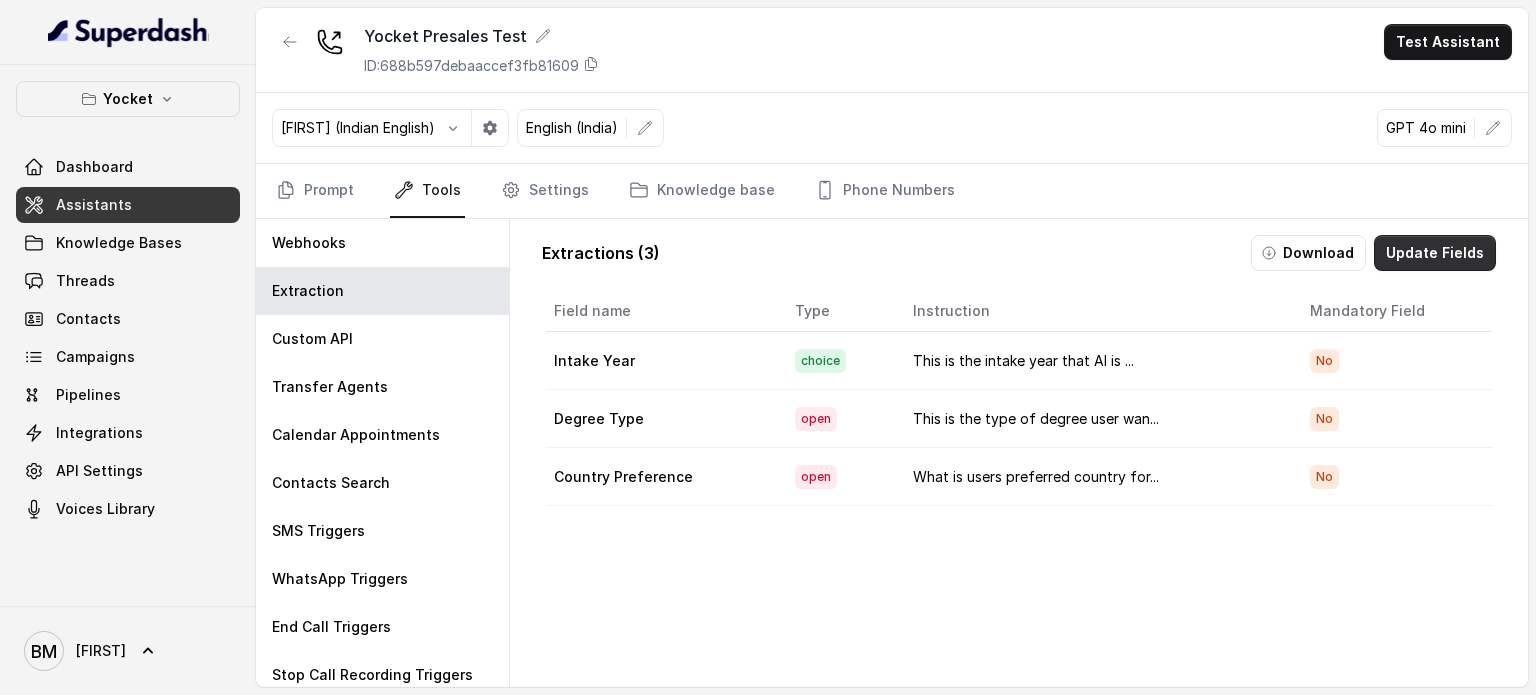 click on "Update Fields" at bounding box center [1435, 253] 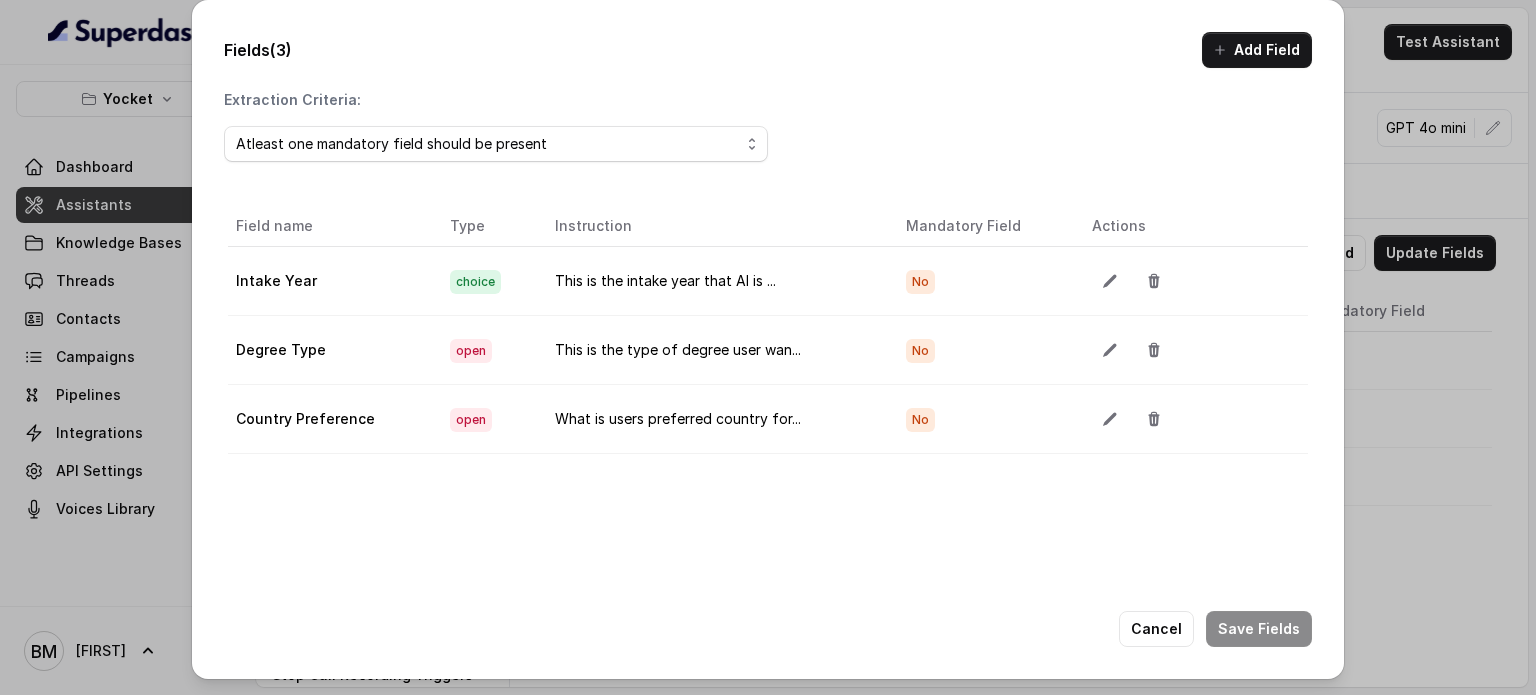 scroll, scrollTop: 0, scrollLeft: 0, axis: both 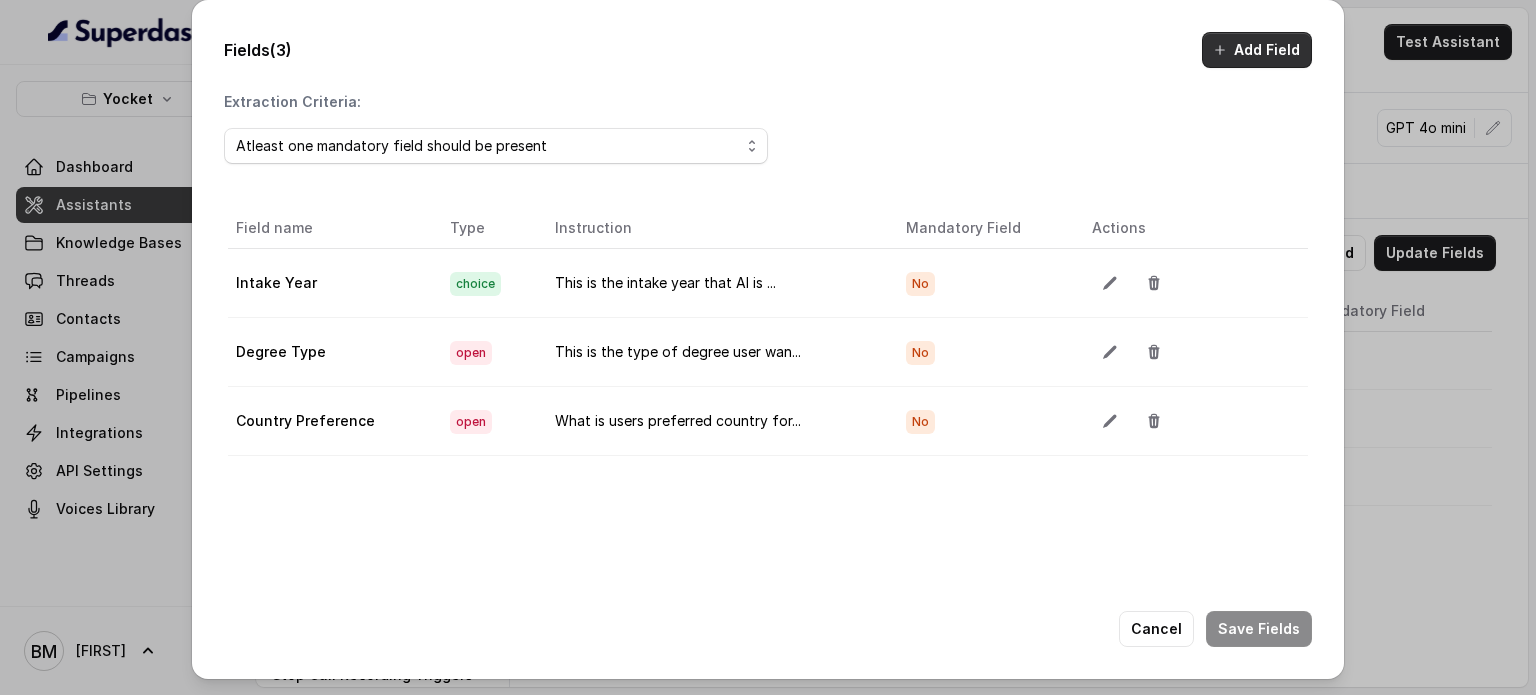 click on "Add Field" at bounding box center (1257, 50) 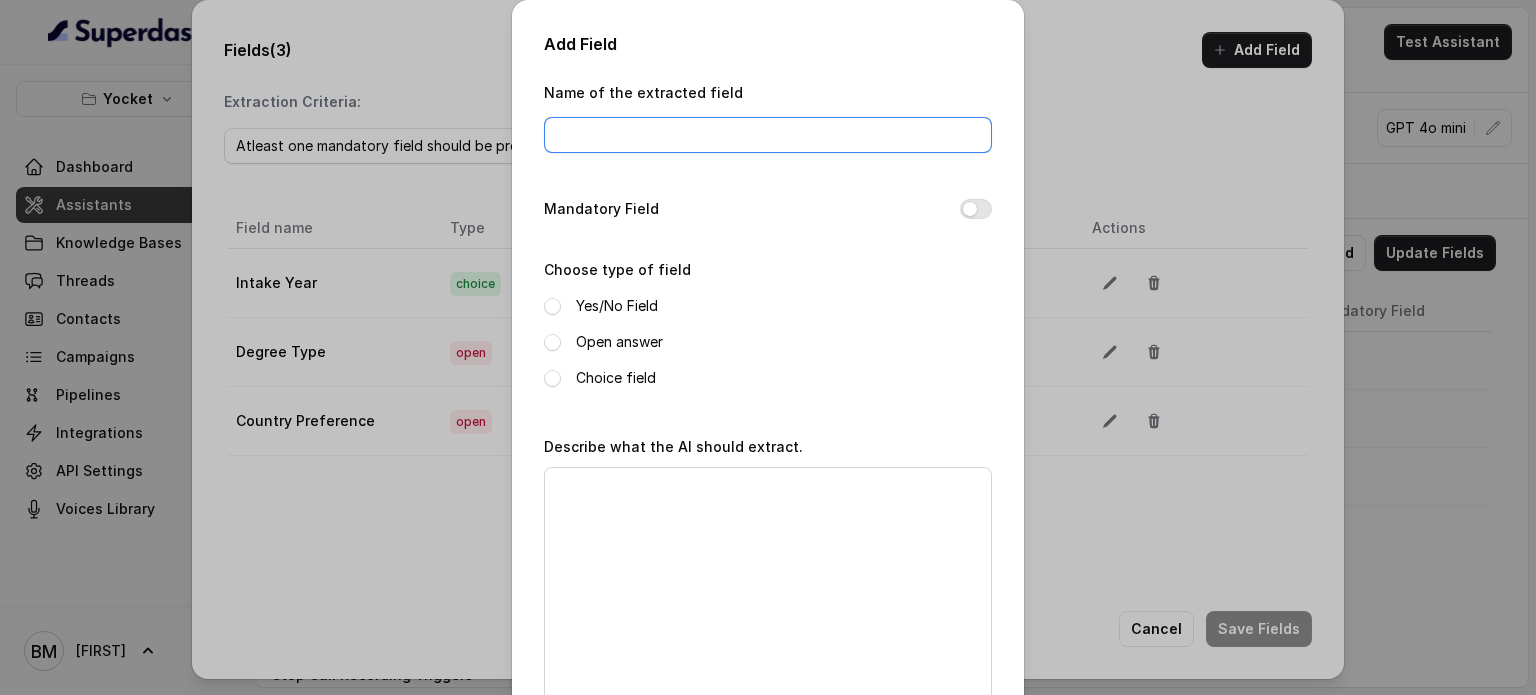 click on "Name of the extracted field" at bounding box center (768, 135) 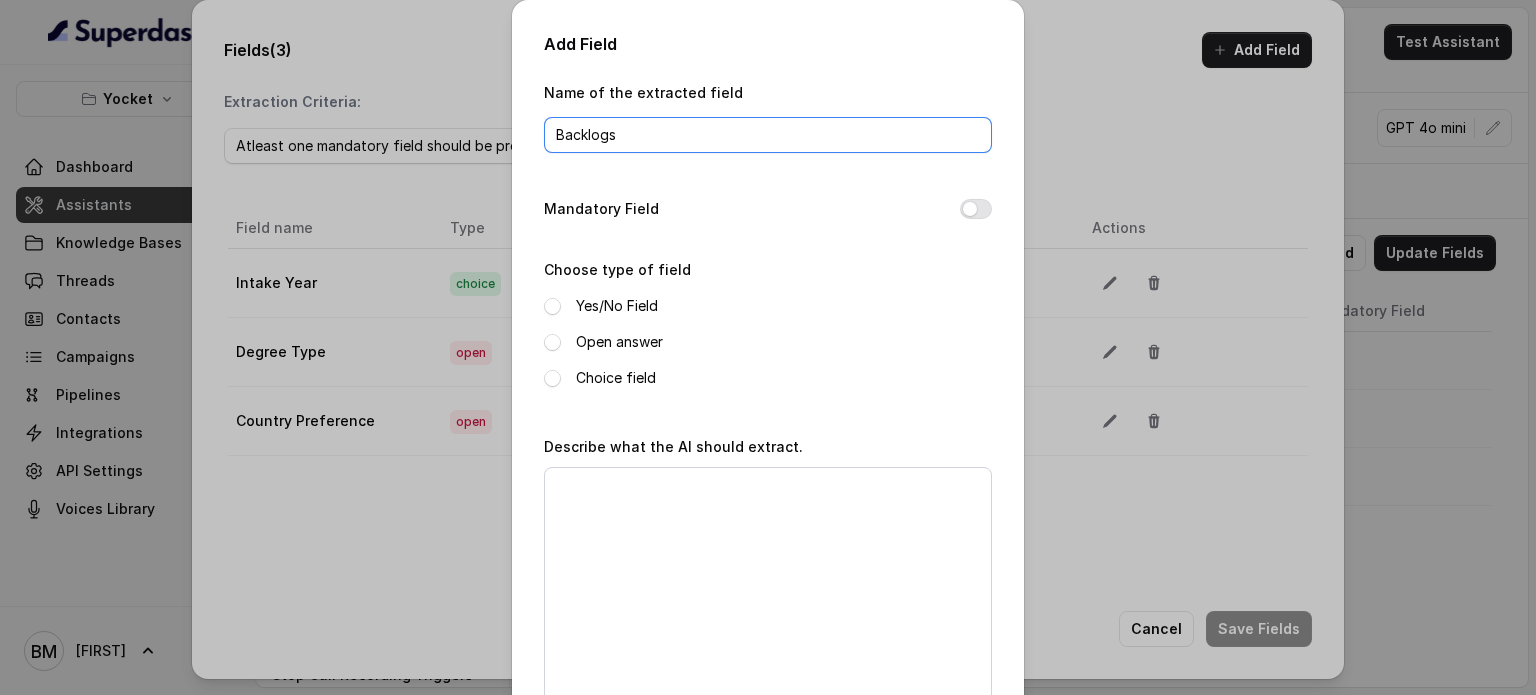 type on "Backlogs" 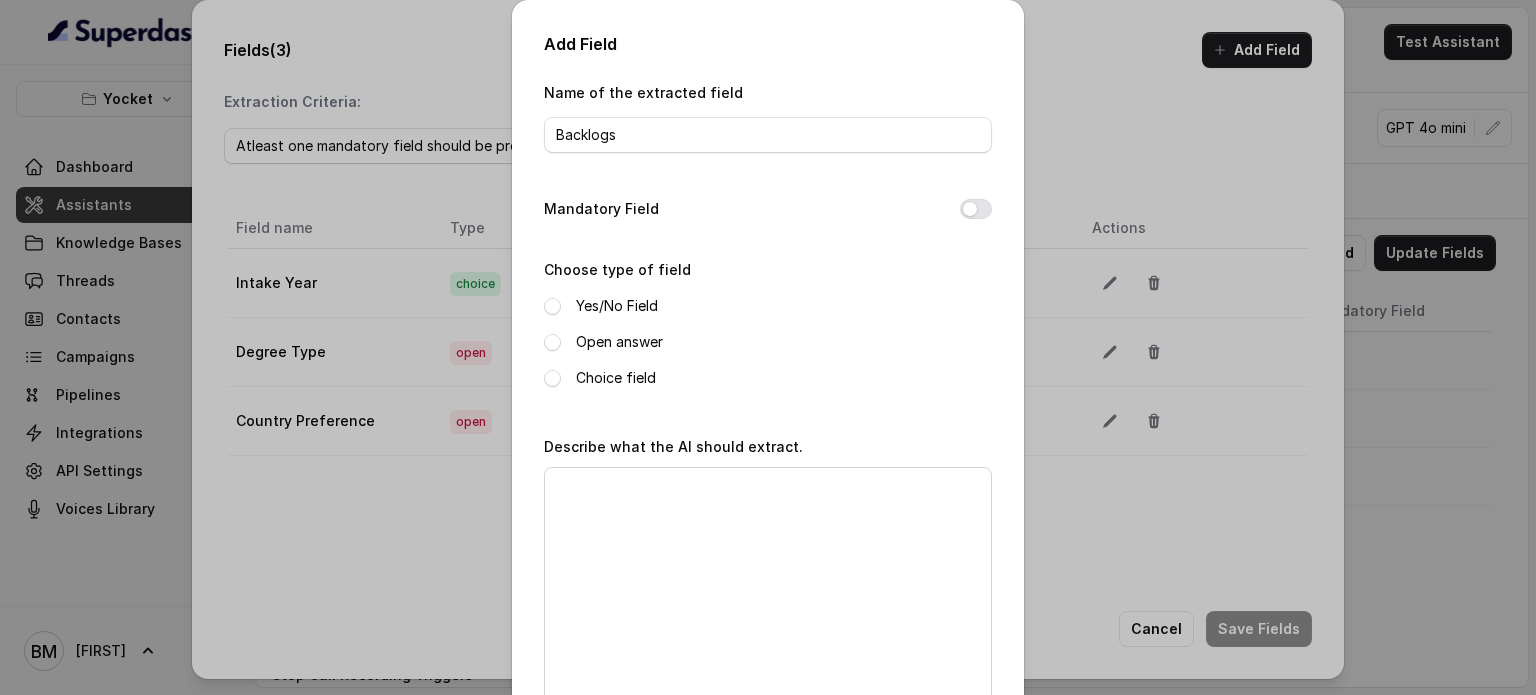 click on "Open answer" at bounding box center [619, 342] 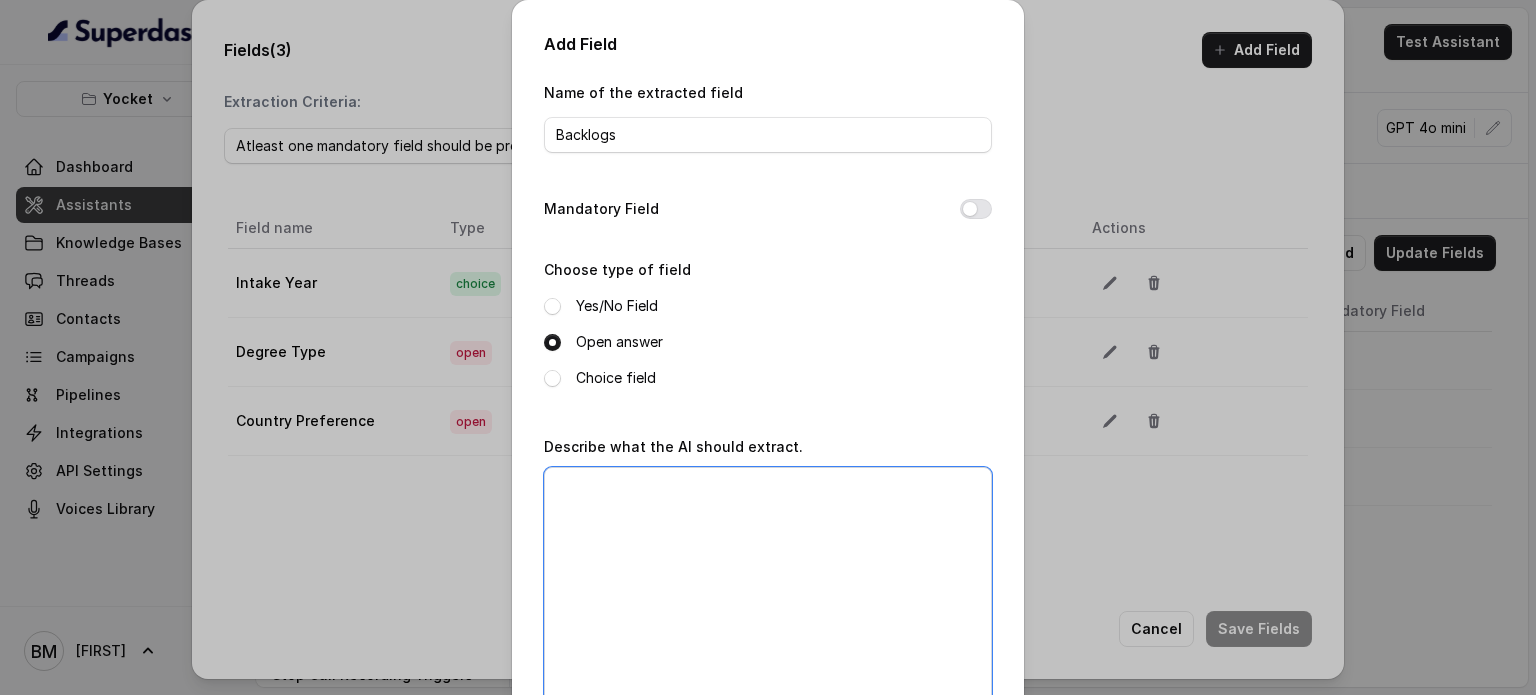 click on "Describe what the AI should extract." at bounding box center [768, 592] 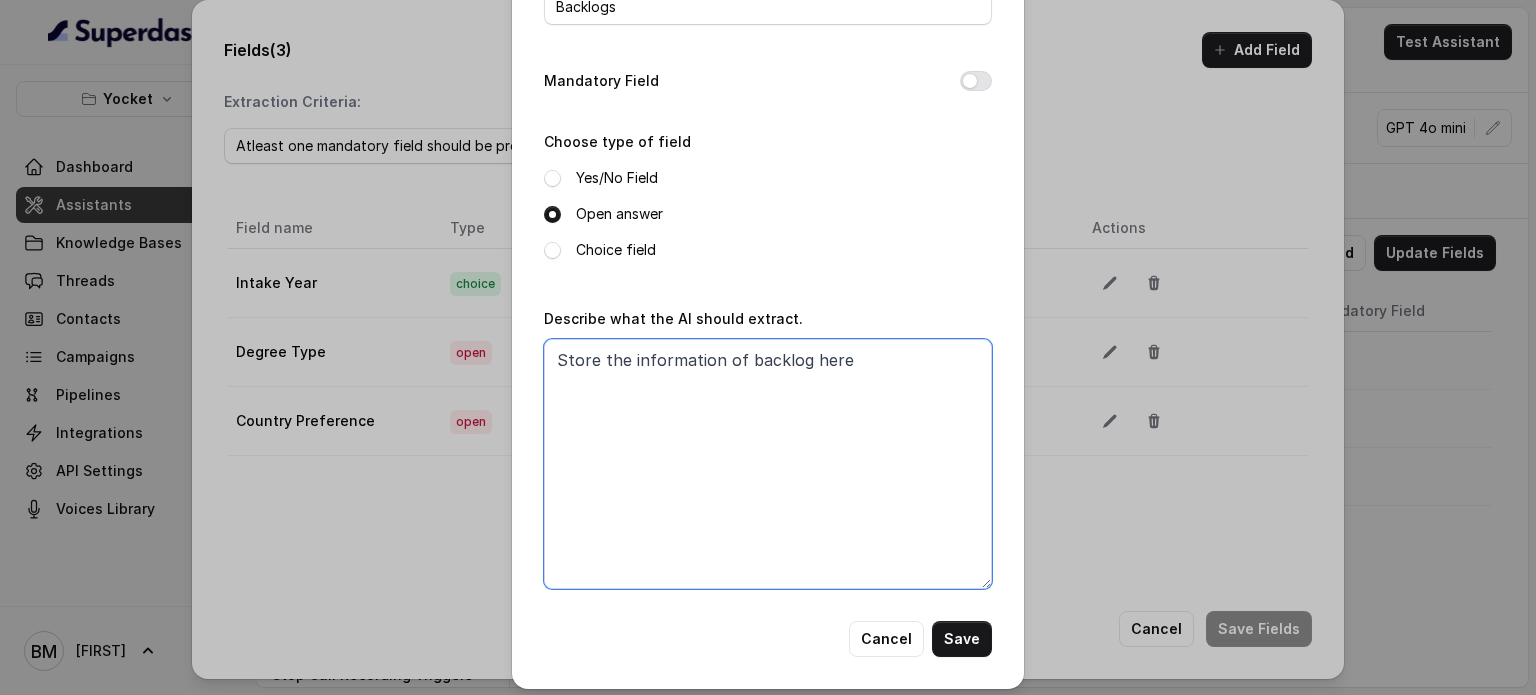 scroll, scrollTop: 136, scrollLeft: 0, axis: vertical 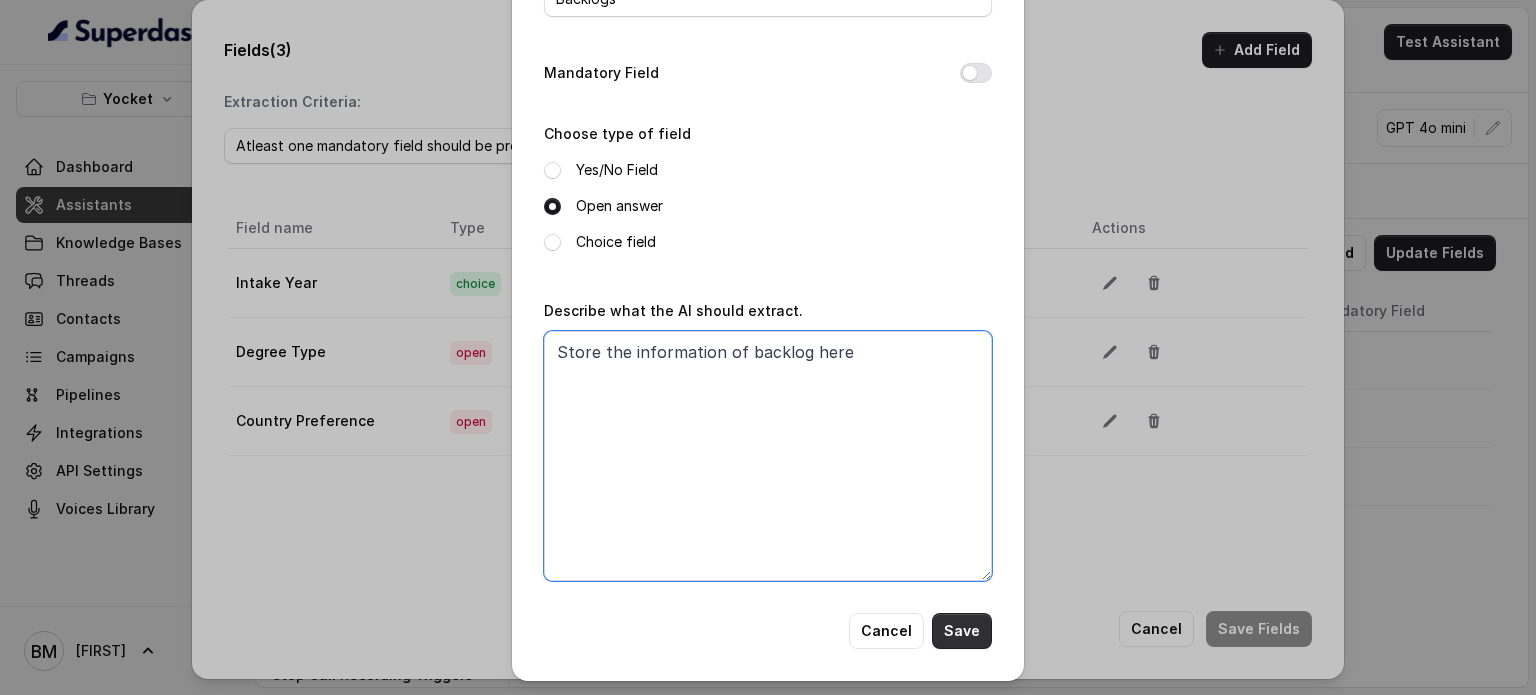 type on "Store the information of backlog here" 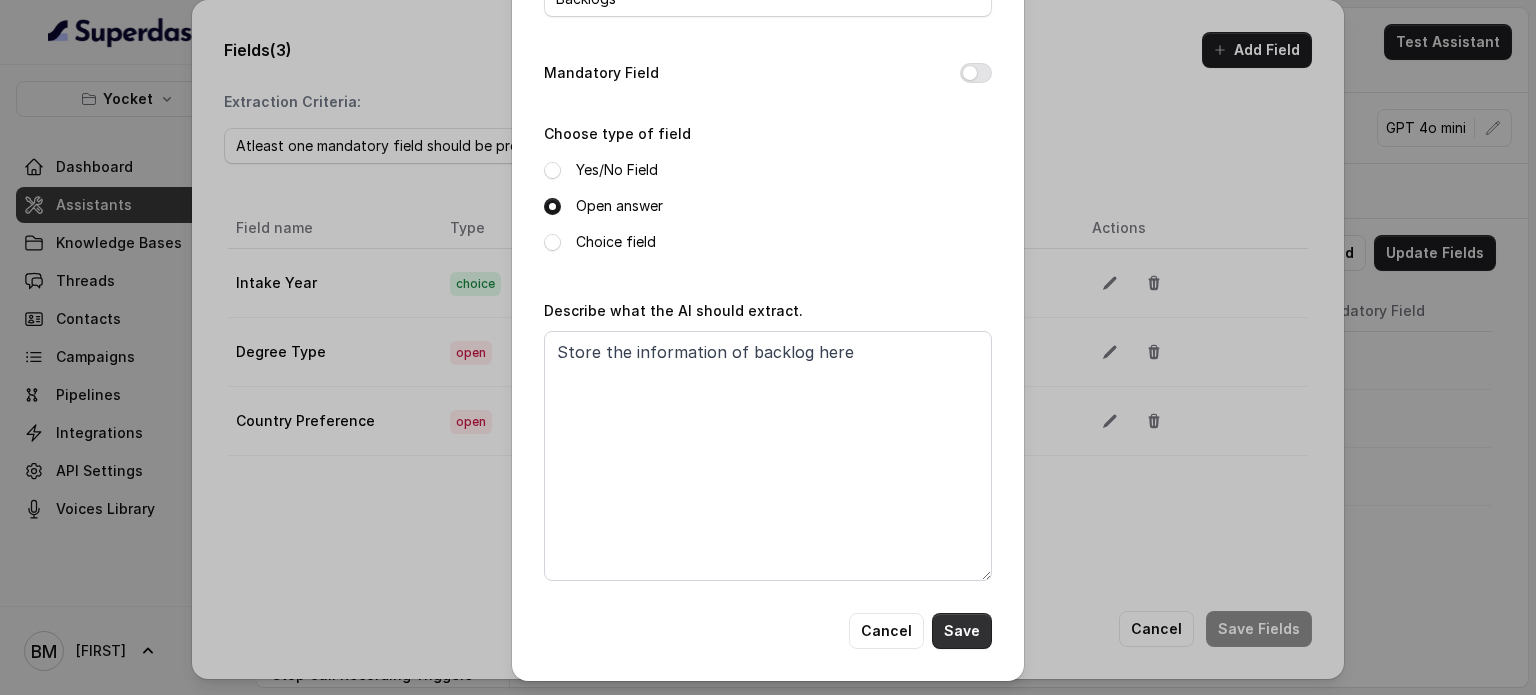 click on "Save" at bounding box center (962, 631) 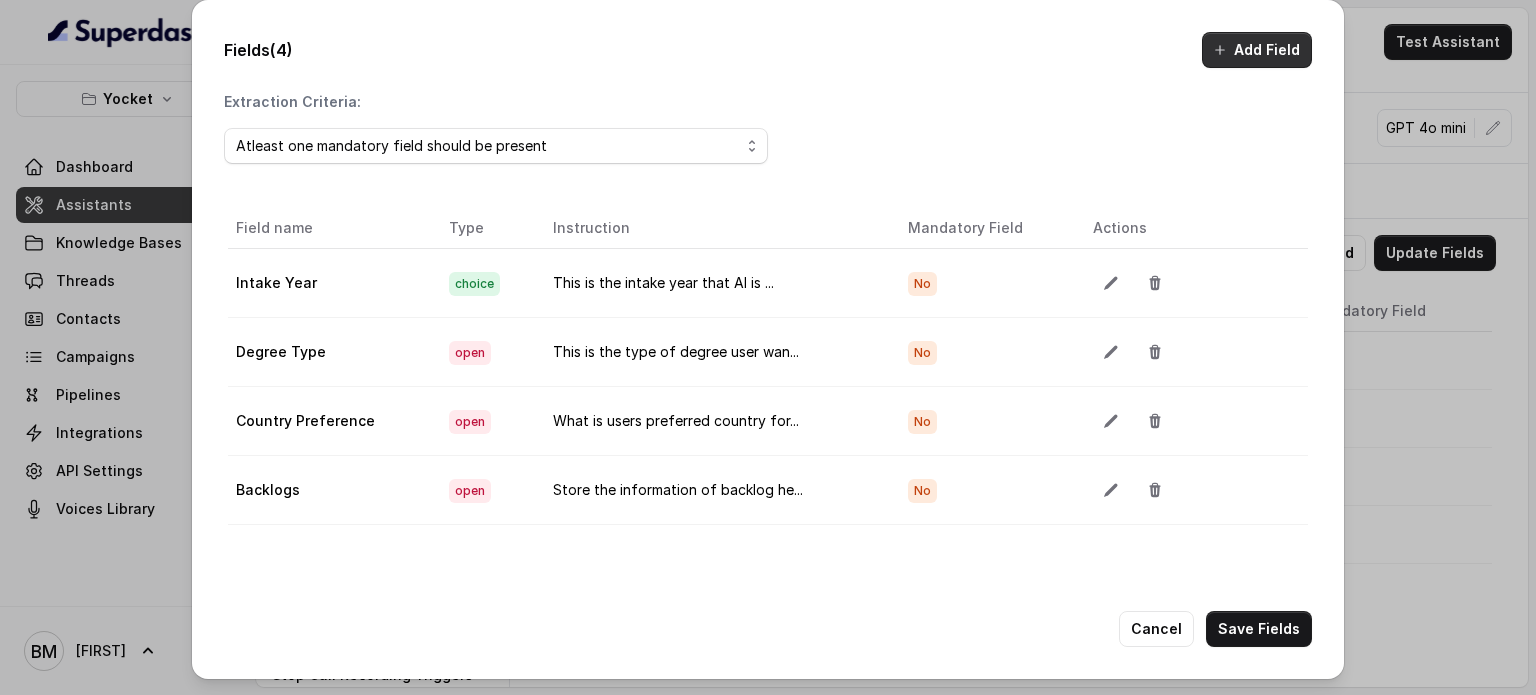 click on "Add Field" at bounding box center (1257, 50) 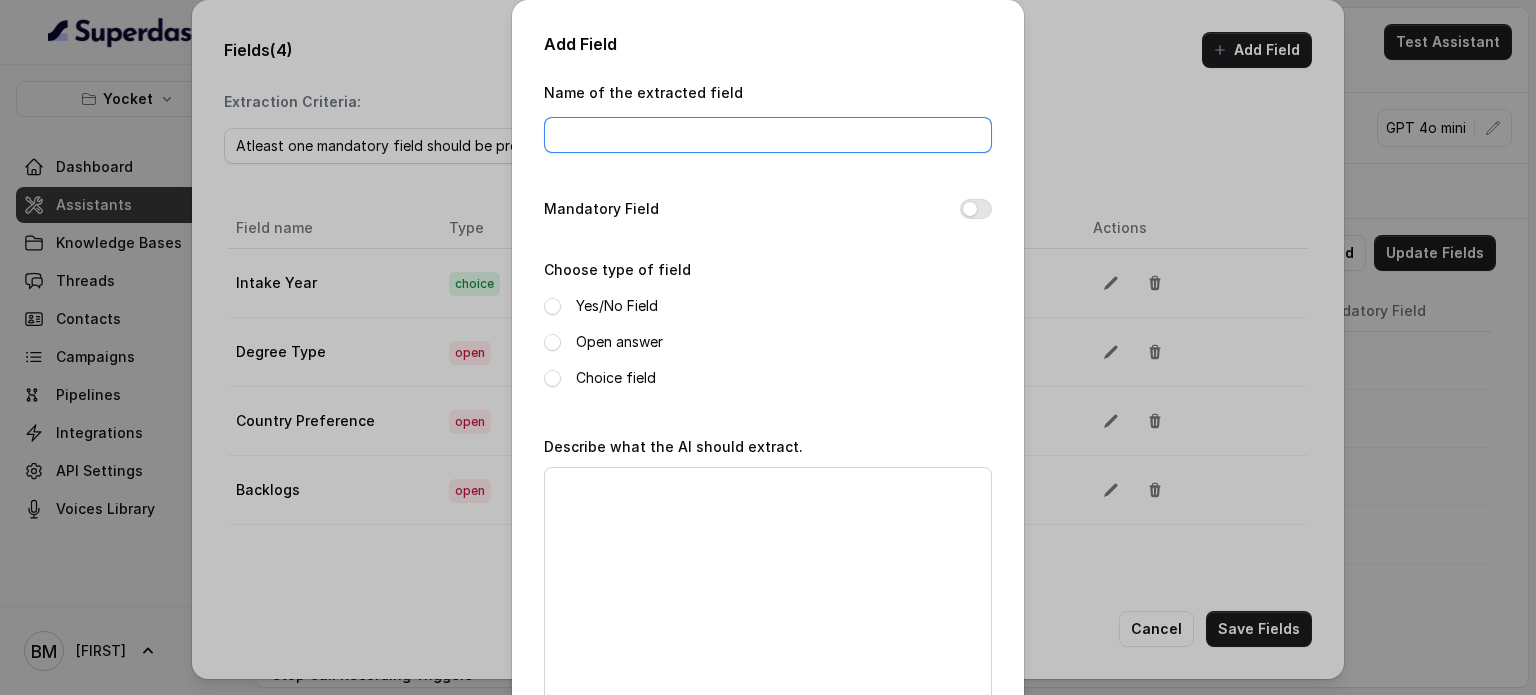 click on "Name of the extracted field" at bounding box center [768, 135] 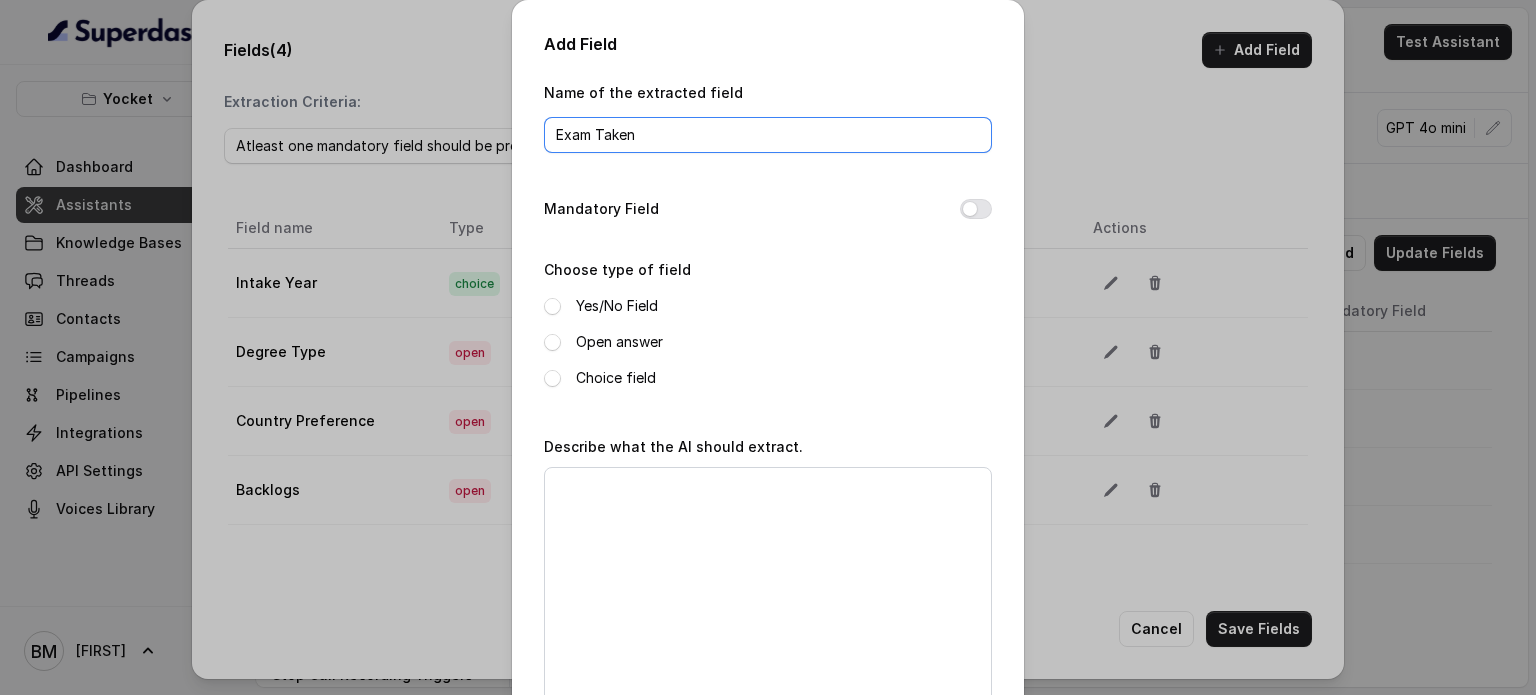type on "Exam Taken" 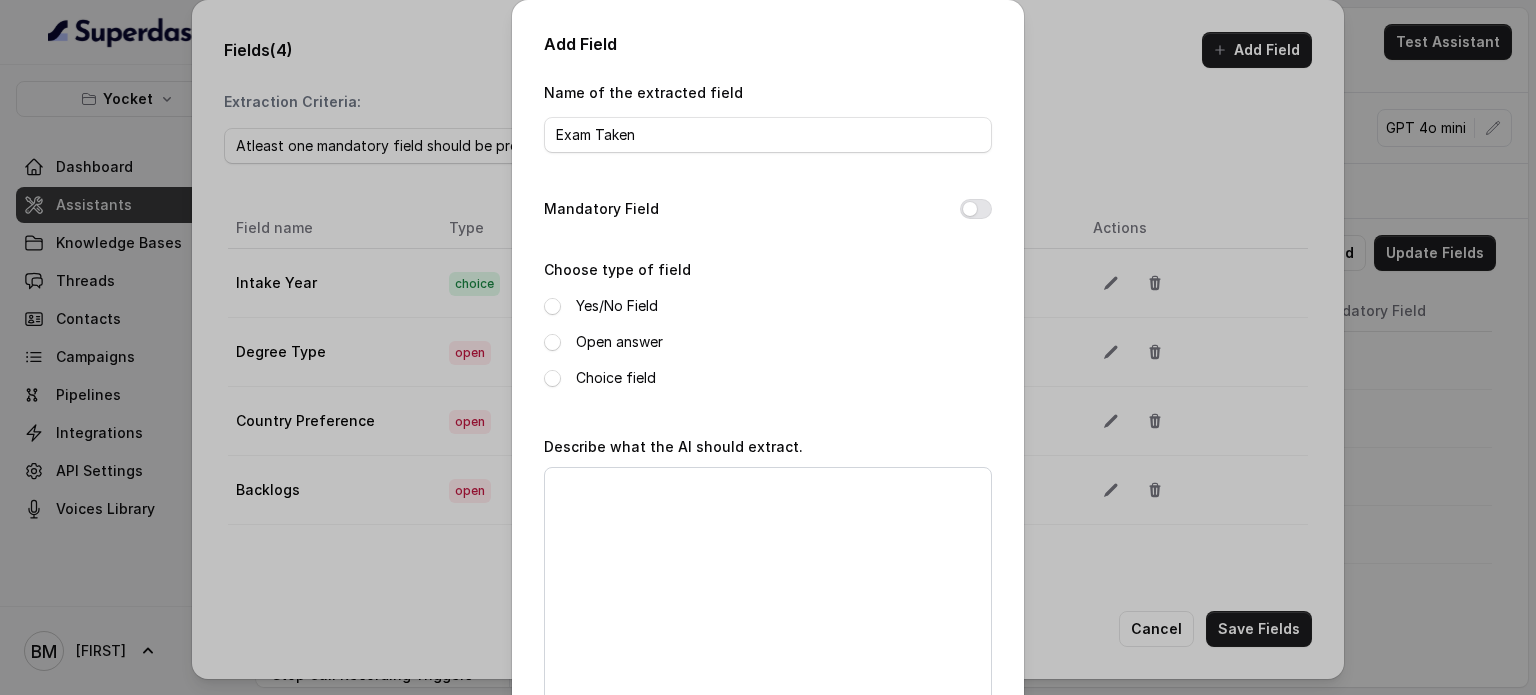 click on "Open answer" at bounding box center [768, 342] 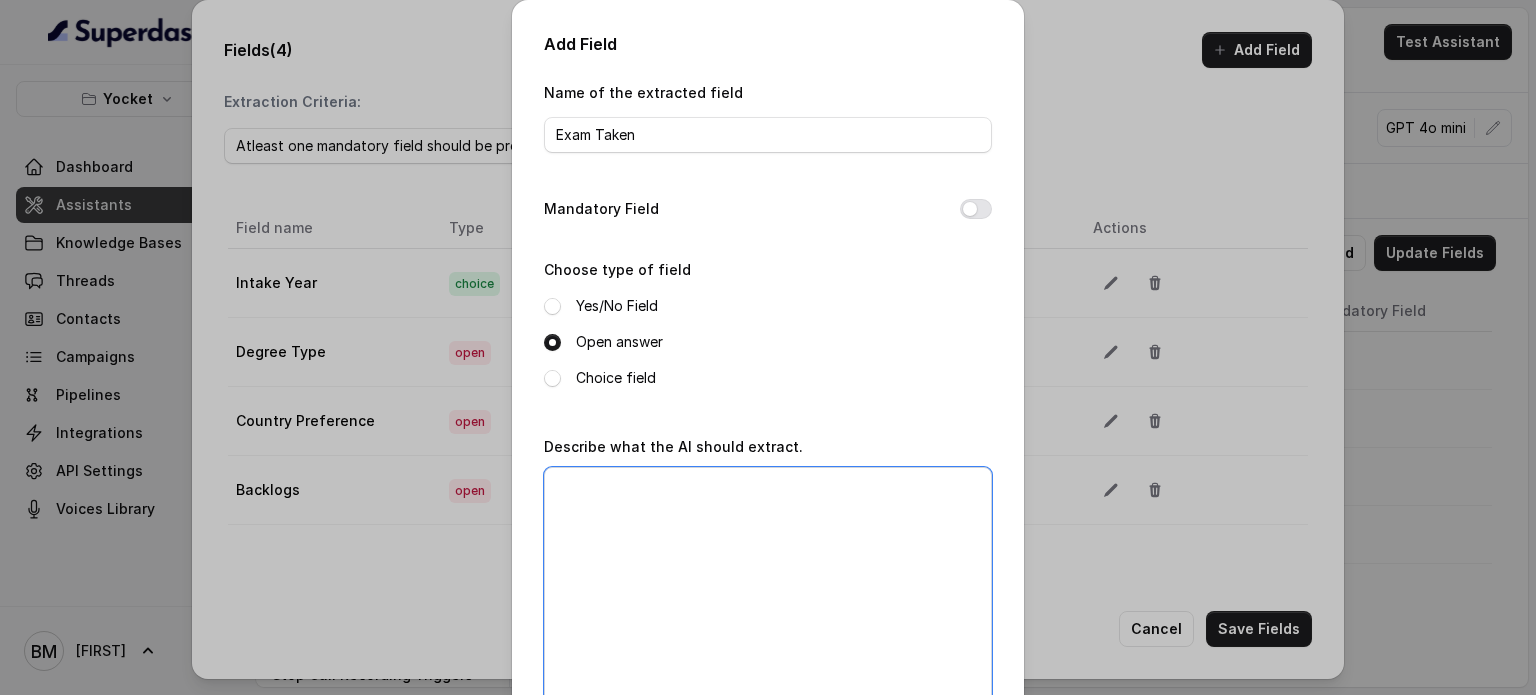 click on "Describe what the AI should extract." at bounding box center [768, 592] 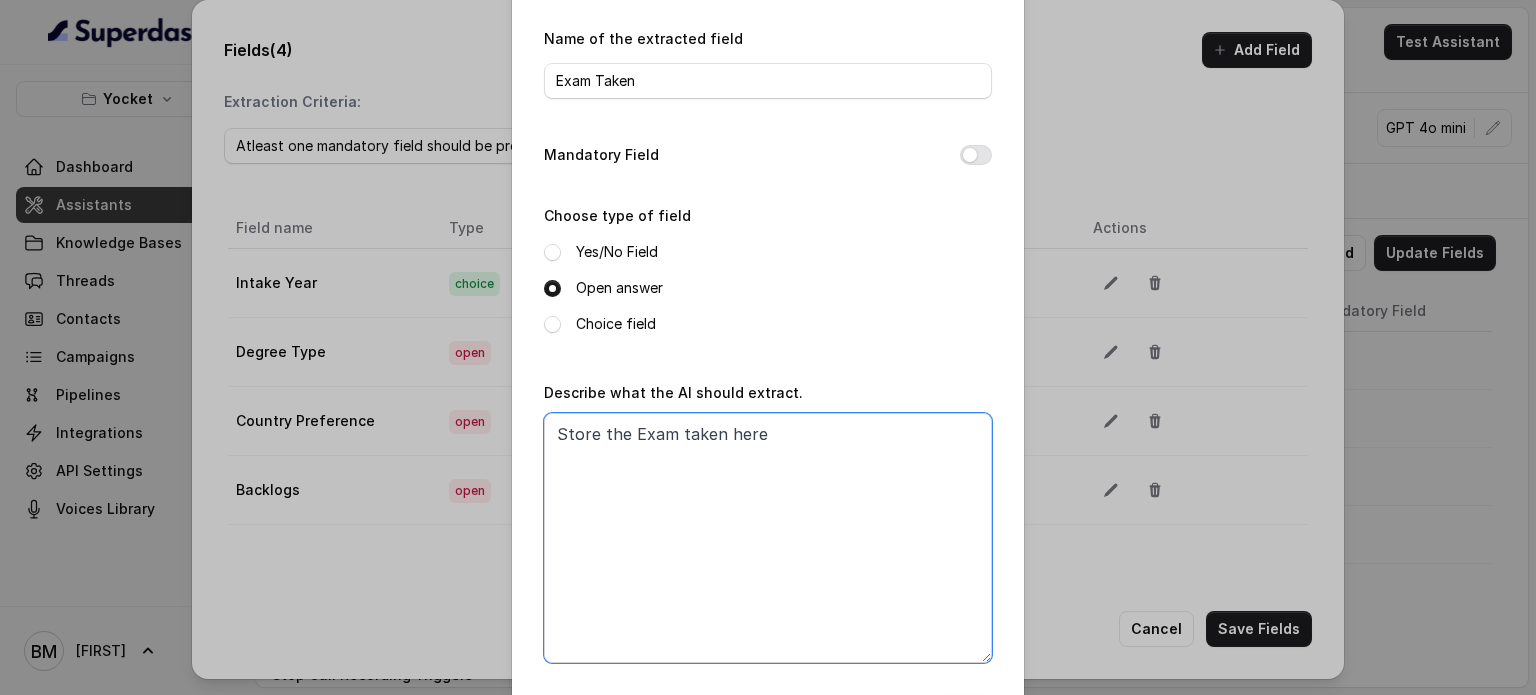 scroll, scrollTop: 136, scrollLeft: 0, axis: vertical 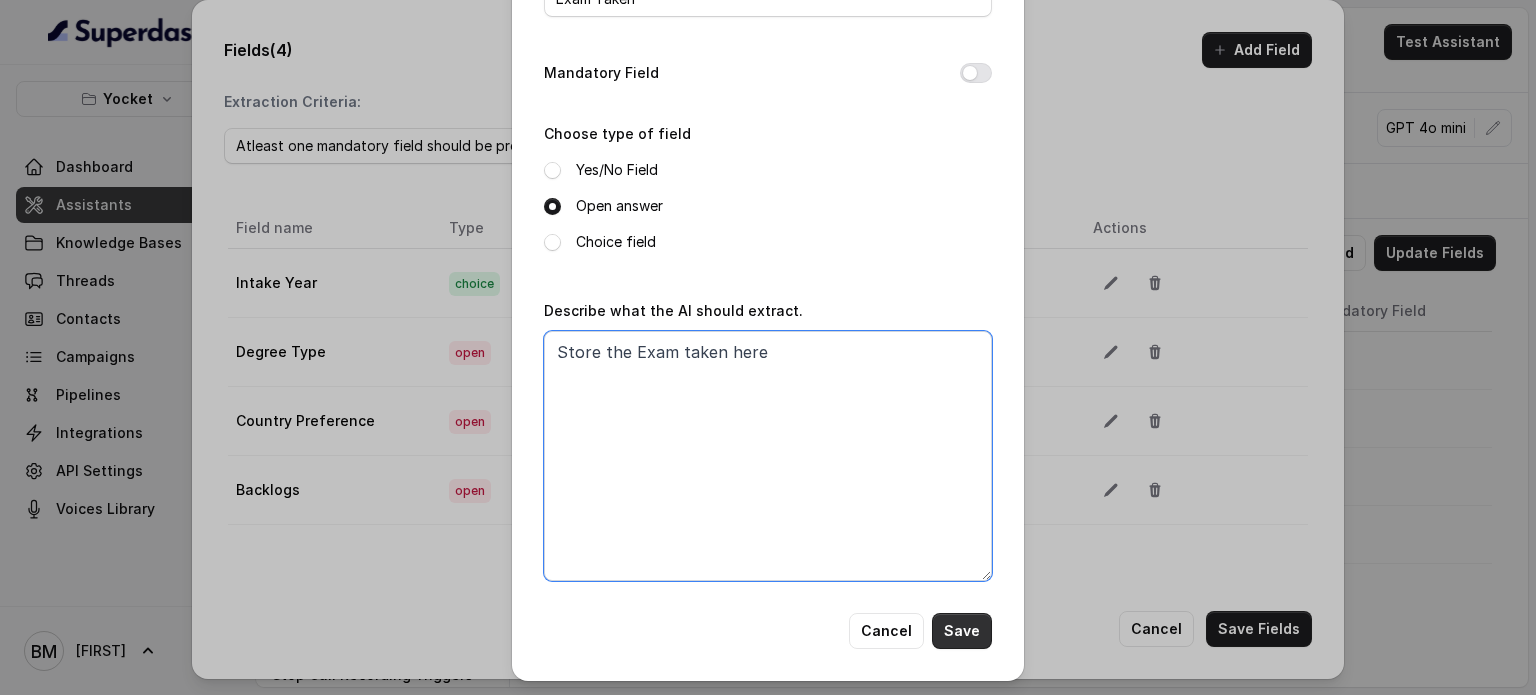 type on "Store the Exam taken here" 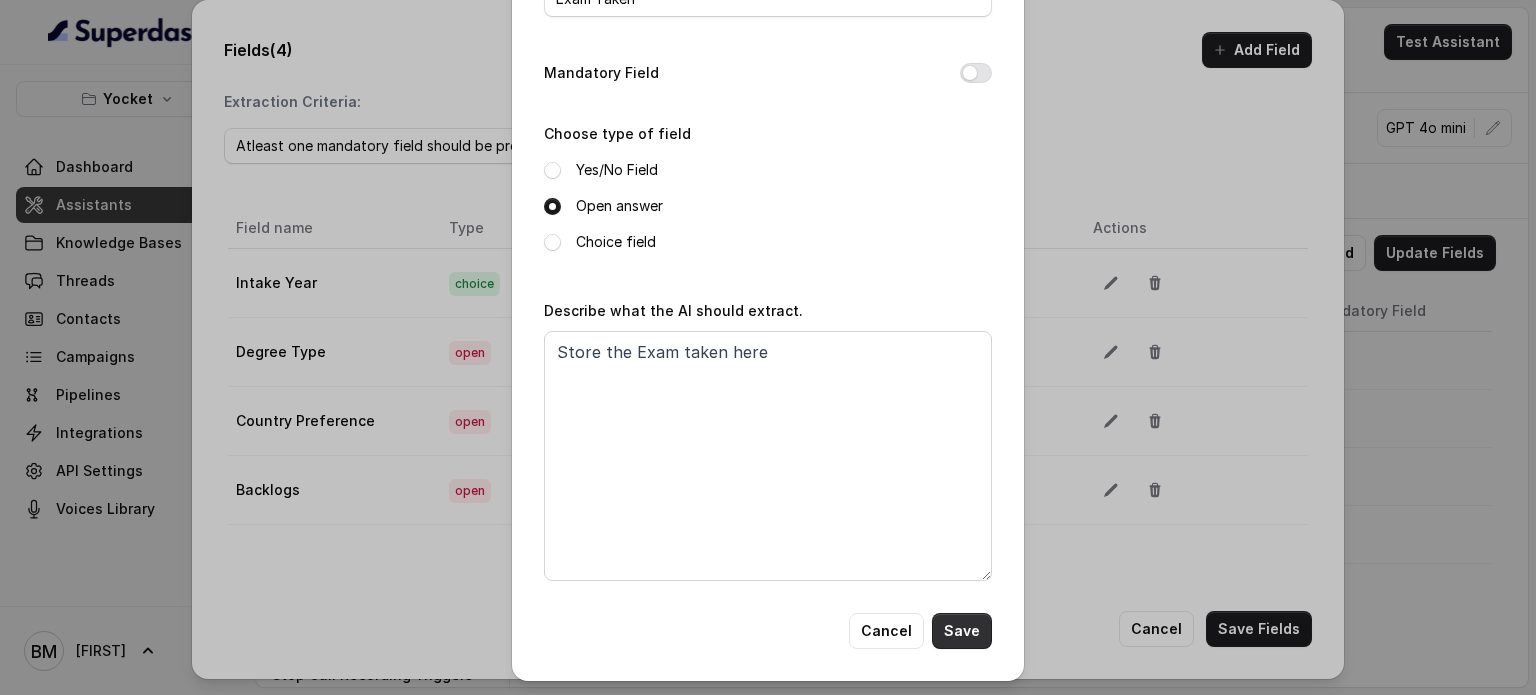 click on "Save" at bounding box center (962, 631) 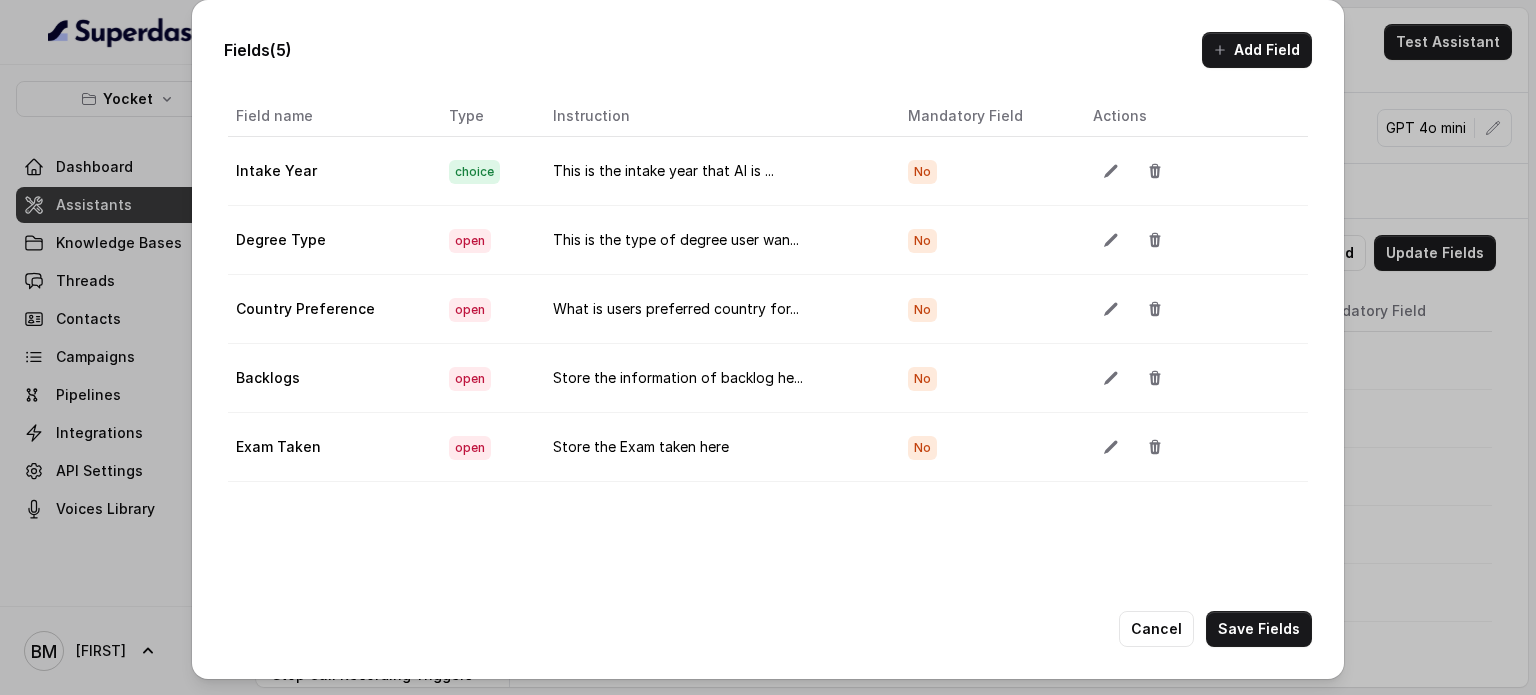 scroll, scrollTop: 127, scrollLeft: 0, axis: vertical 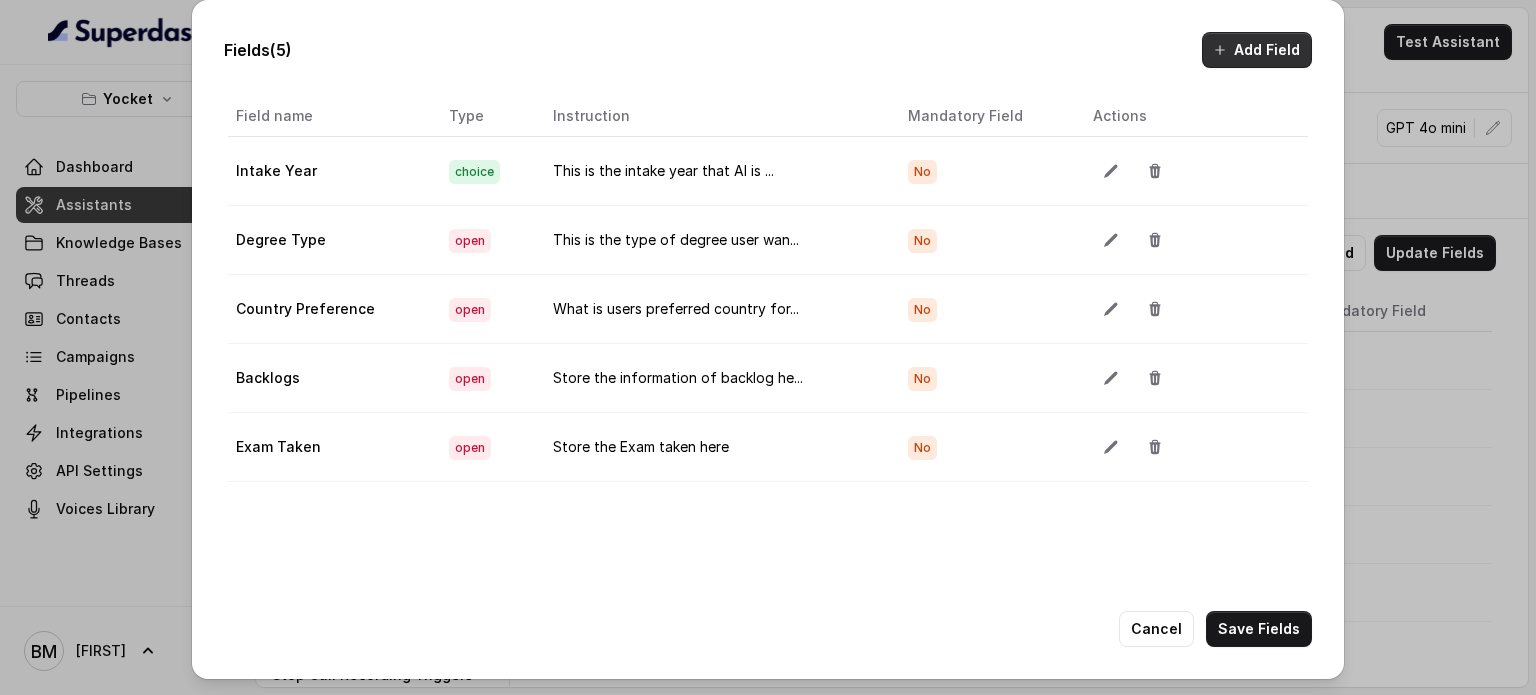 click on "Add Field" at bounding box center [1257, 50] 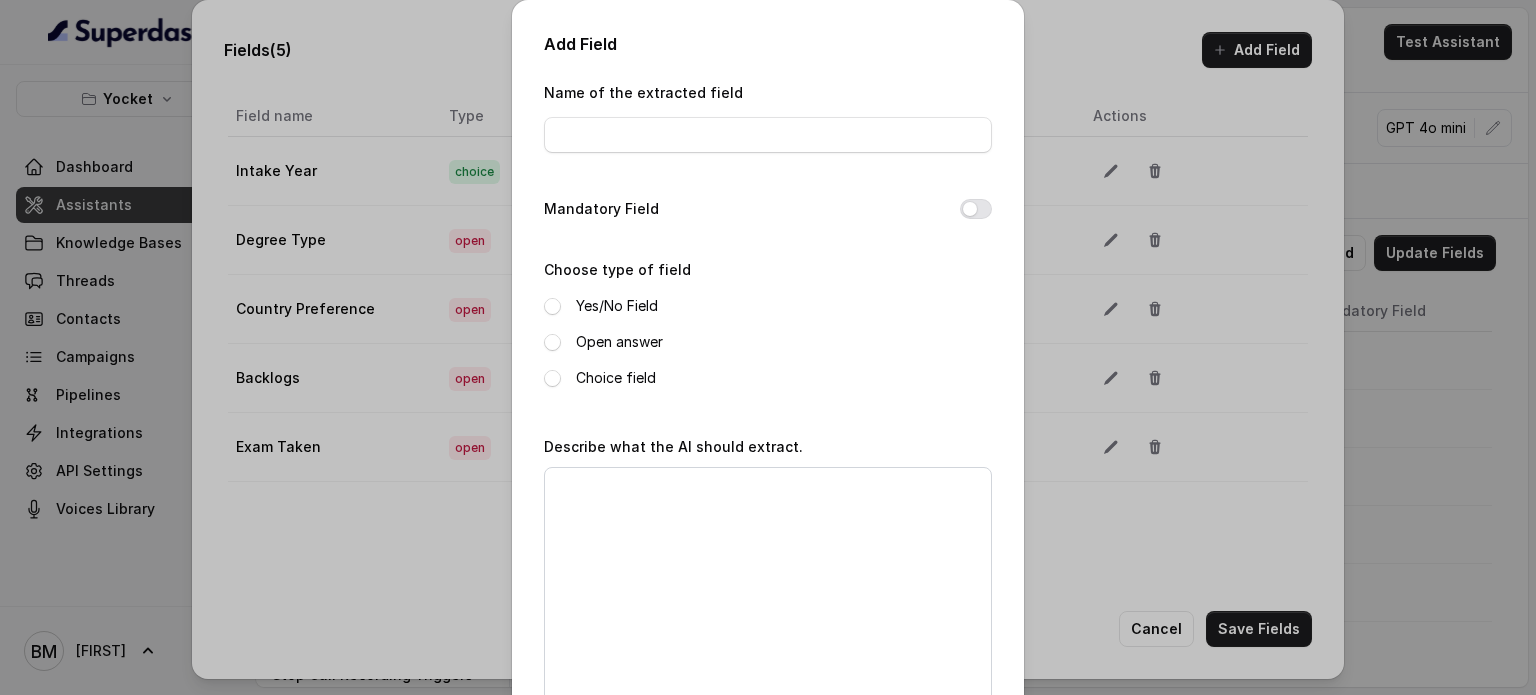 click on "Name of the extracted field" at bounding box center [768, 122] 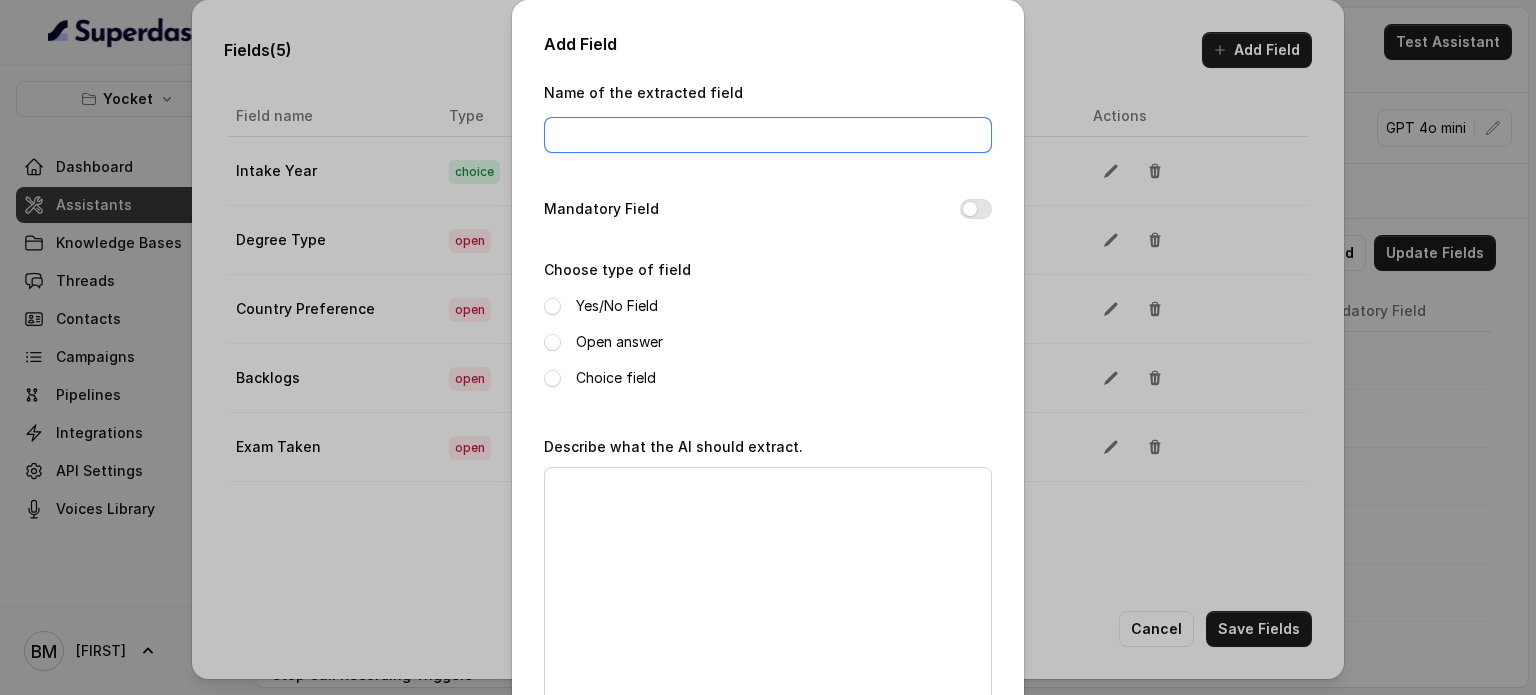 click on "Name of the extracted field" at bounding box center [768, 135] 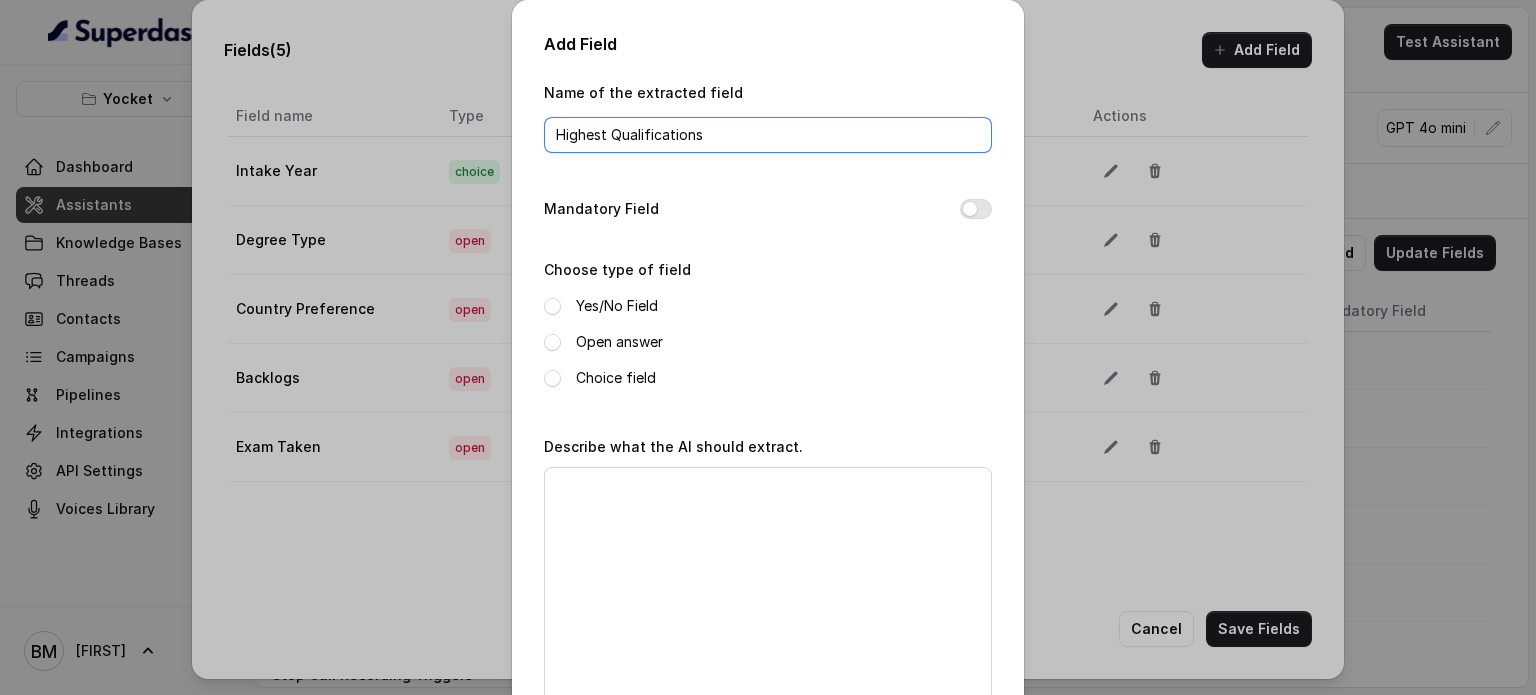 type on "Highest Qualifications" 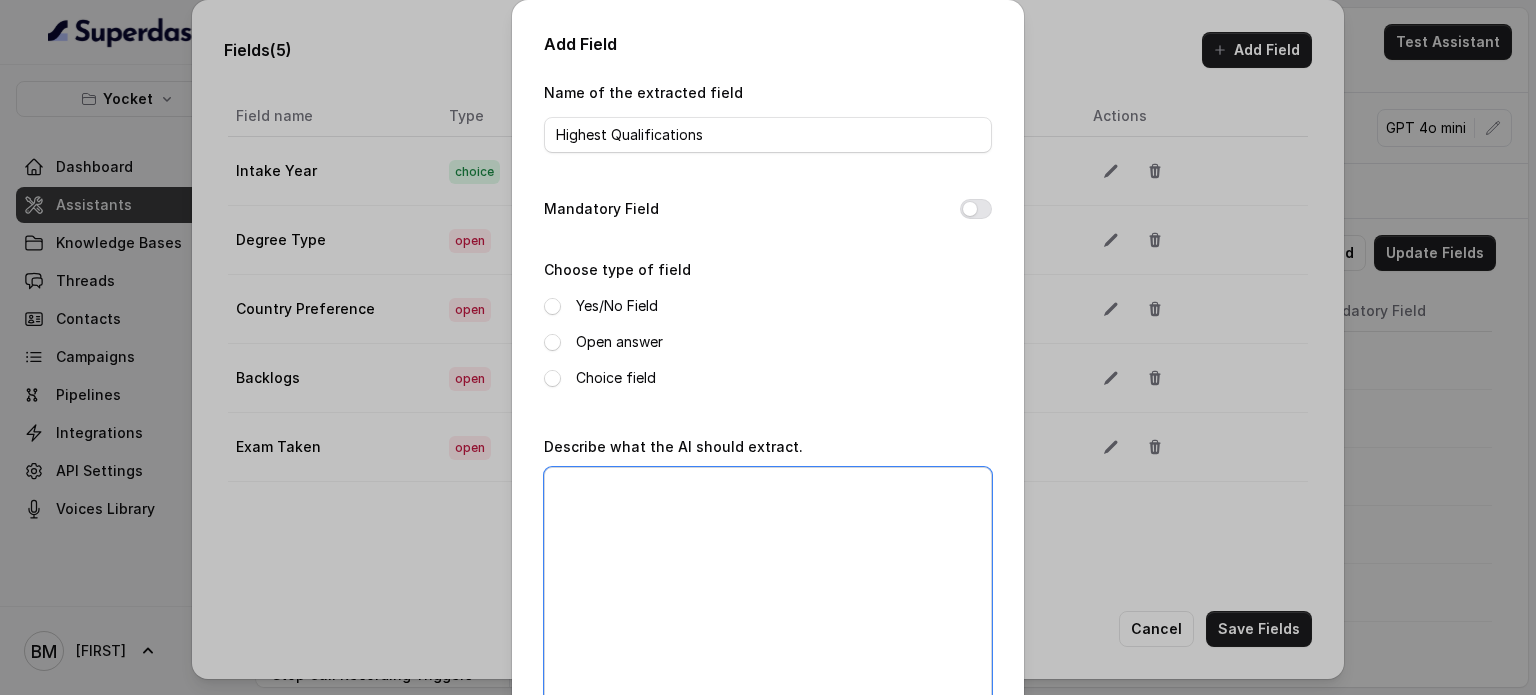 click on "Describe what the AI should extract." at bounding box center (768, 592) 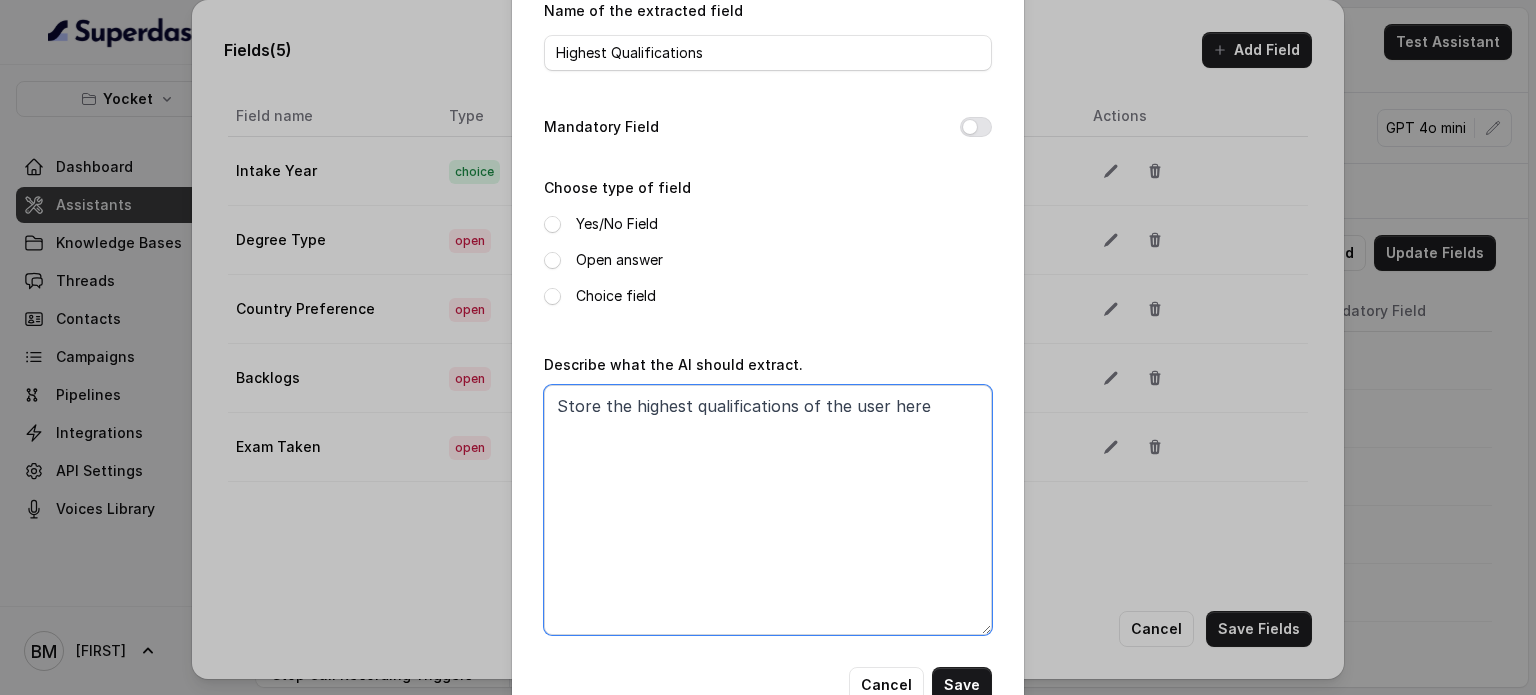 scroll, scrollTop: 136, scrollLeft: 0, axis: vertical 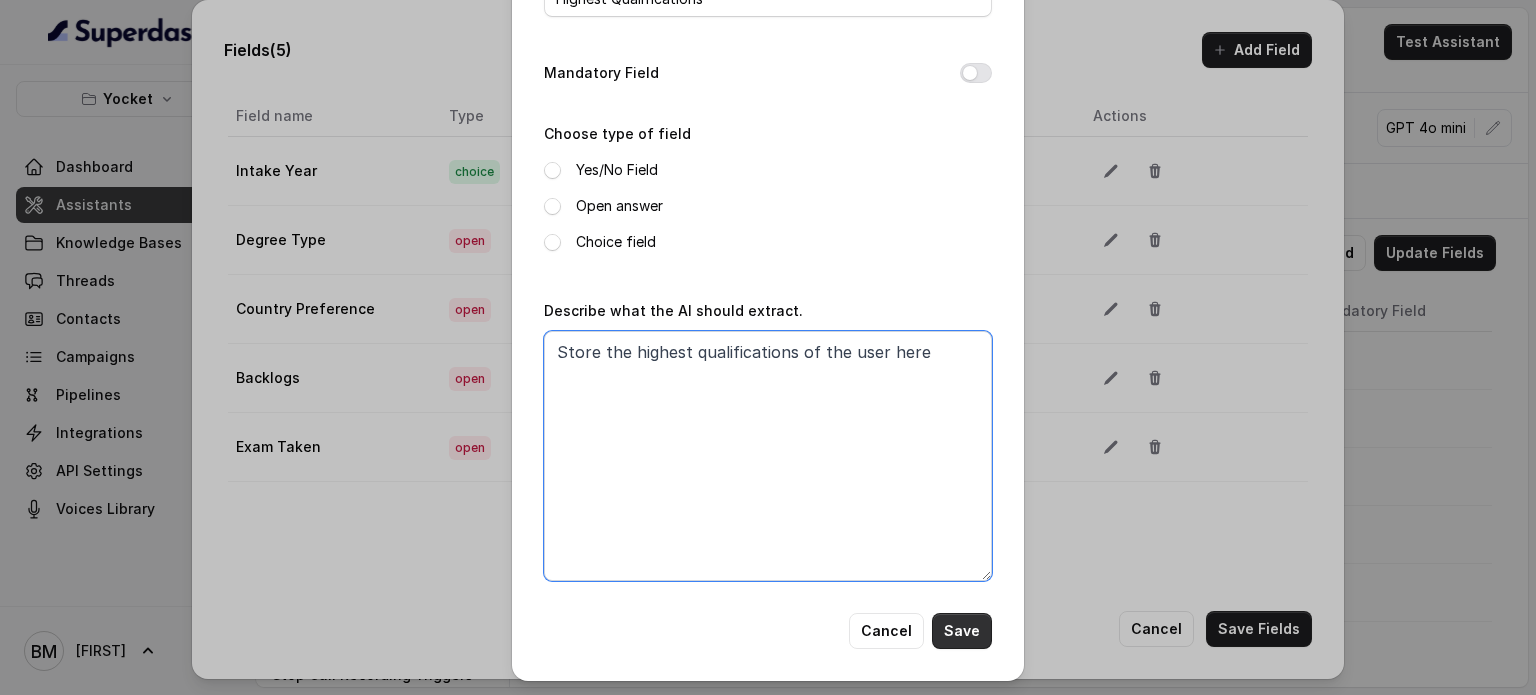 type on "Store the highest qualifications of the user here" 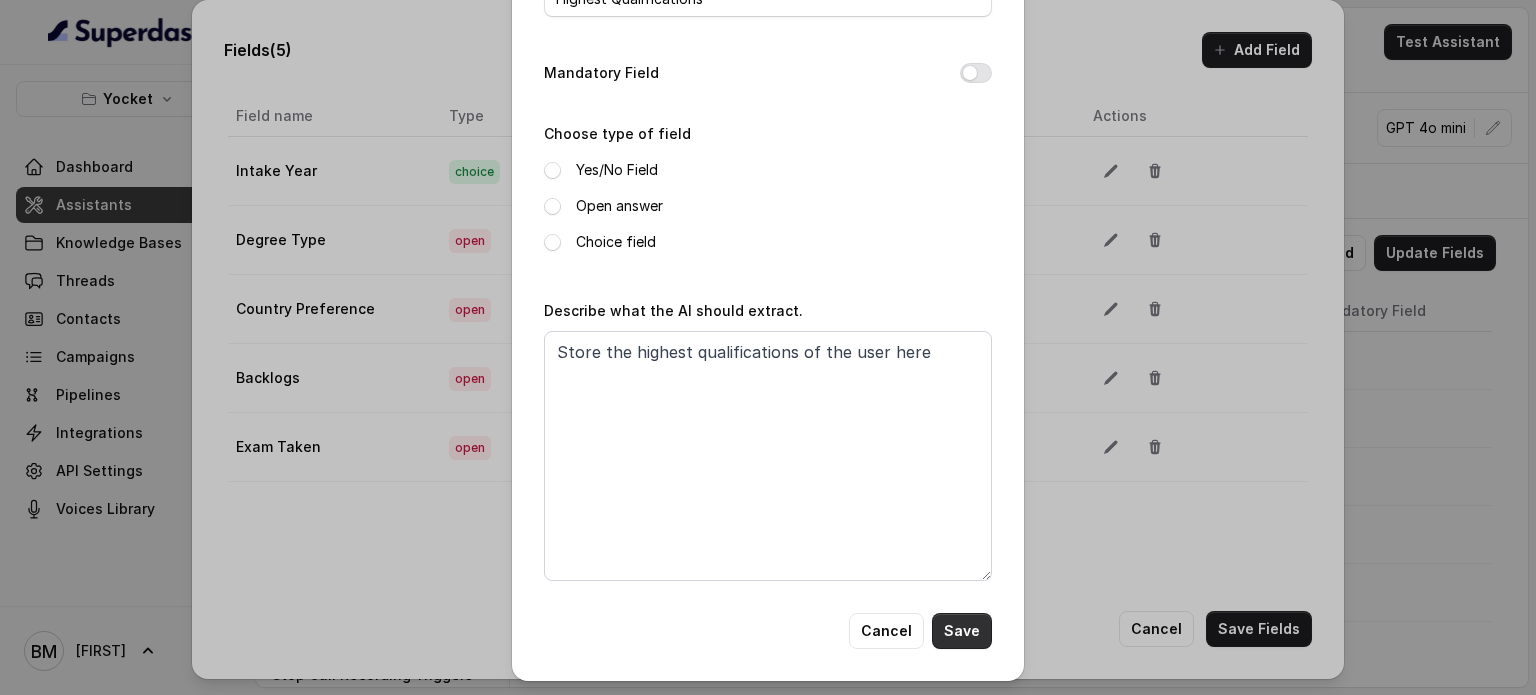 click on "Save" at bounding box center [962, 631] 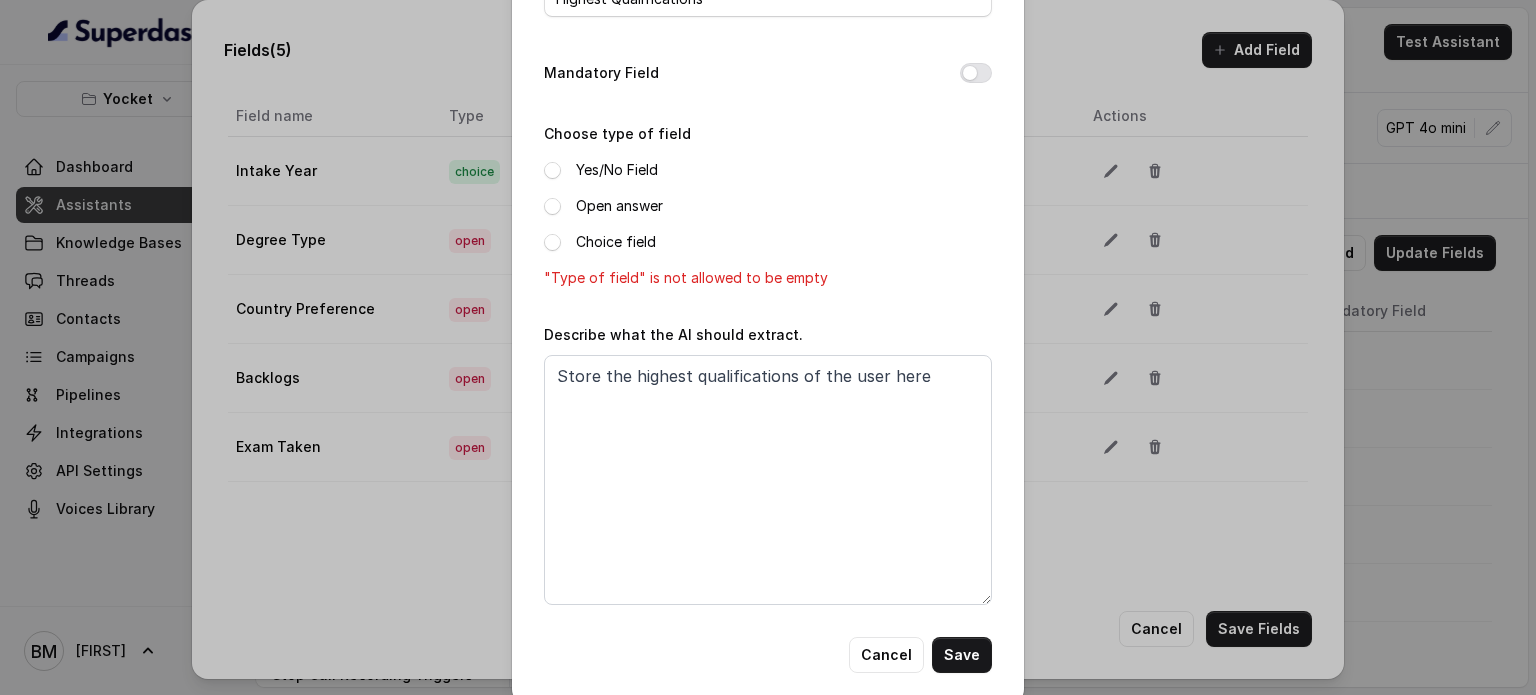 click on "Open answer" at bounding box center [768, 206] 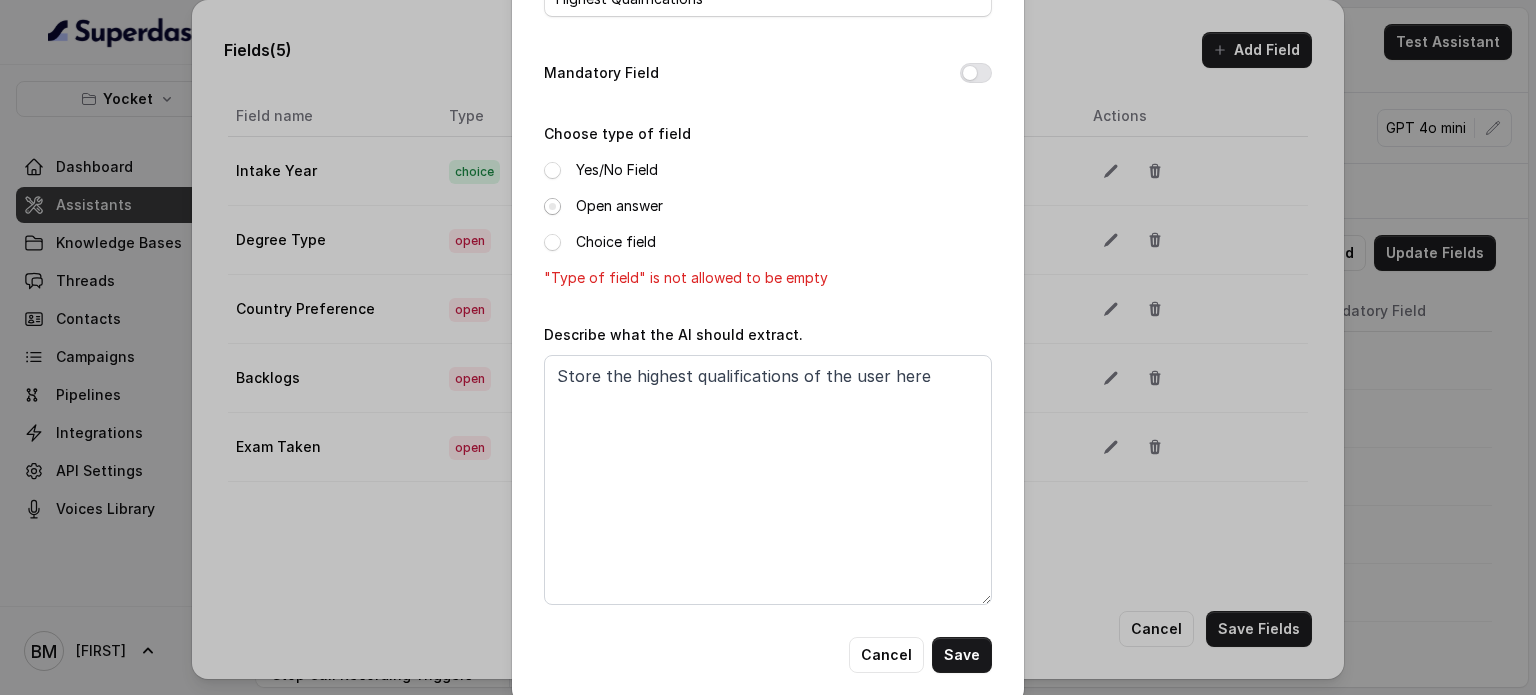 click at bounding box center [552, 206] 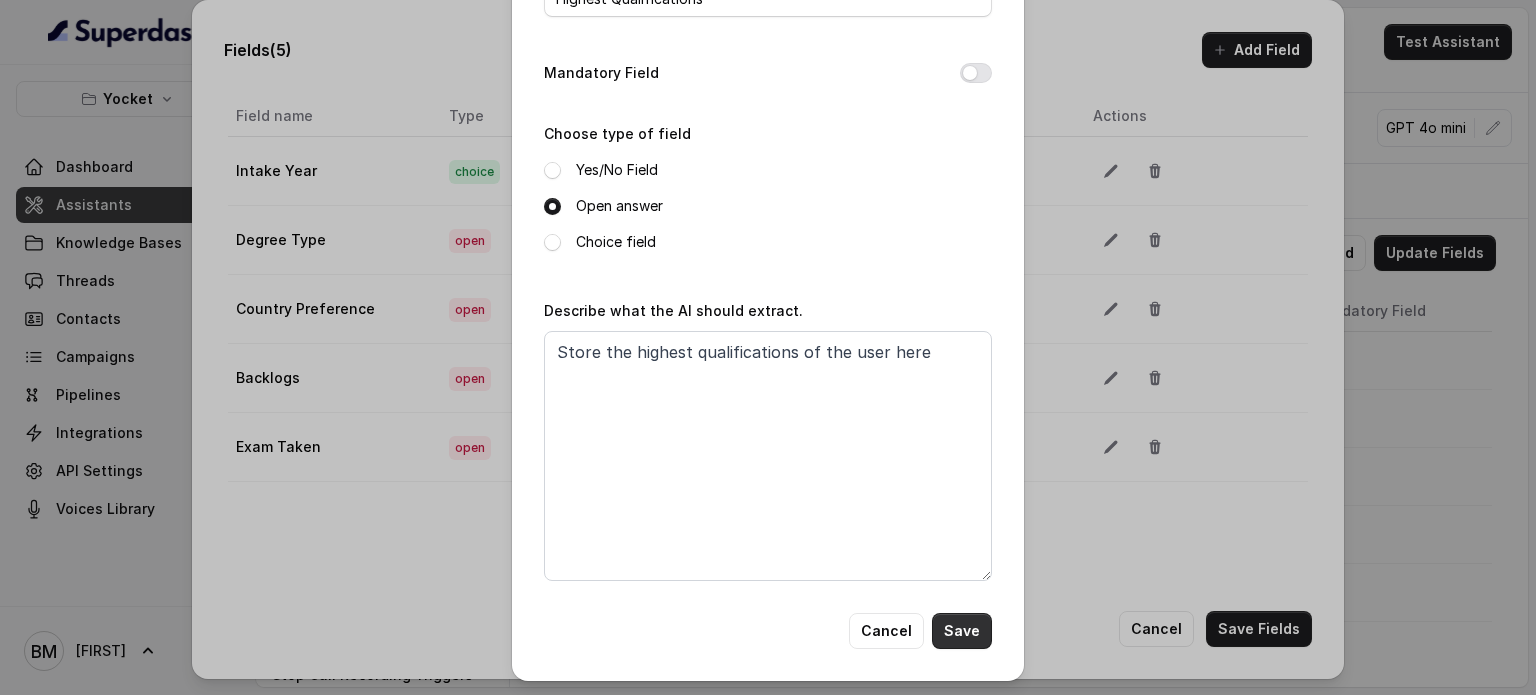 click on "Save" at bounding box center [962, 631] 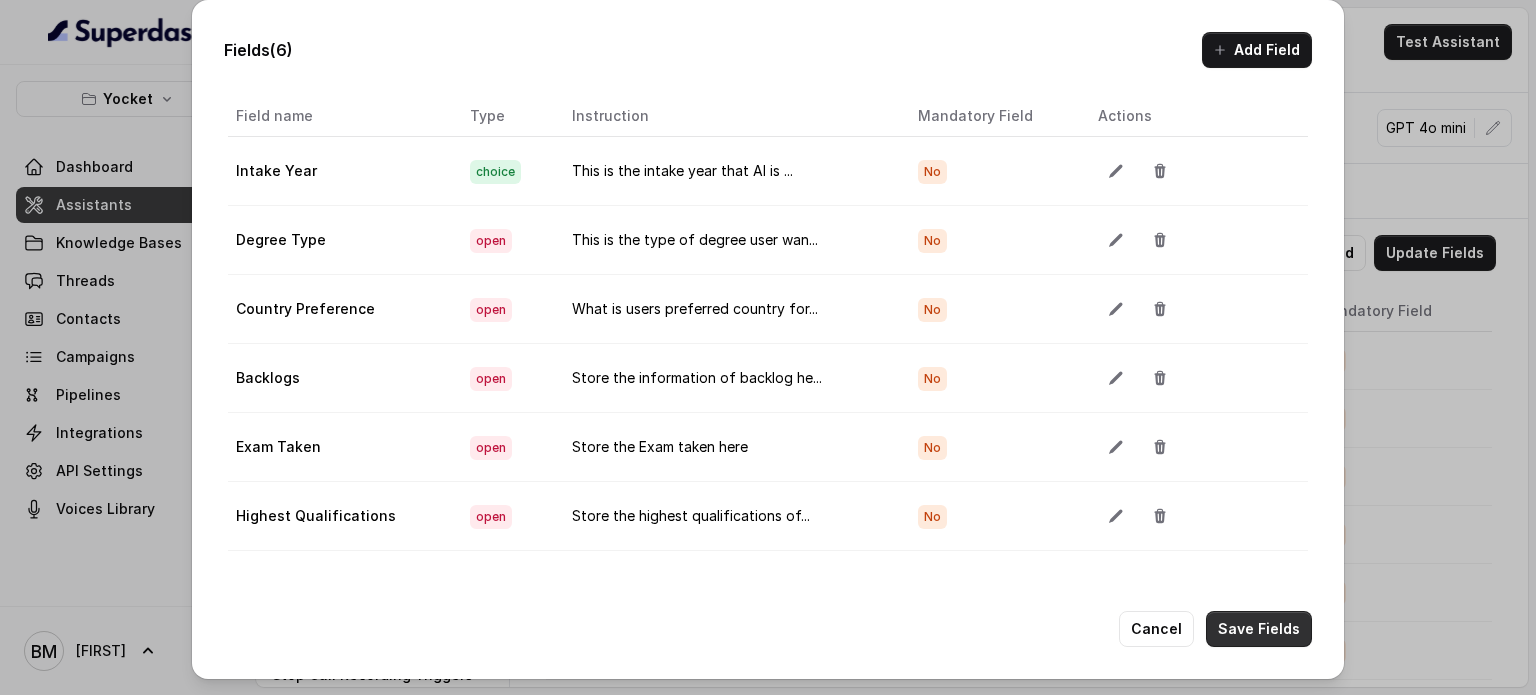 click on "Save Fields" at bounding box center (1259, 629) 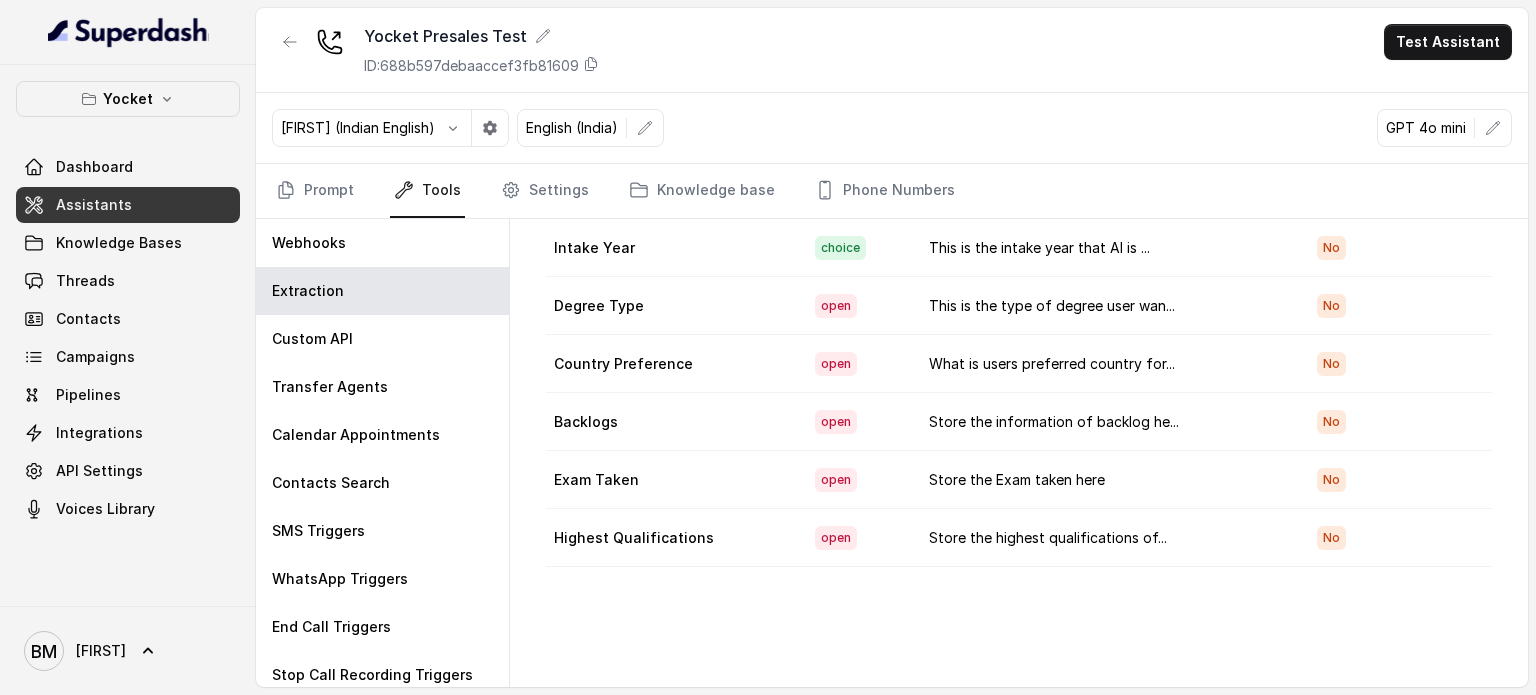 scroll, scrollTop: 0, scrollLeft: 0, axis: both 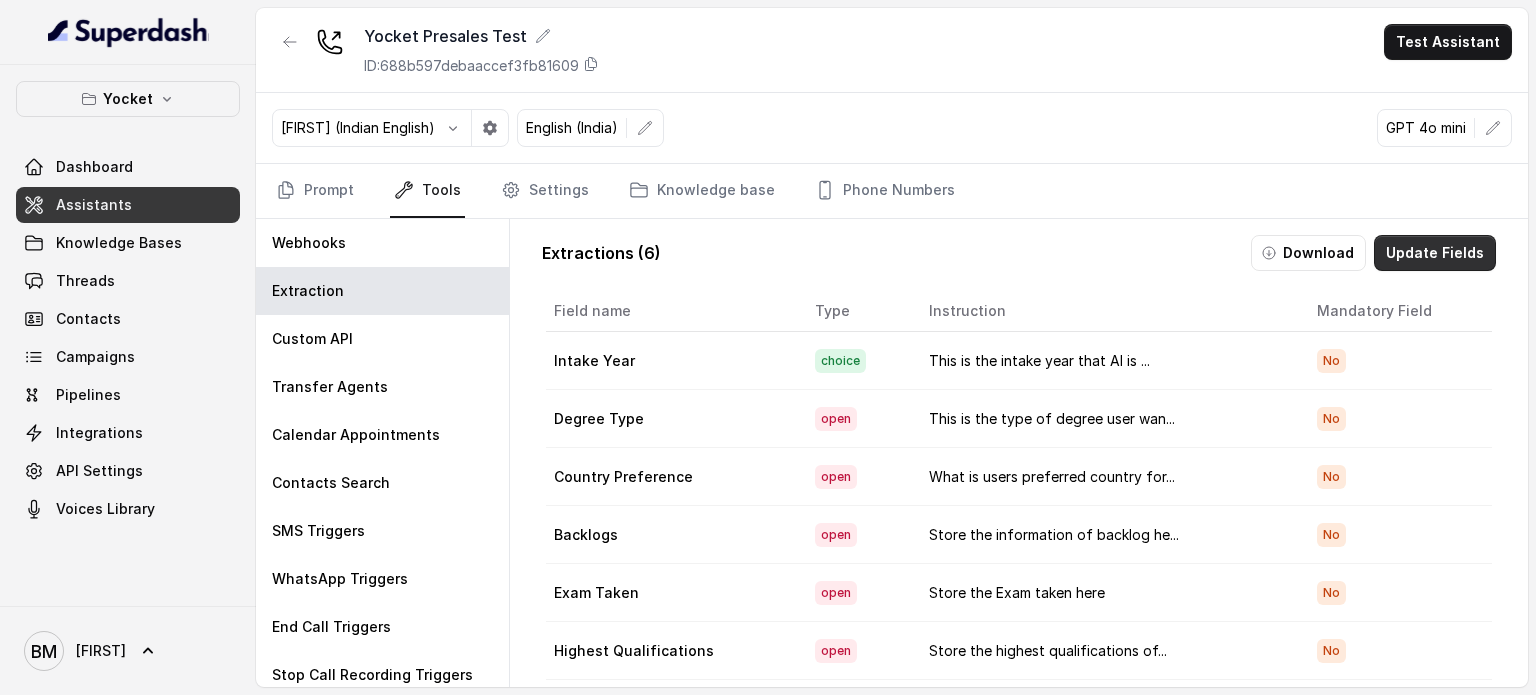 click on "Update Fields" at bounding box center [1435, 253] 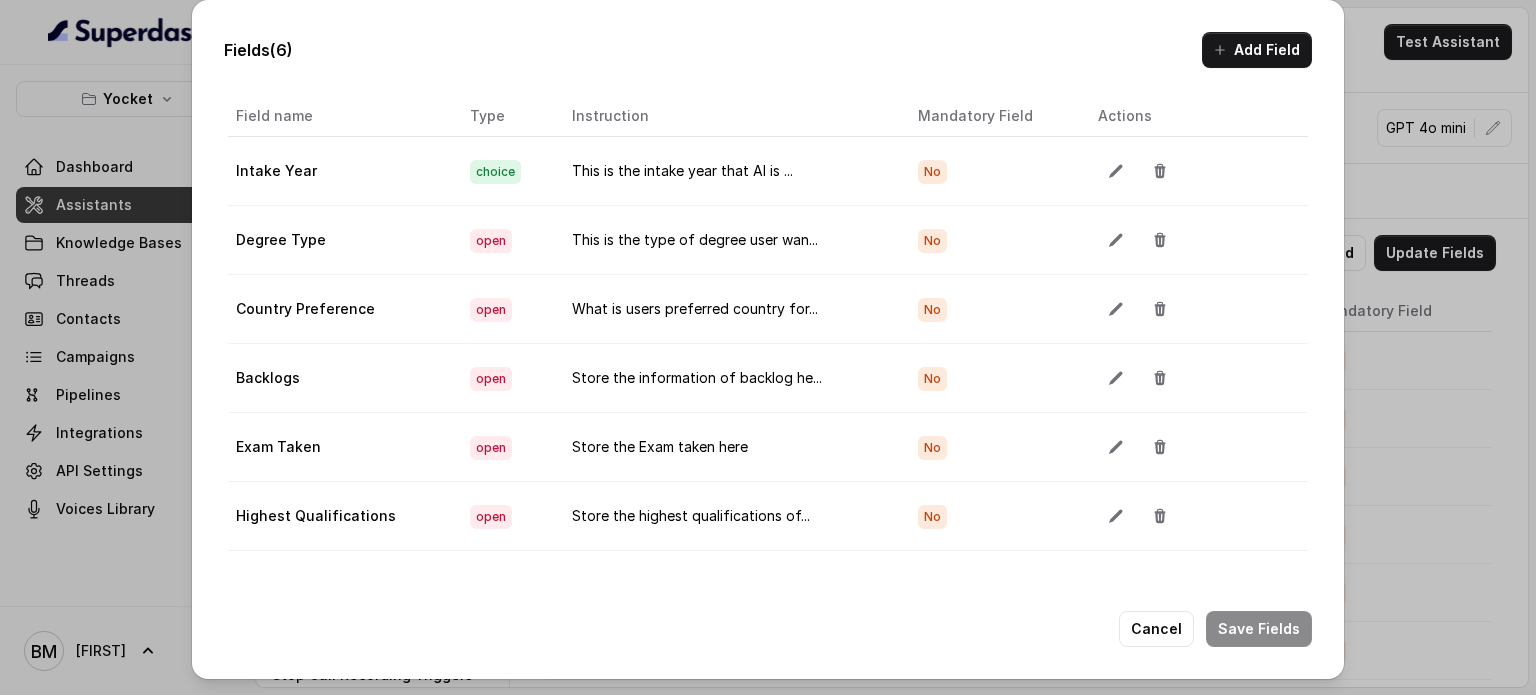 scroll, scrollTop: 0, scrollLeft: 0, axis: both 